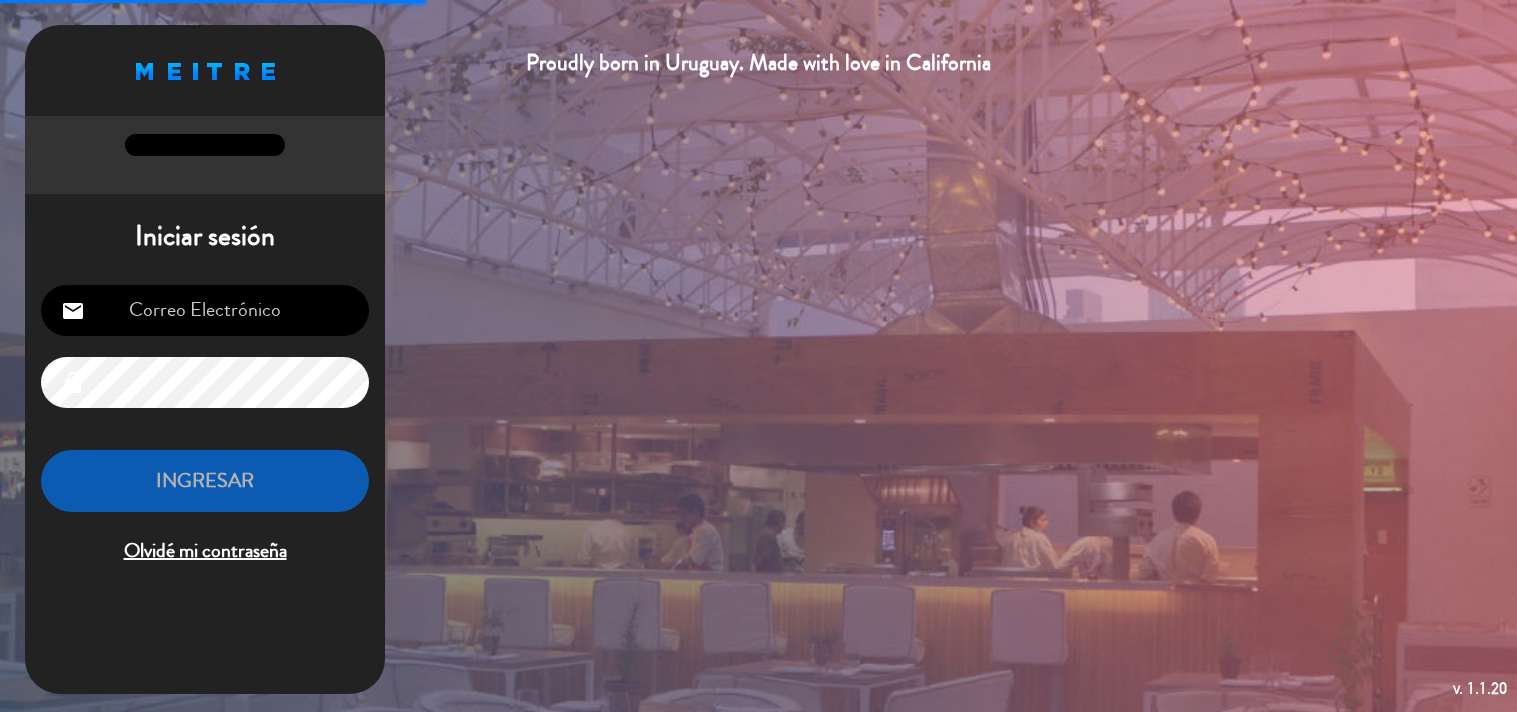 scroll, scrollTop: 0, scrollLeft: 0, axis: both 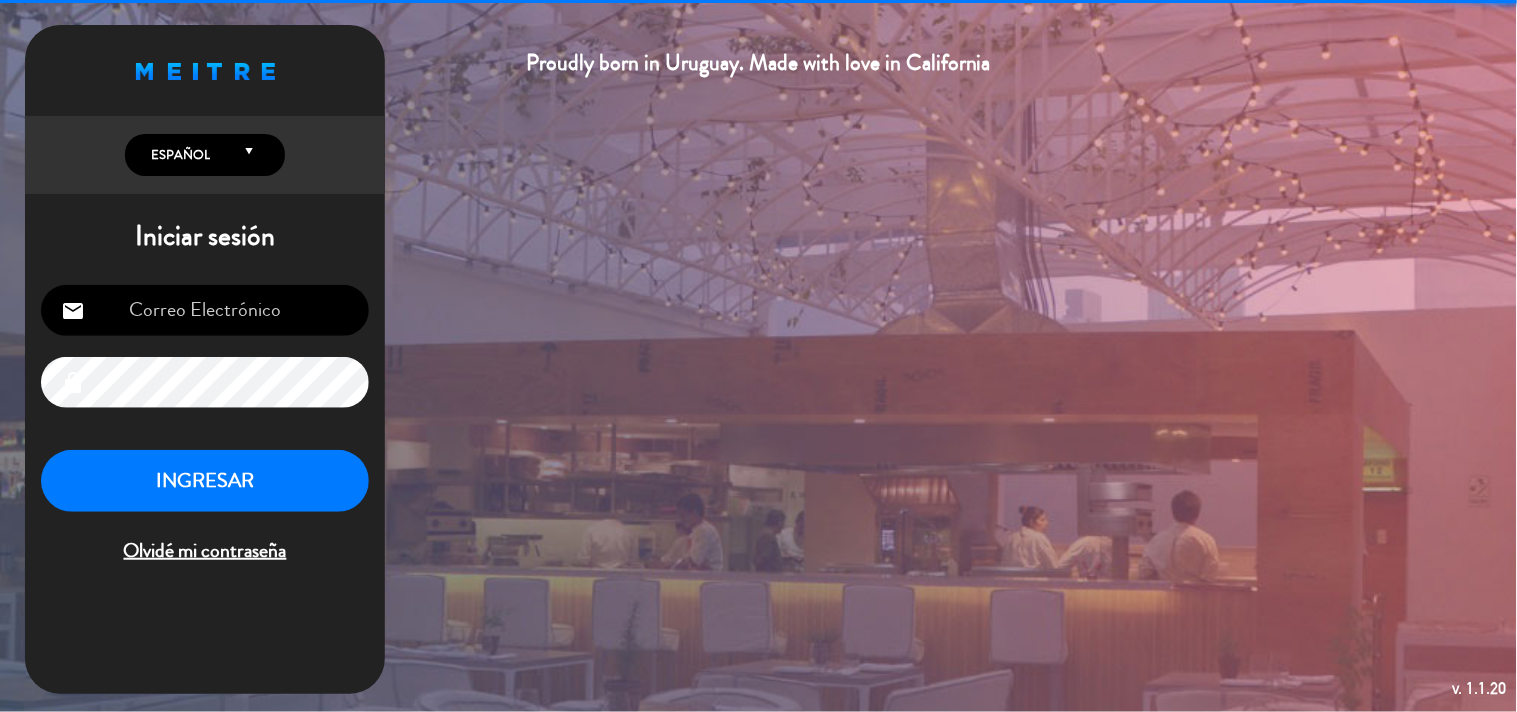 type on "[EMAIL]" 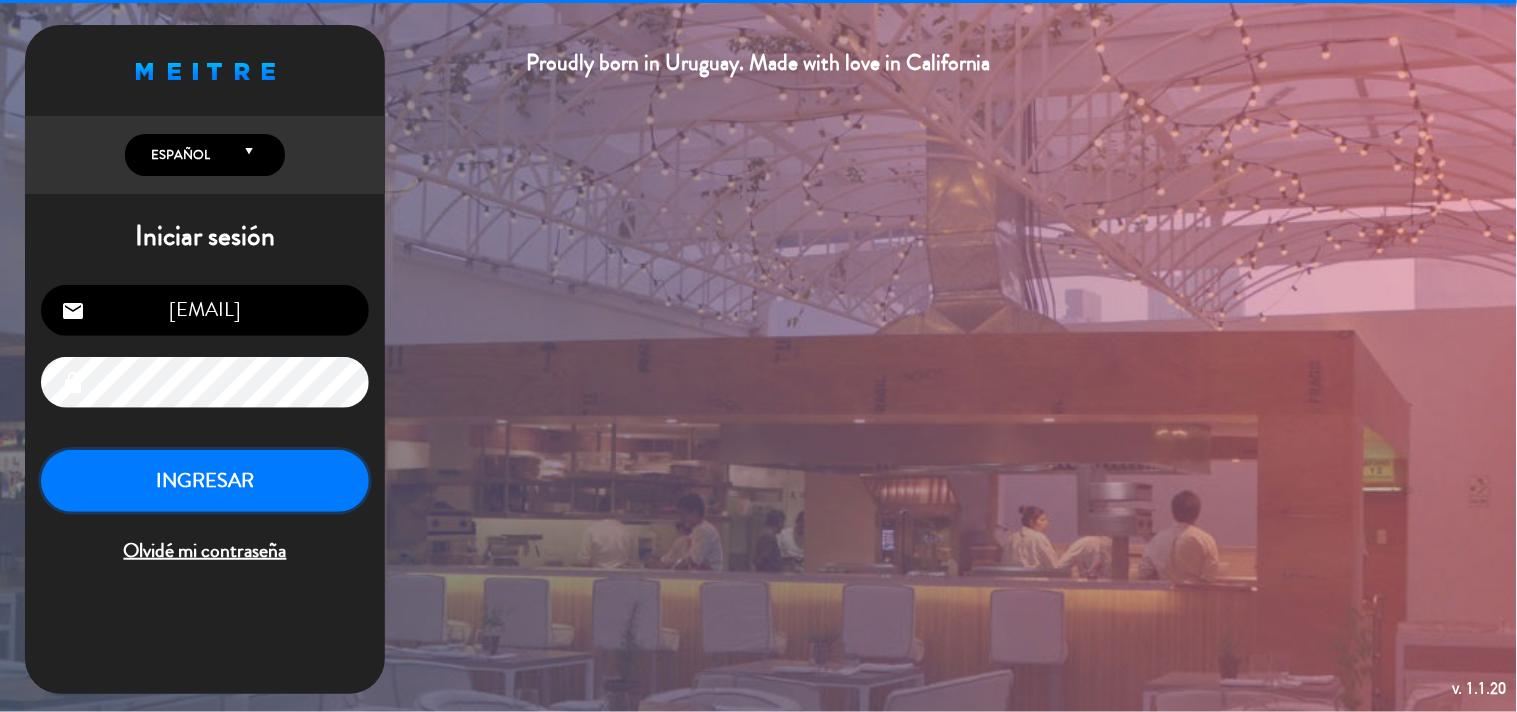 click on "INGRESAR" at bounding box center (205, 481) 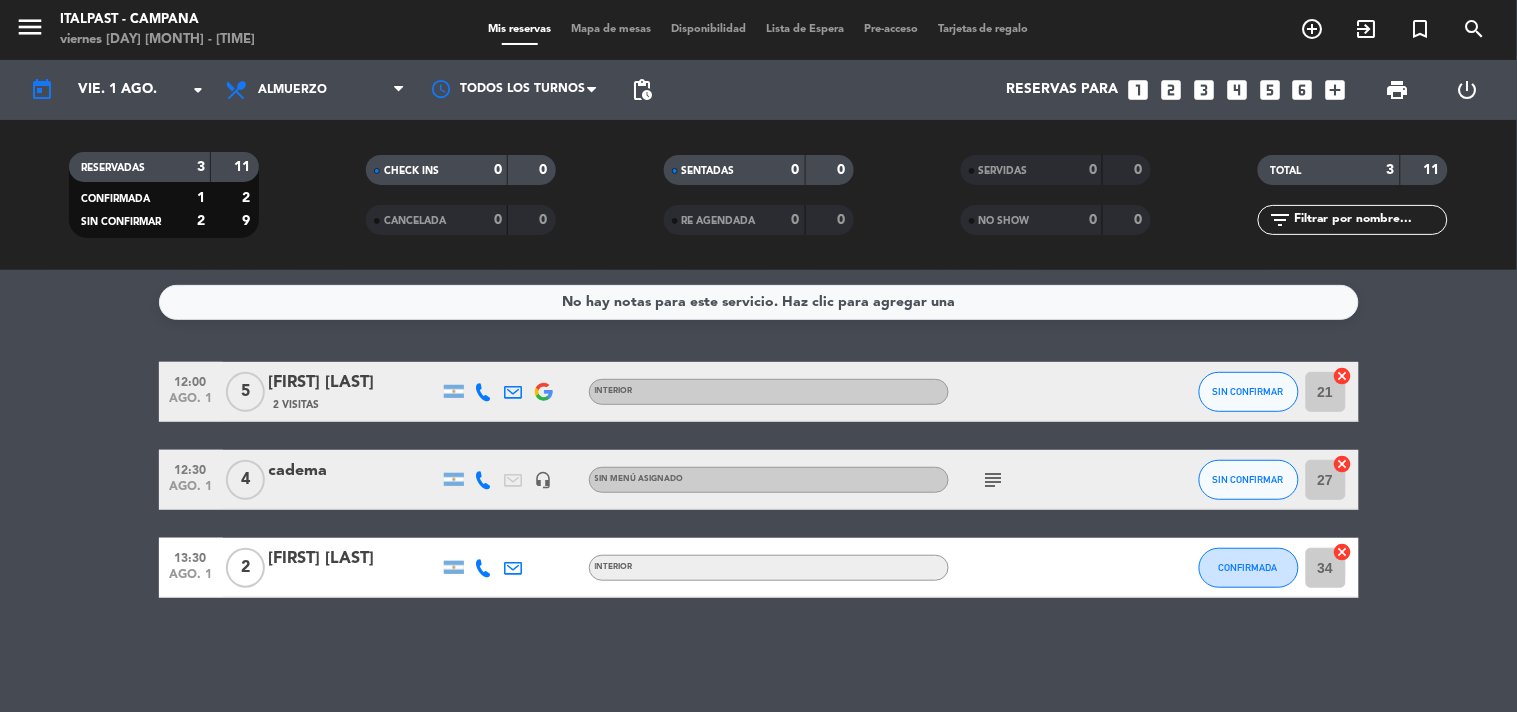 click on "Mapa de mesas" at bounding box center (611, 29) 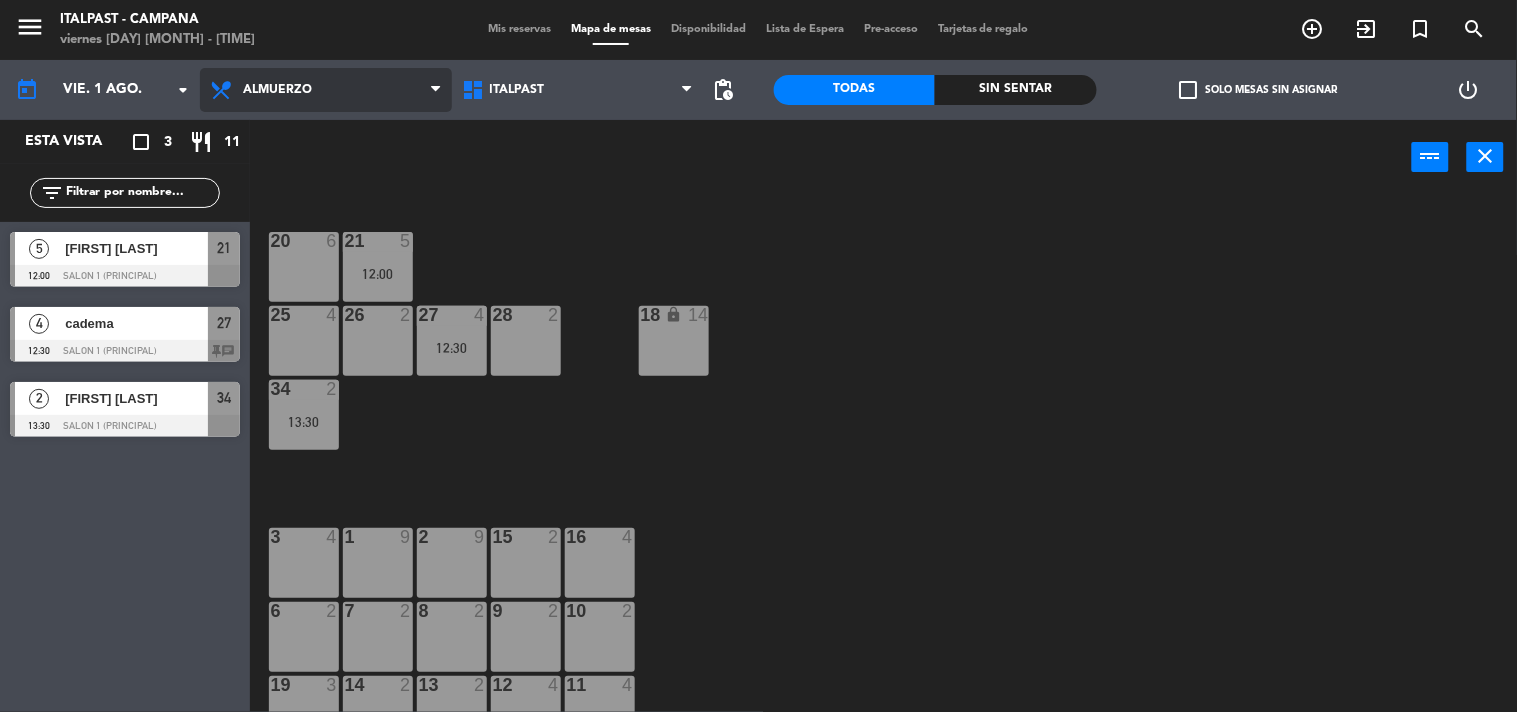 click on "Almuerzo" at bounding box center [326, 90] 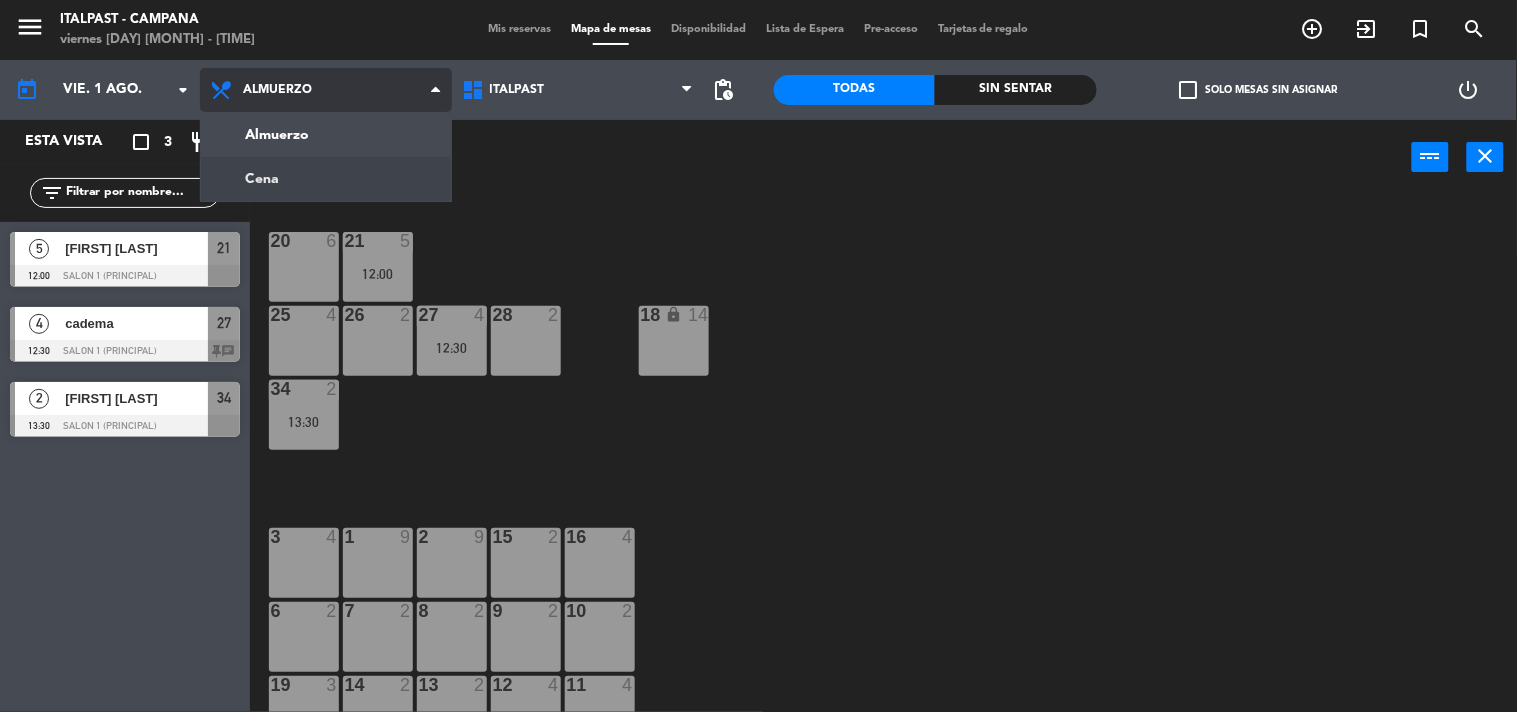 click on "menu  Italpast - Campana   viernes [DAY] [MONTH] - [TIME]   Mis reservas   Mapa de mesas   Disponibilidad   Lista de Espera   Pre-acceso   Tarjetas de regalo  add_circle_outline exit_to_app turned_in_not search today    vie. [DAY] [MONTH]  arrow_drop_down  Almuerzo  Cena  Almuerzo  Almuerzo  Cena  Italpast   Italpast   Italpast  pending_actions  Todas  Sin sentar  check_box_outline_blank   Solo mesas sin asignar   power_settings_new   Esta vista   crop_square  3  restaurant  11 filter_list  5   [FIRST] [LAST]   [TIME]   Salon 1 (Principal)  21  4   cadema    [TIME]   Salon 1 (Principal)  27 chat  2   [FIRST] [LAST]   [TIME]   Salon 1 (Principal)  34 power_input close 20  6  21  5   [TIME]  25  4  26  2  27  4   [TIME]  28  2  18 lock  14  34  2   [TIME]  3  4  1  9  2  9  15  2  16  4  6  2  7  2  8  2  9  2  10  2  19  3  14  2  13  2  12  4  11  4  107  6  106  4  103  3  102  6  105  4  104  4  110  2  111  2  101  6  108  2  109  2  112  3  114  10  100  5  113  2" 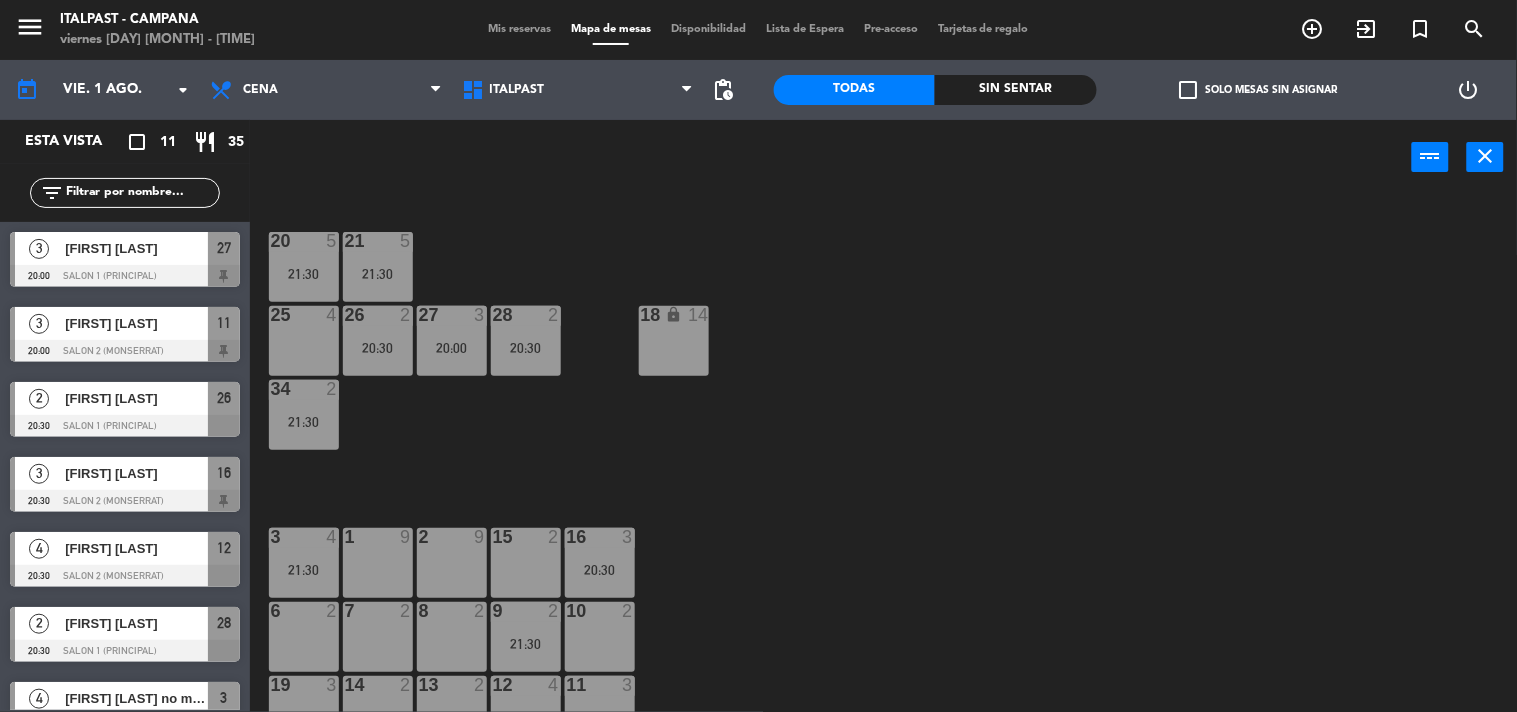 scroll, scrollTop: 336, scrollLeft: 0, axis: vertical 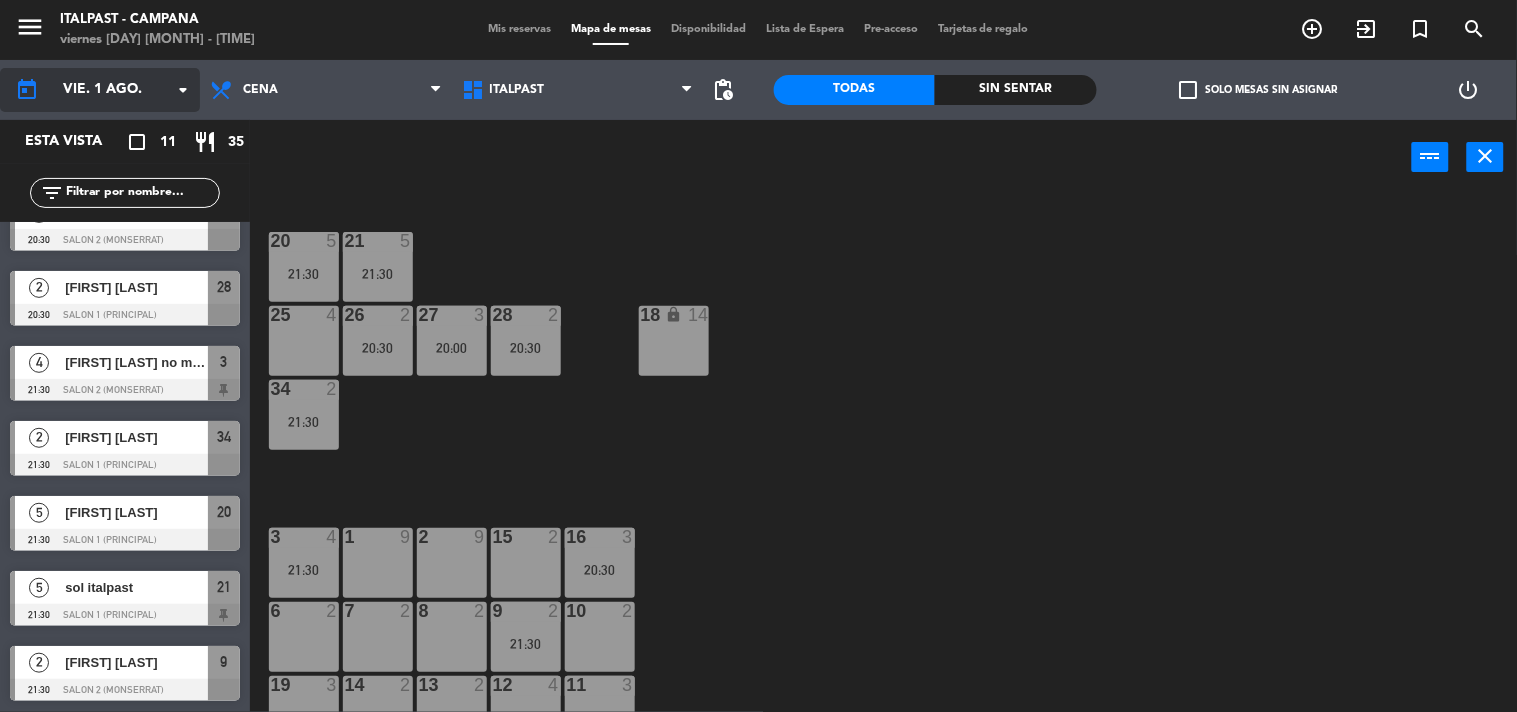 click on "vie. 1 ago." 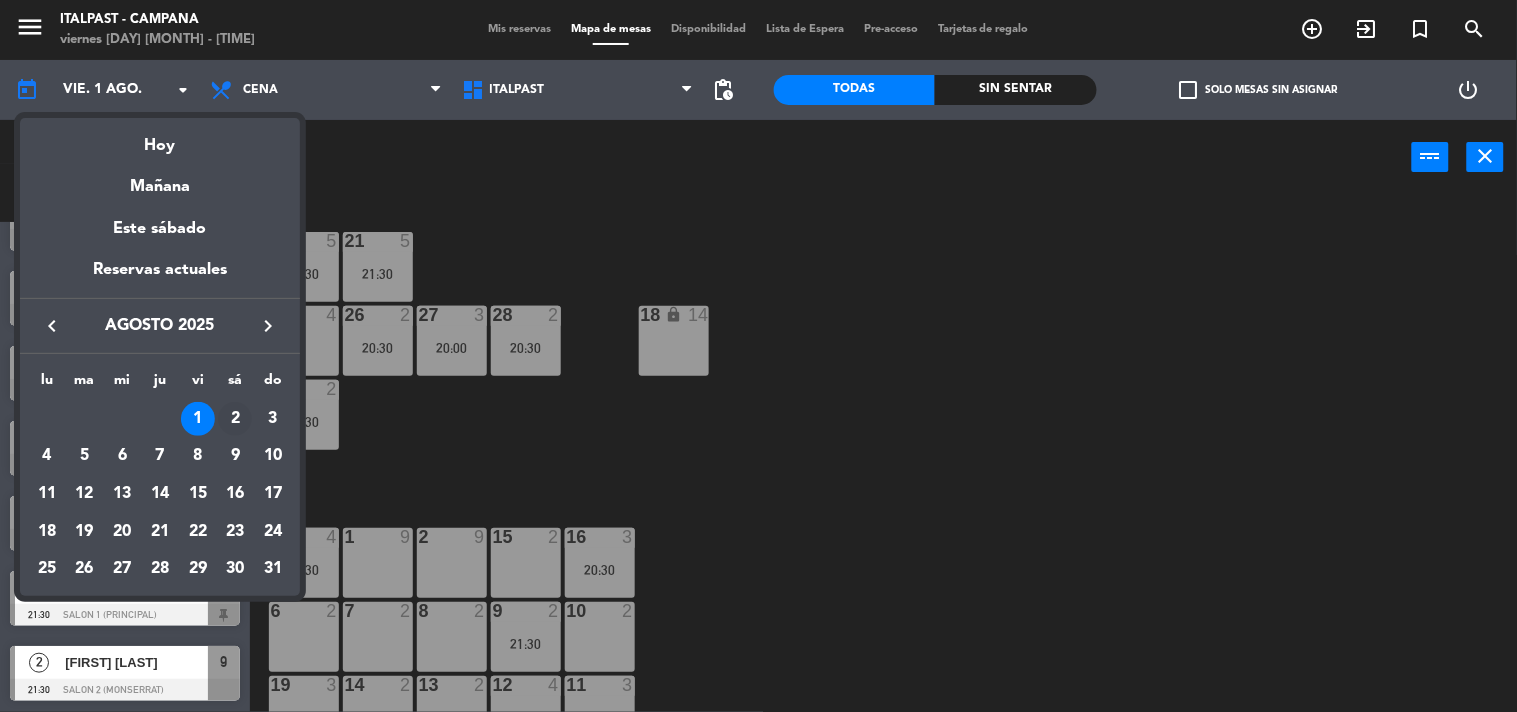 click on "2" at bounding box center [235, 419] 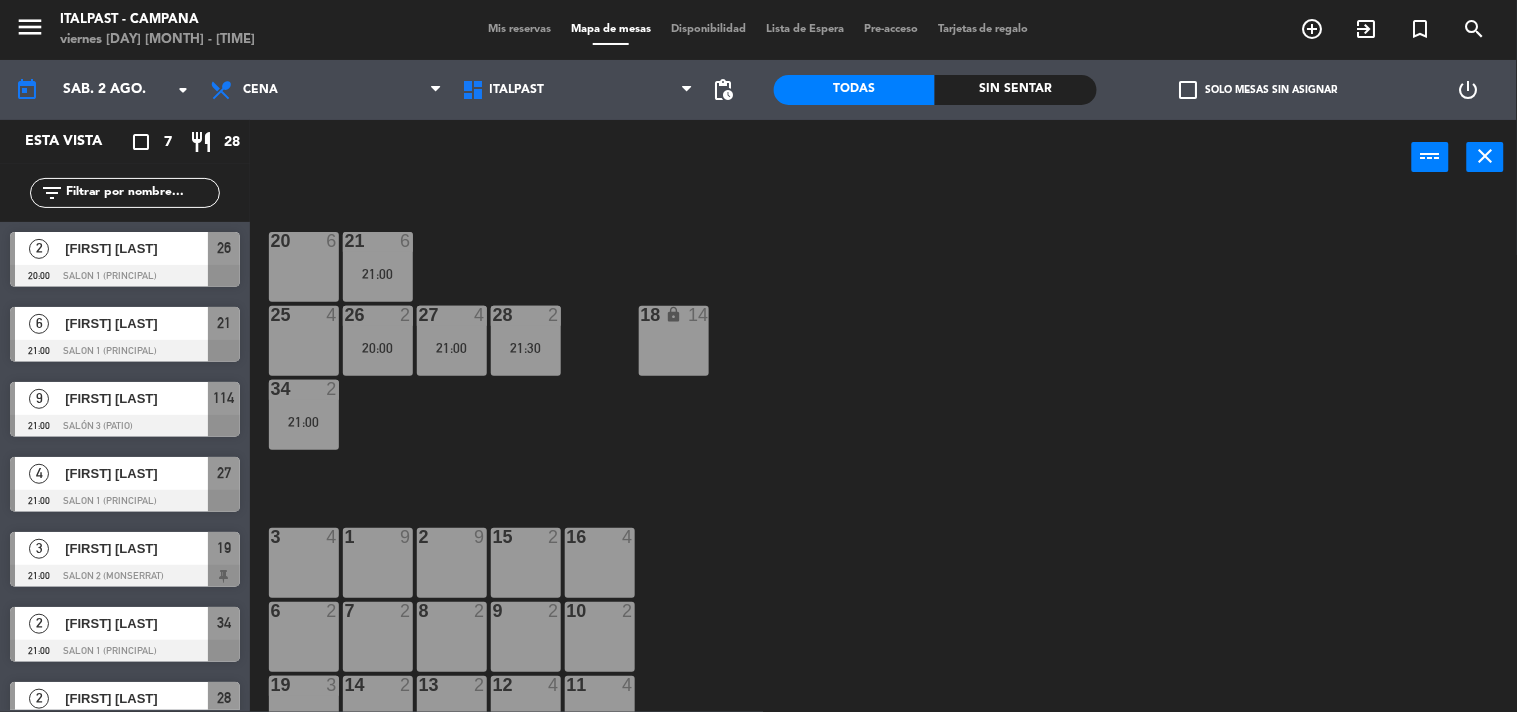 scroll, scrollTop: 36, scrollLeft: 0, axis: vertical 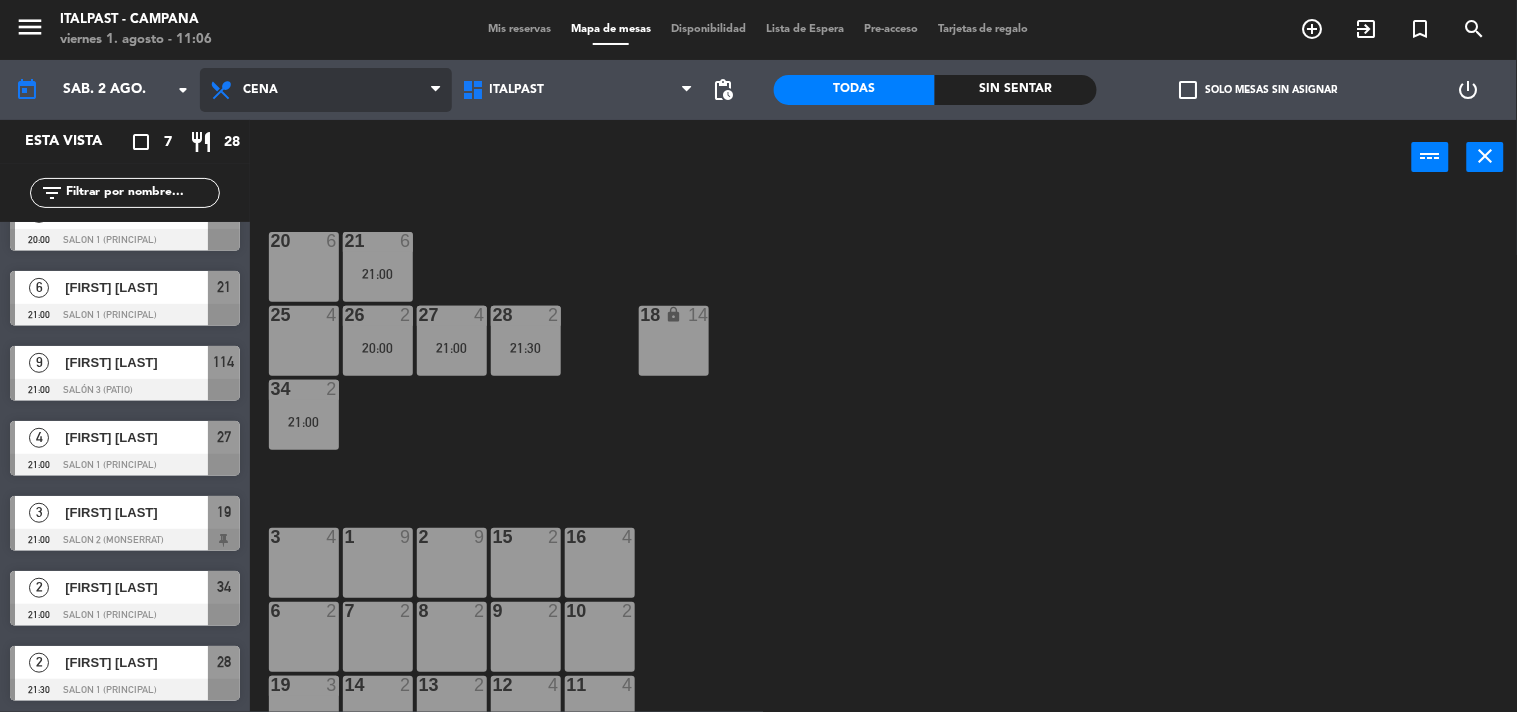 click on "Cena" at bounding box center [326, 90] 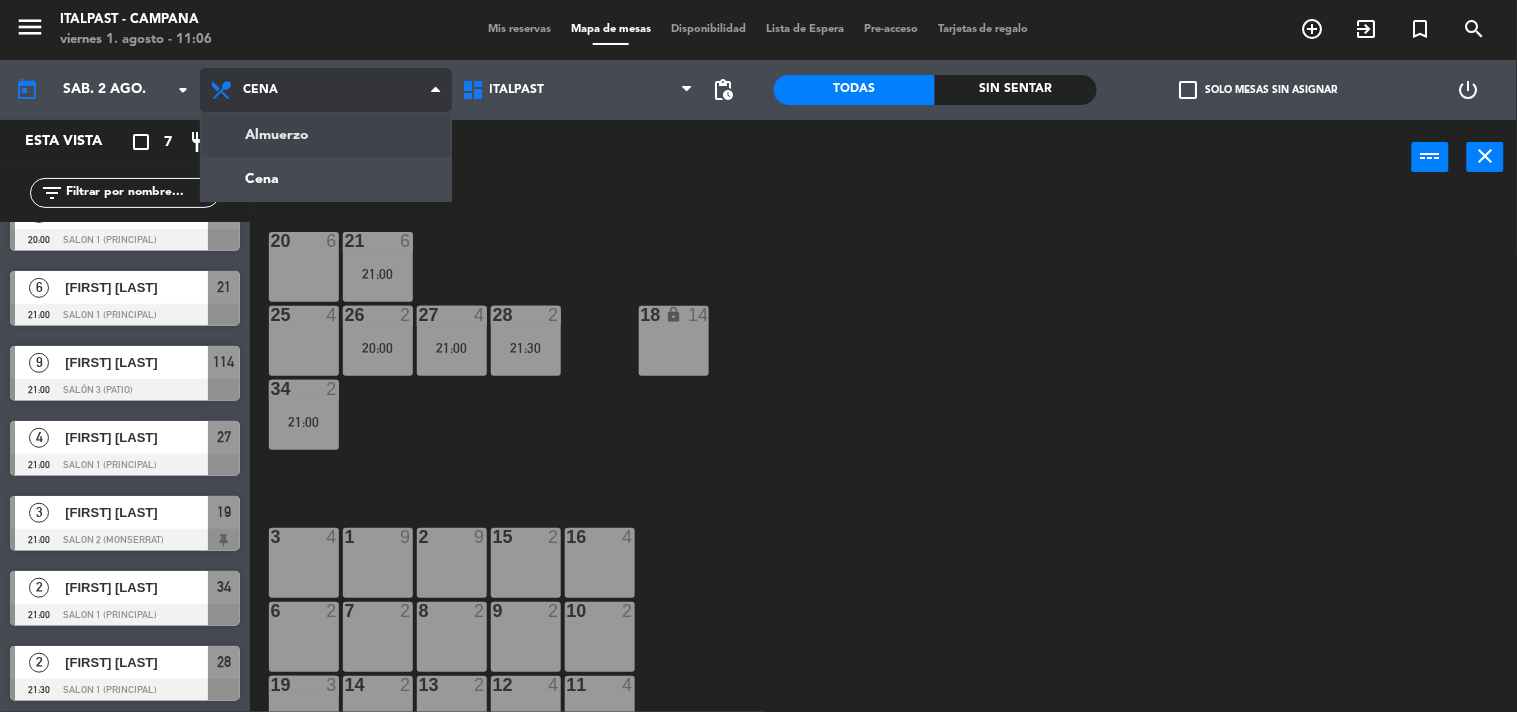 click on "menu  Italpast - Campana   viernes 1. agosto - 11:06   Mis reservas   Mapa de mesas   Disponibilidad   Lista de Espera   Pre-acceso   Tarjetas de regalo  add_circle_outline exit_to_app turned_in_not search today    sáb. 2 ago. arrow_drop_down  Almuerzo  Cena  Cena  Almuerzo  Cena  Italpast   Italpast   Italpast  pending_actions  Todas  Sin sentar  check_box_outline_blank   Solo mesas sin asignar   power_settings_new   Esta vista   crop_square  7  restaurant  28 filter_list  2   [FIRST] [LAST]   20:00   Salon 1 (Principal)  26  6   [FIRST] [LAST]   21:00   Salon 1 (Principal)  21  9   [FIRST] [LAST]   21:00   Salón 3 (Patio)  114  4   [FIRST] [LAST]   21:00   Salon 1 (Principal)  27  3   [FIRST] [LAST]   21:00   Salon 2 (Monserrat)  19  2   [FIRST] [LAST]   21:00   Salon 1 (Principal)  34  2   [FIRST] [LAST]   21:30   Salon 1 (Principal)  28 power_input close 20  6  21  6   21:00  25  4  26  2   20:00  27  4   21:00  28  2   21:30  18 lock  14  34  2   21:00  3  4  1  9  2  9  15  2  16  4  6  2  7 8" 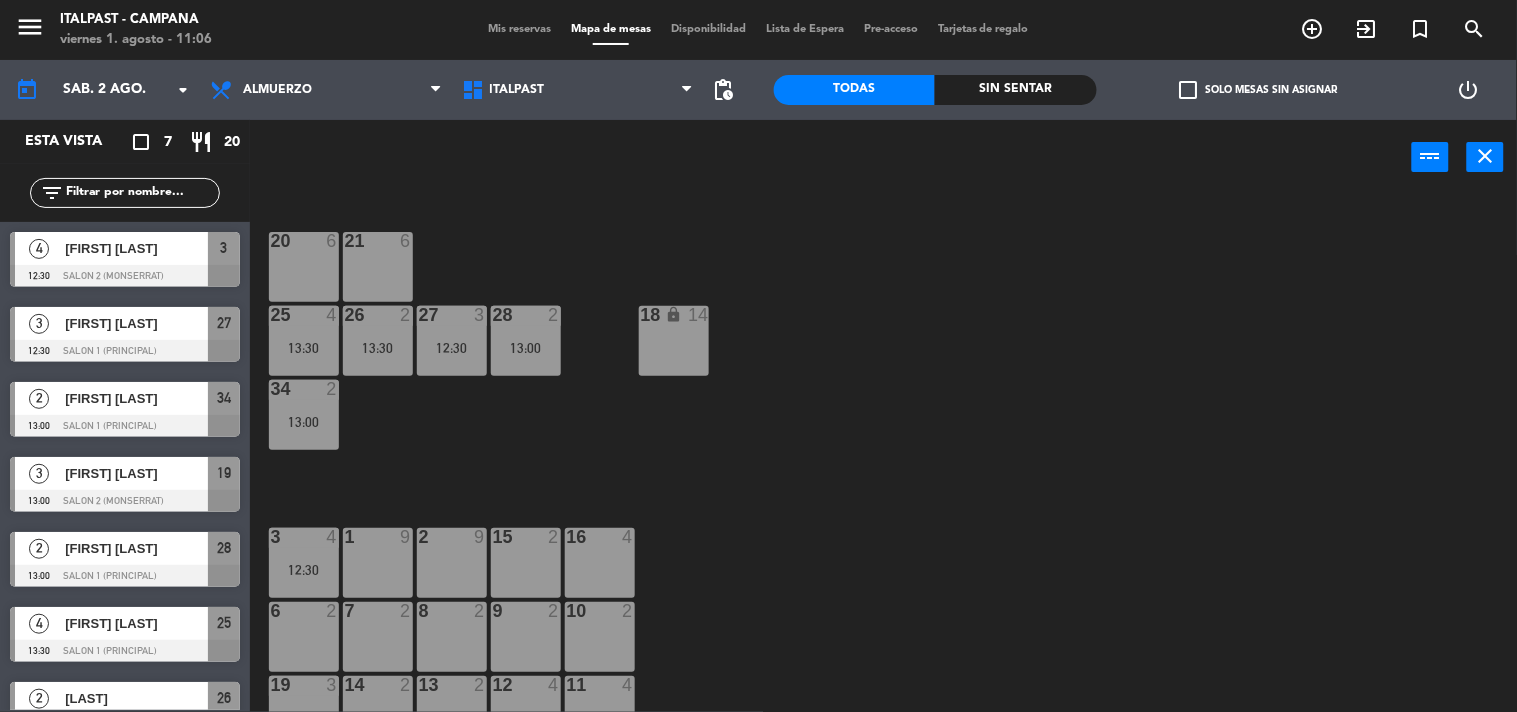 scroll, scrollTop: 36, scrollLeft: 0, axis: vertical 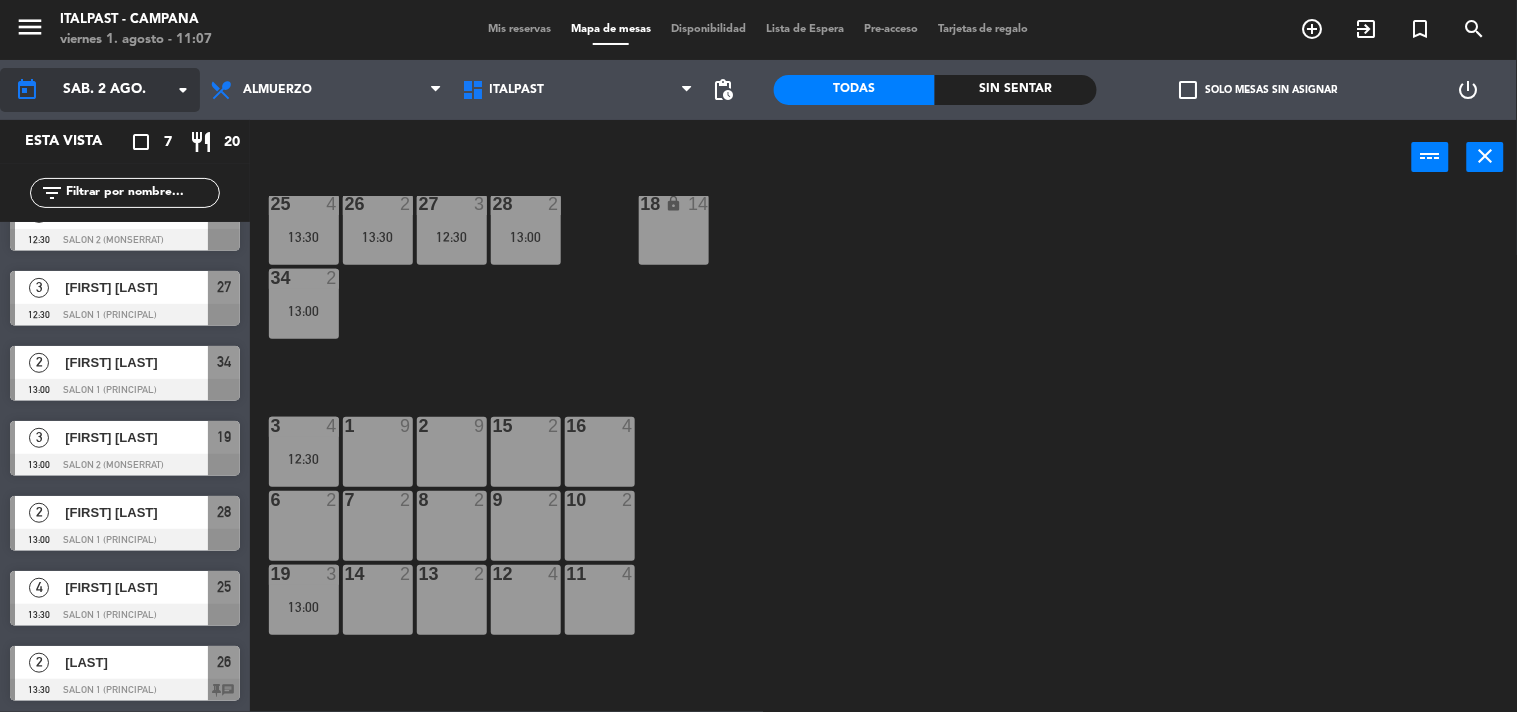 click on "sáb. 2 ago." 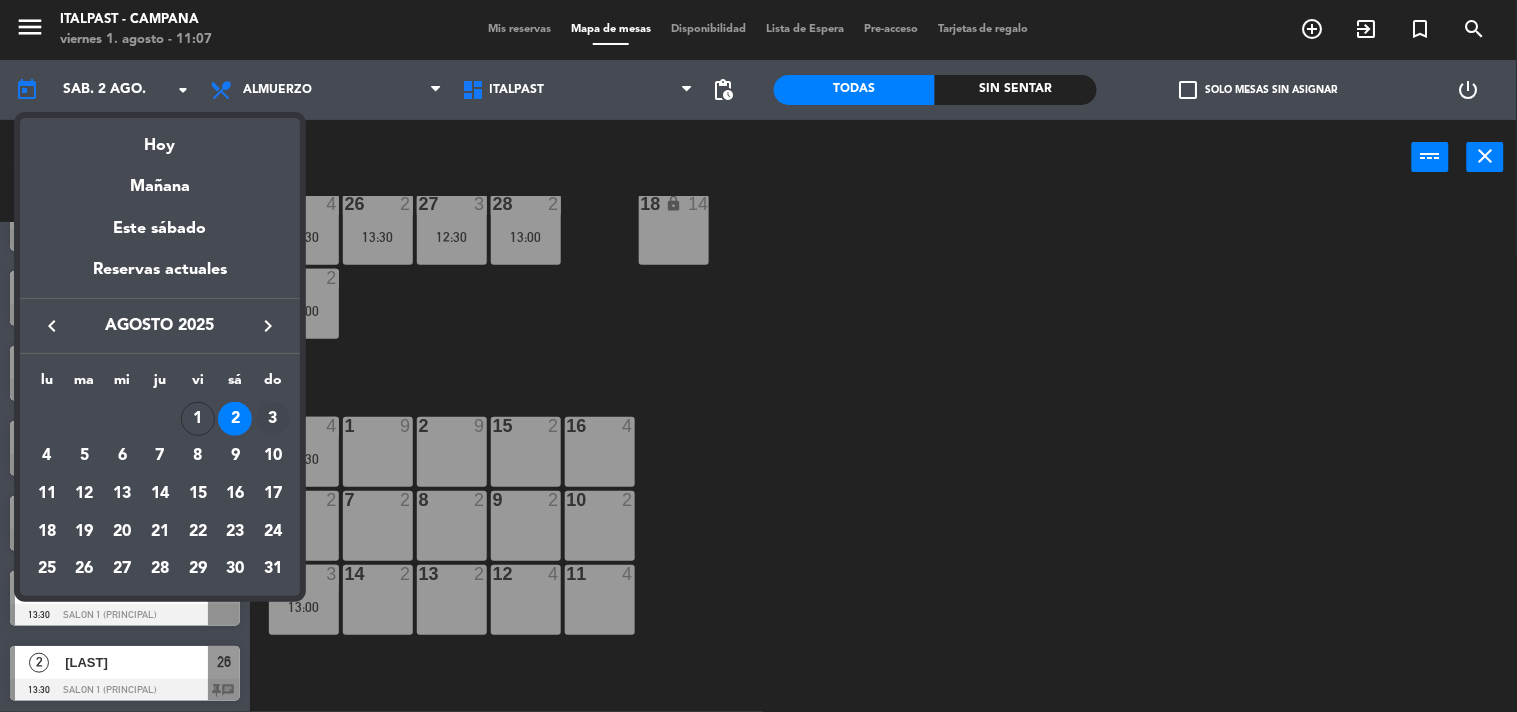 click on "3" at bounding box center (273, 419) 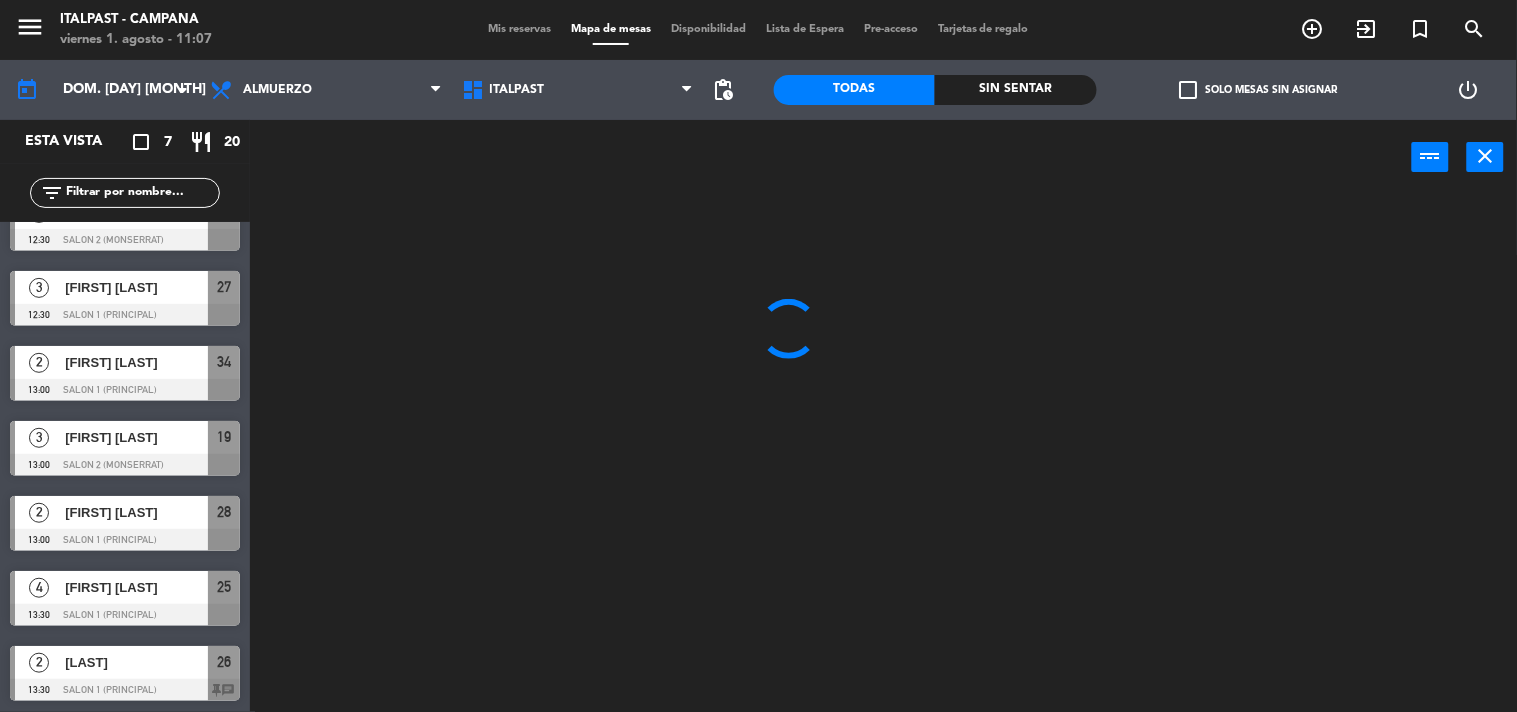 scroll, scrollTop: 0, scrollLeft: 0, axis: both 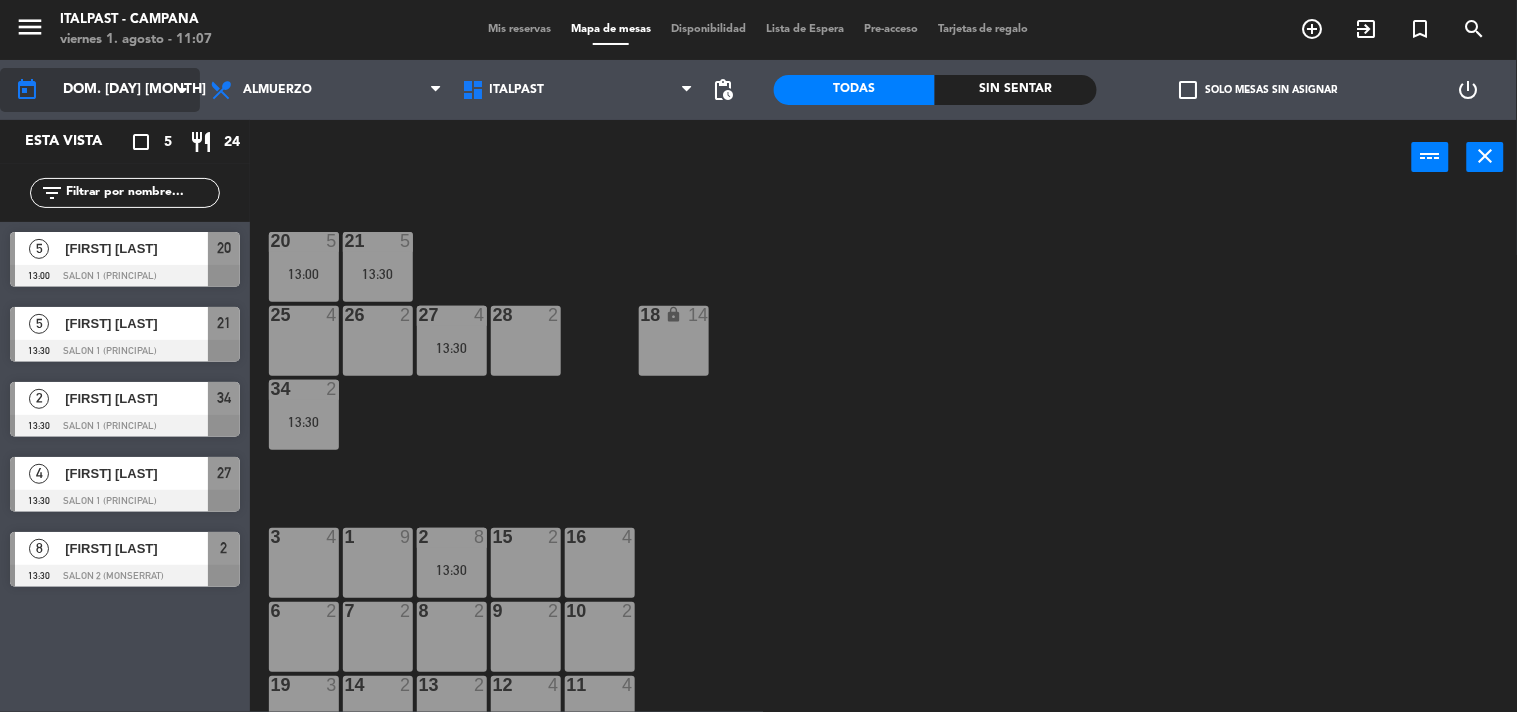 click on "dom. [DAY] [MONTH]" 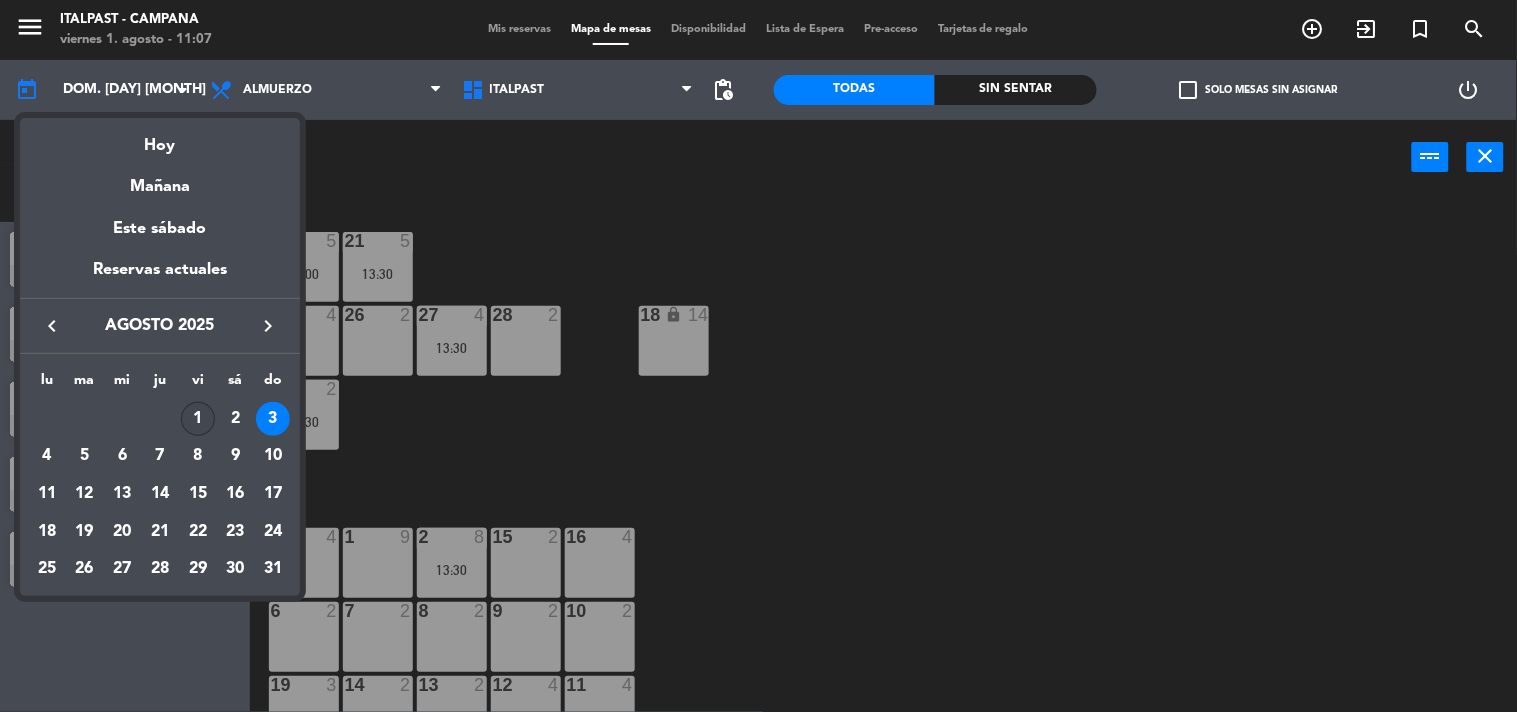 click on "1" at bounding box center (198, 419) 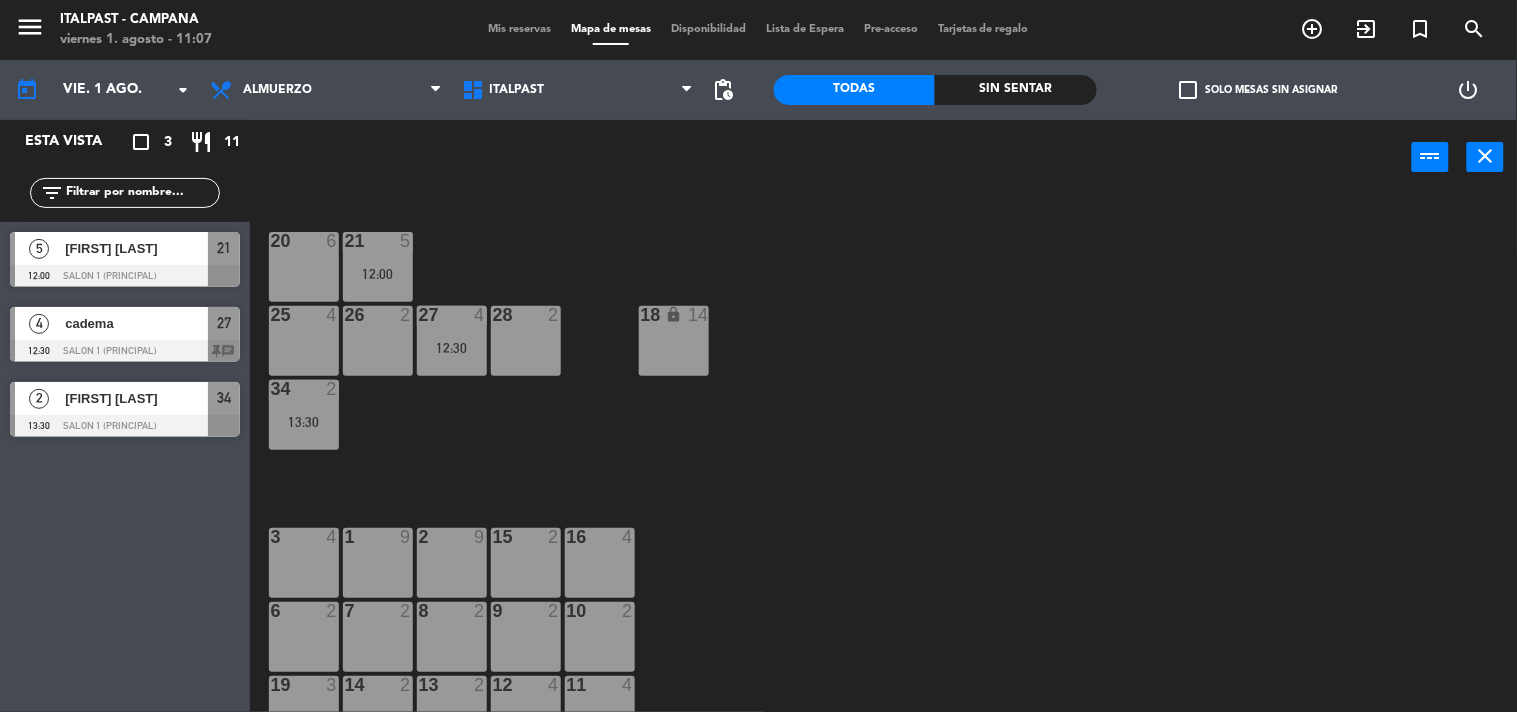 click at bounding box center [125, 351] 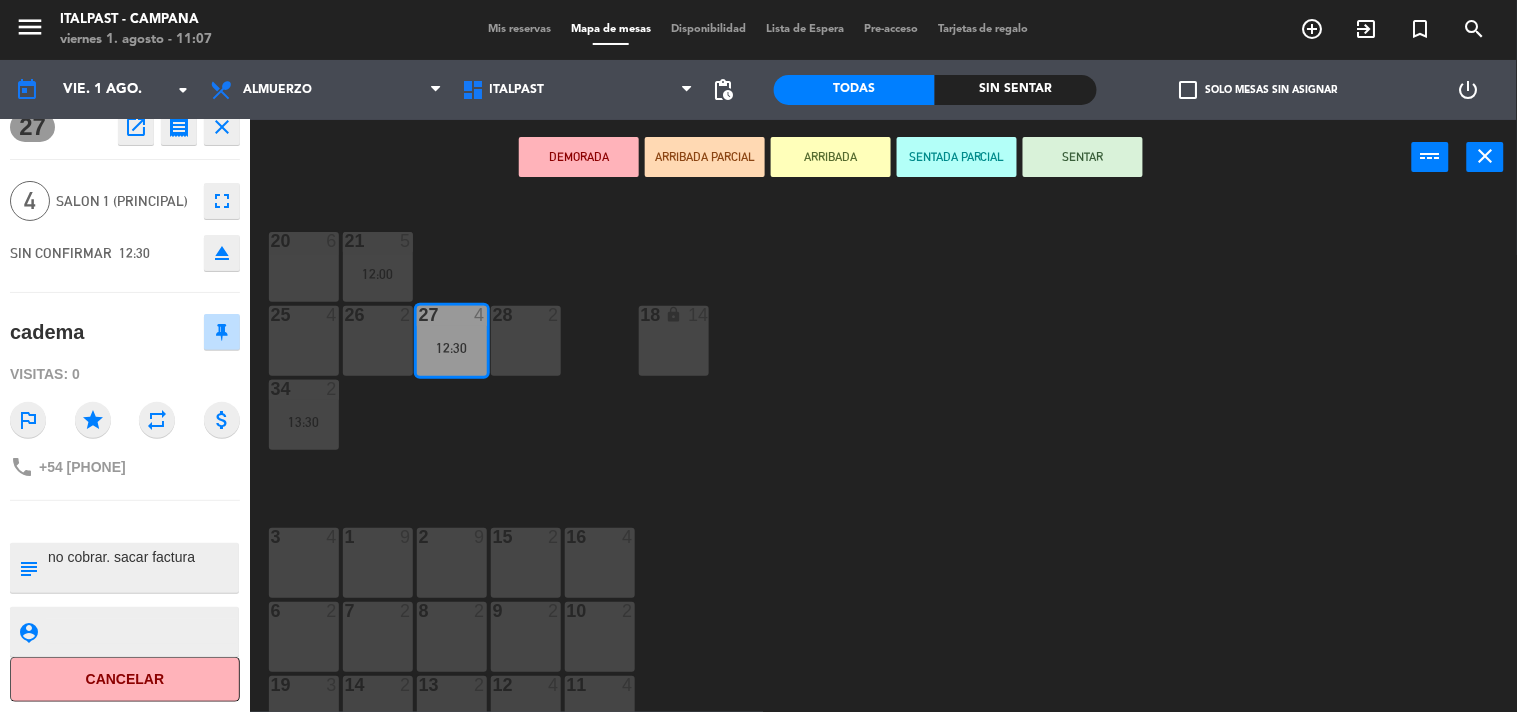 scroll, scrollTop: 0, scrollLeft: 0, axis: both 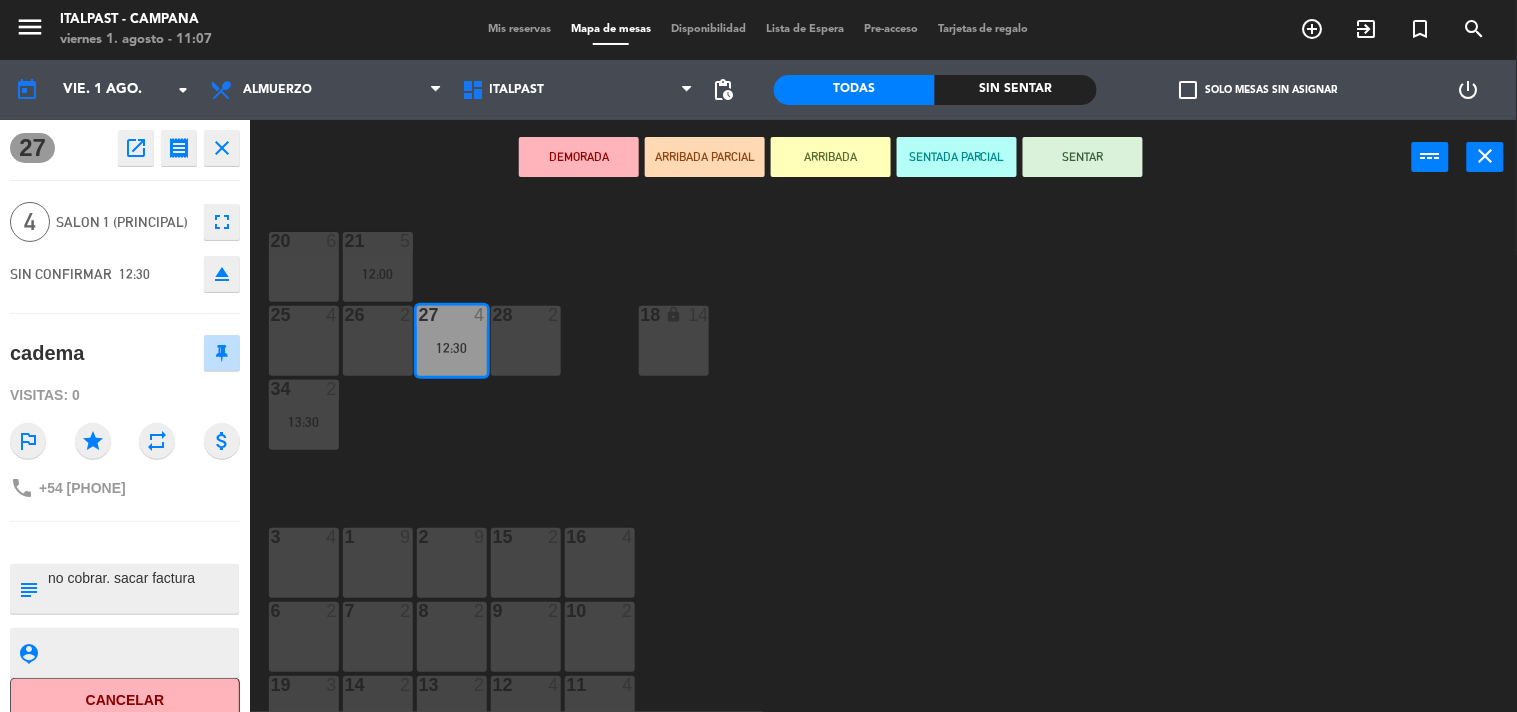 click on "close" 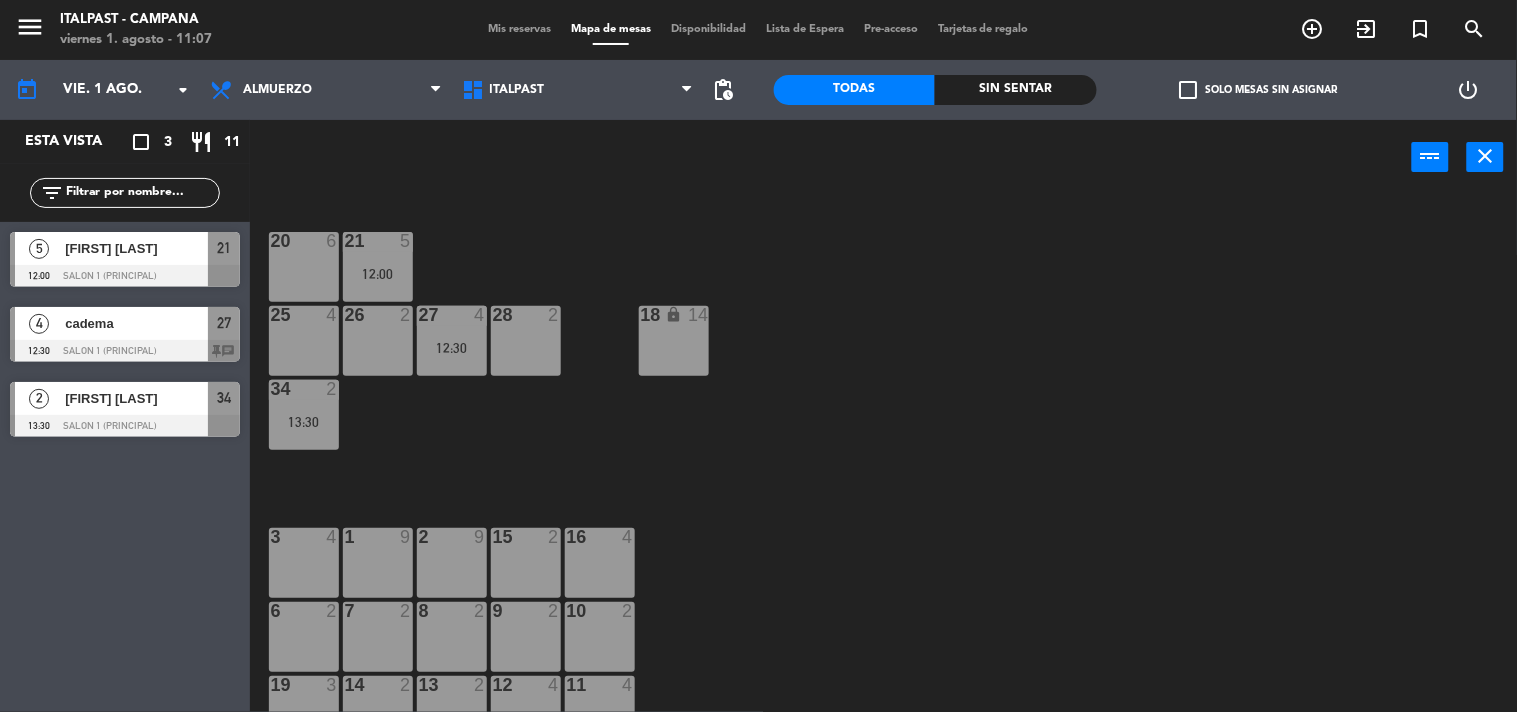 drag, startPoint x: 483, startPoint y: 344, endPoint x: 472, endPoint y: 346, distance: 11.18034 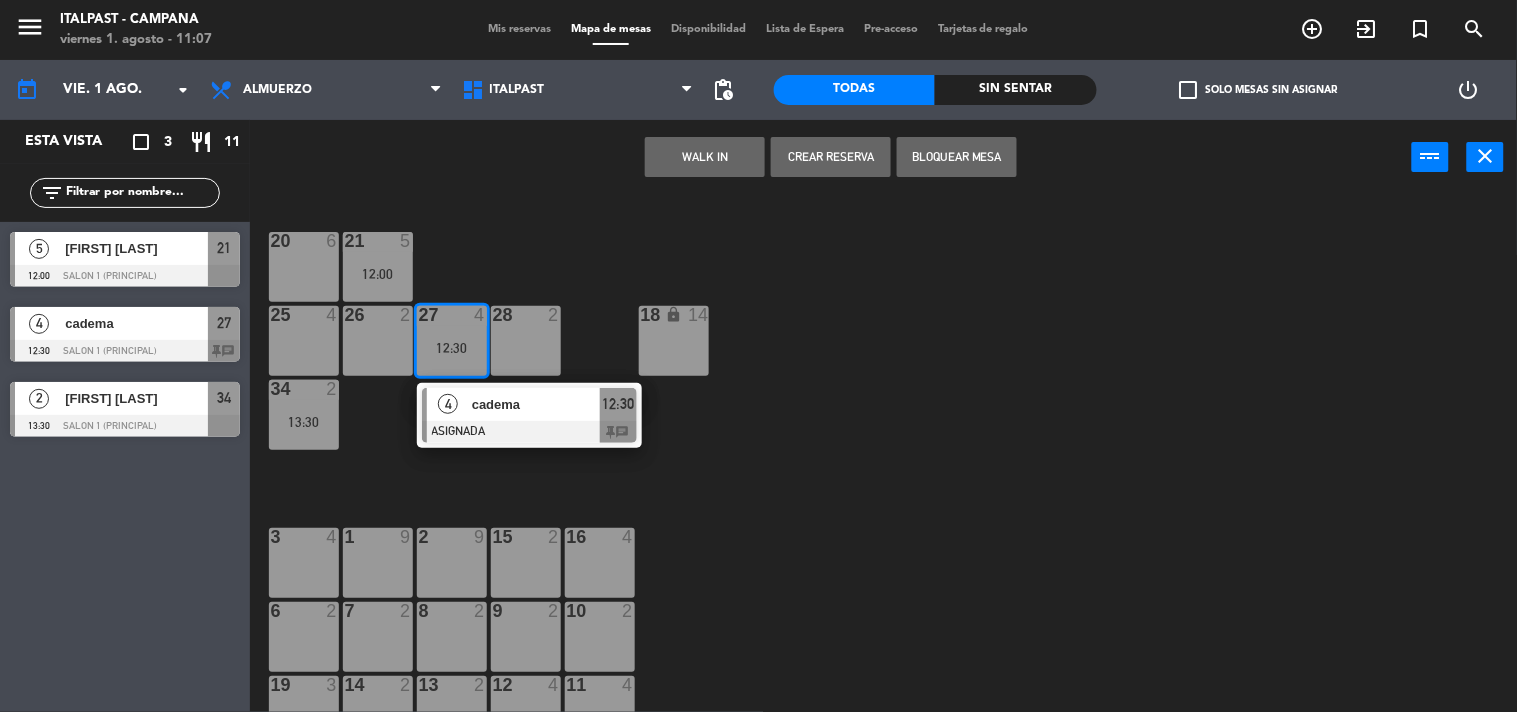 click at bounding box center (303, 241) 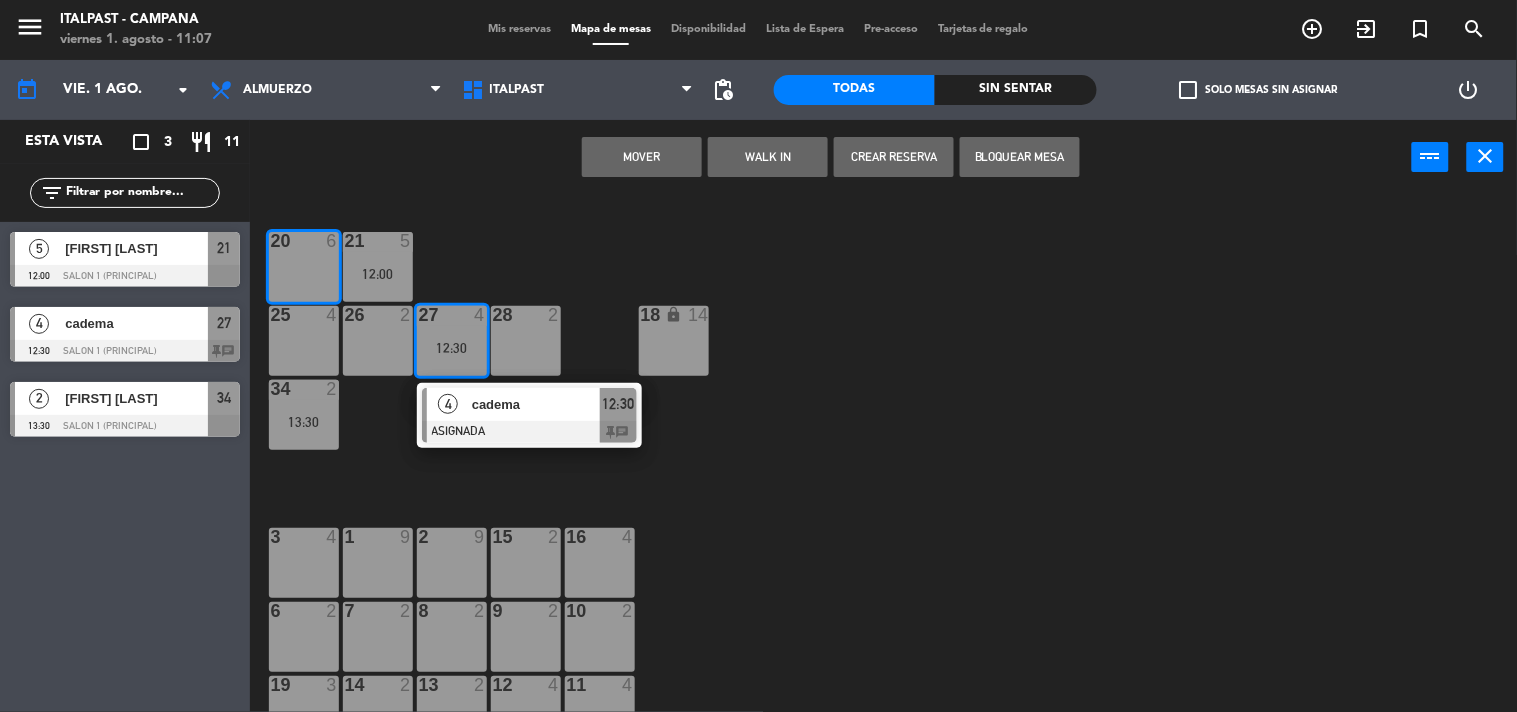 click on "Mover" at bounding box center [642, 157] 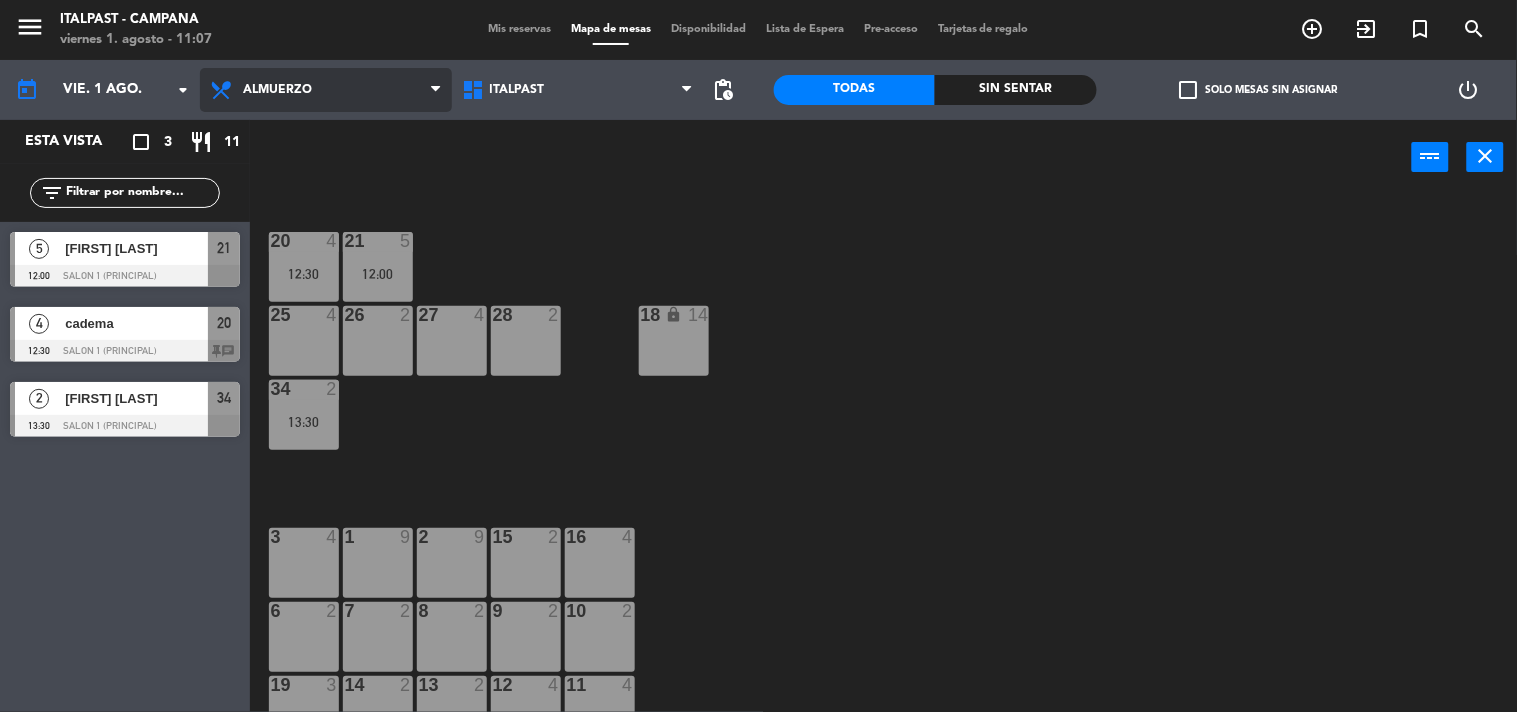 click on "Almuerzo" at bounding box center [326, 90] 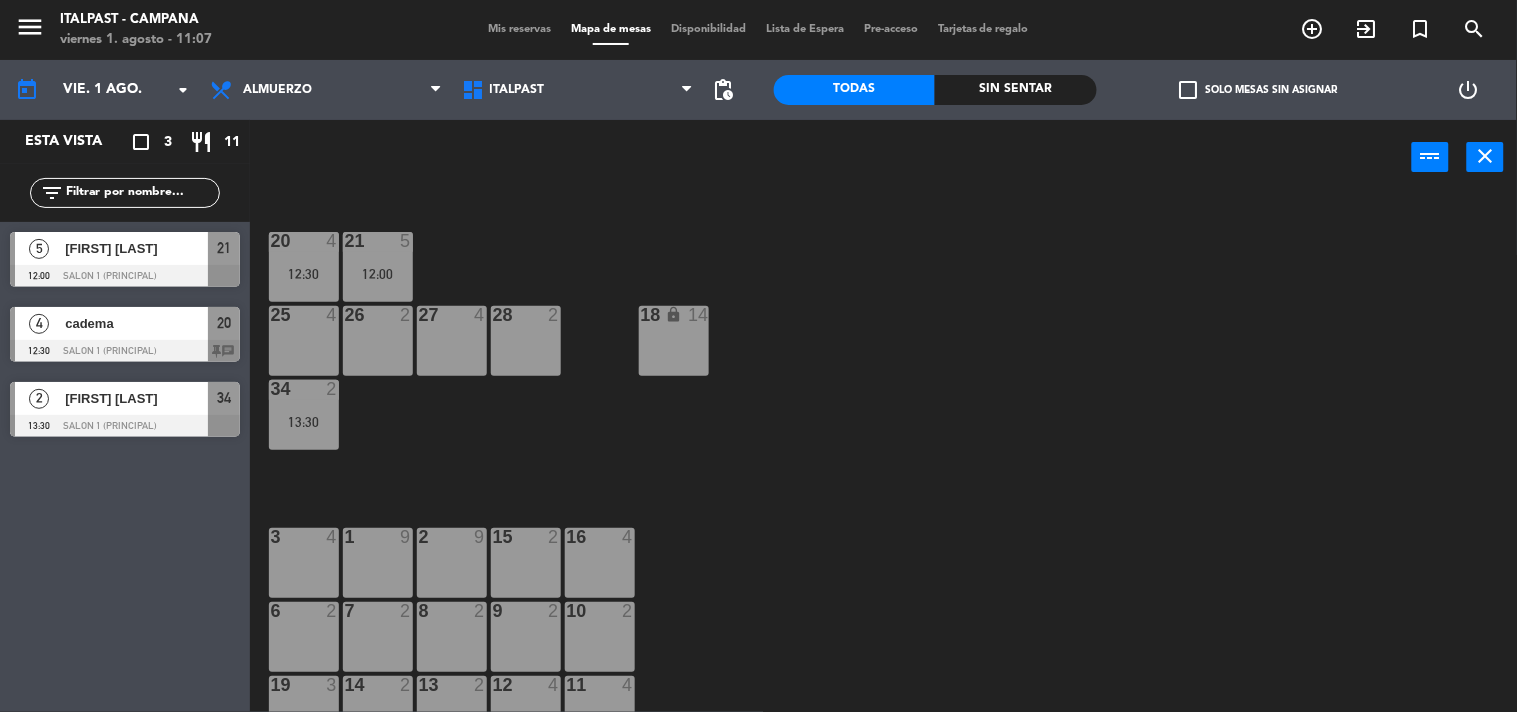 click on "power_input close" at bounding box center [831, 158] 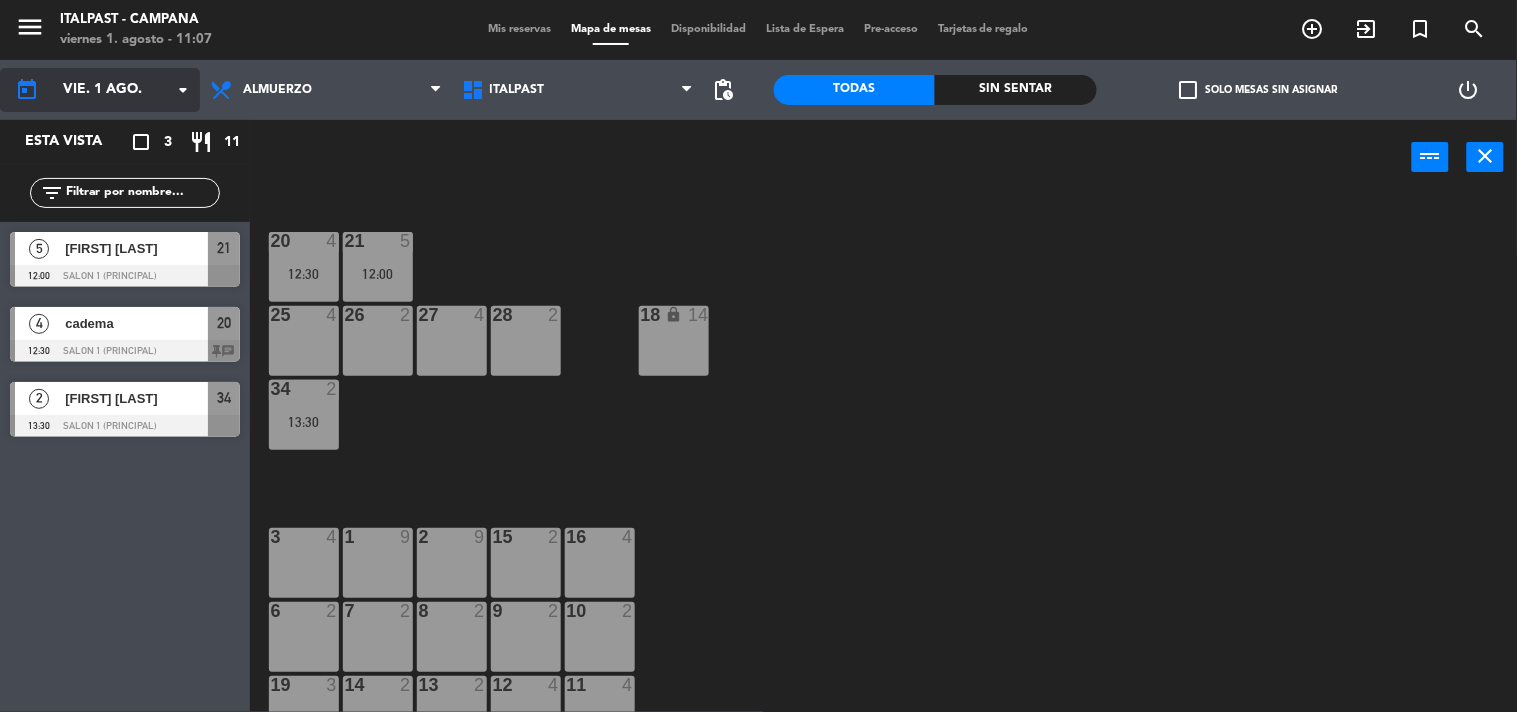 click on "arrow_drop_down" 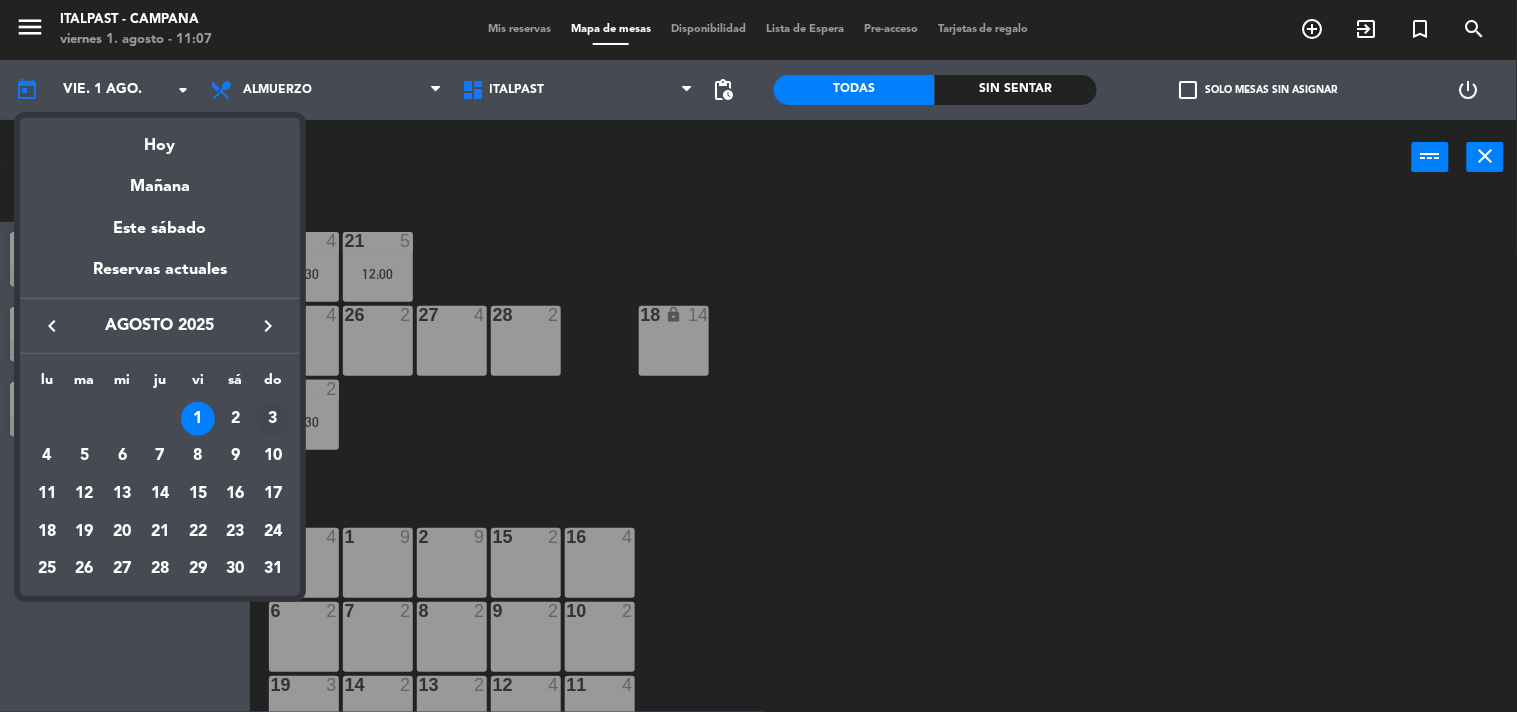 click on "3" at bounding box center [273, 419] 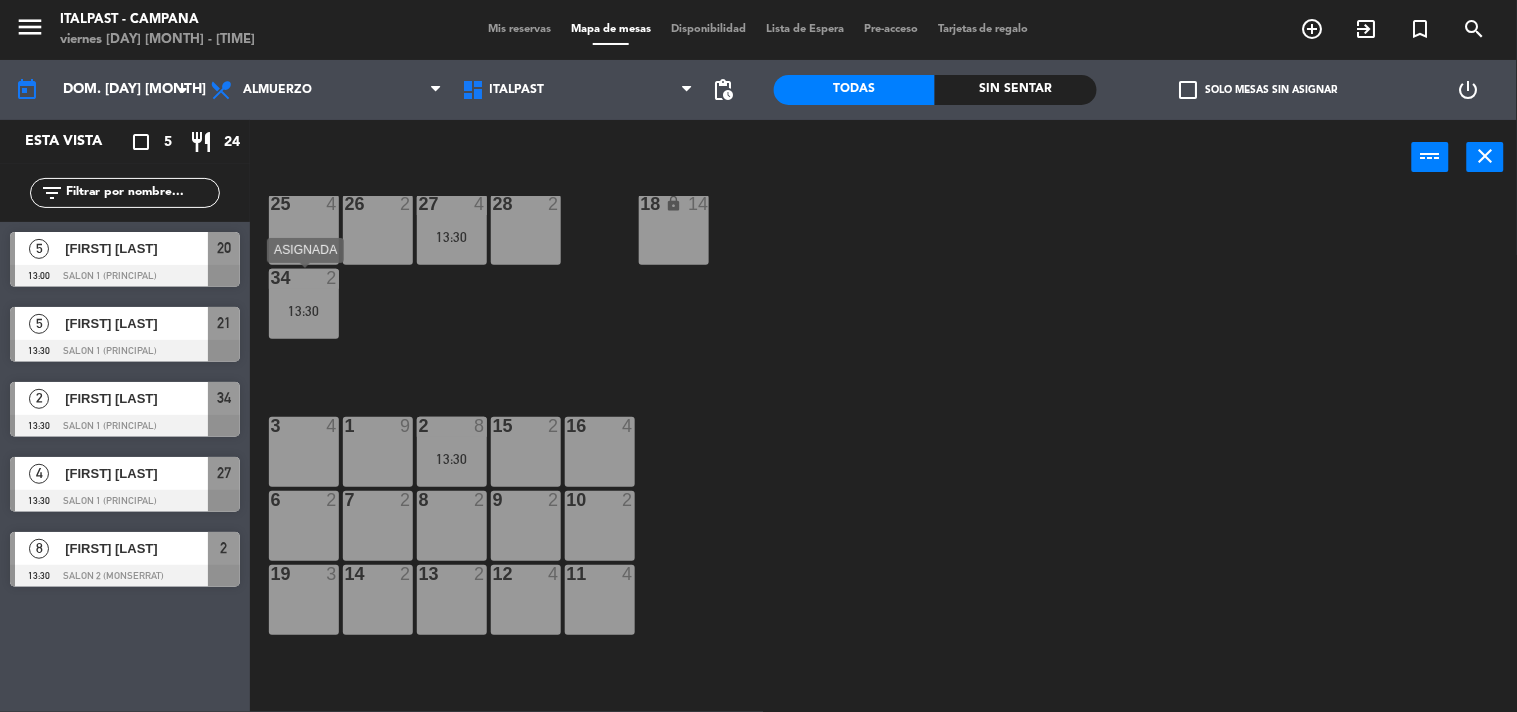 scroll, scrollTop: 222, scrollLeft: 0, axis: vertical 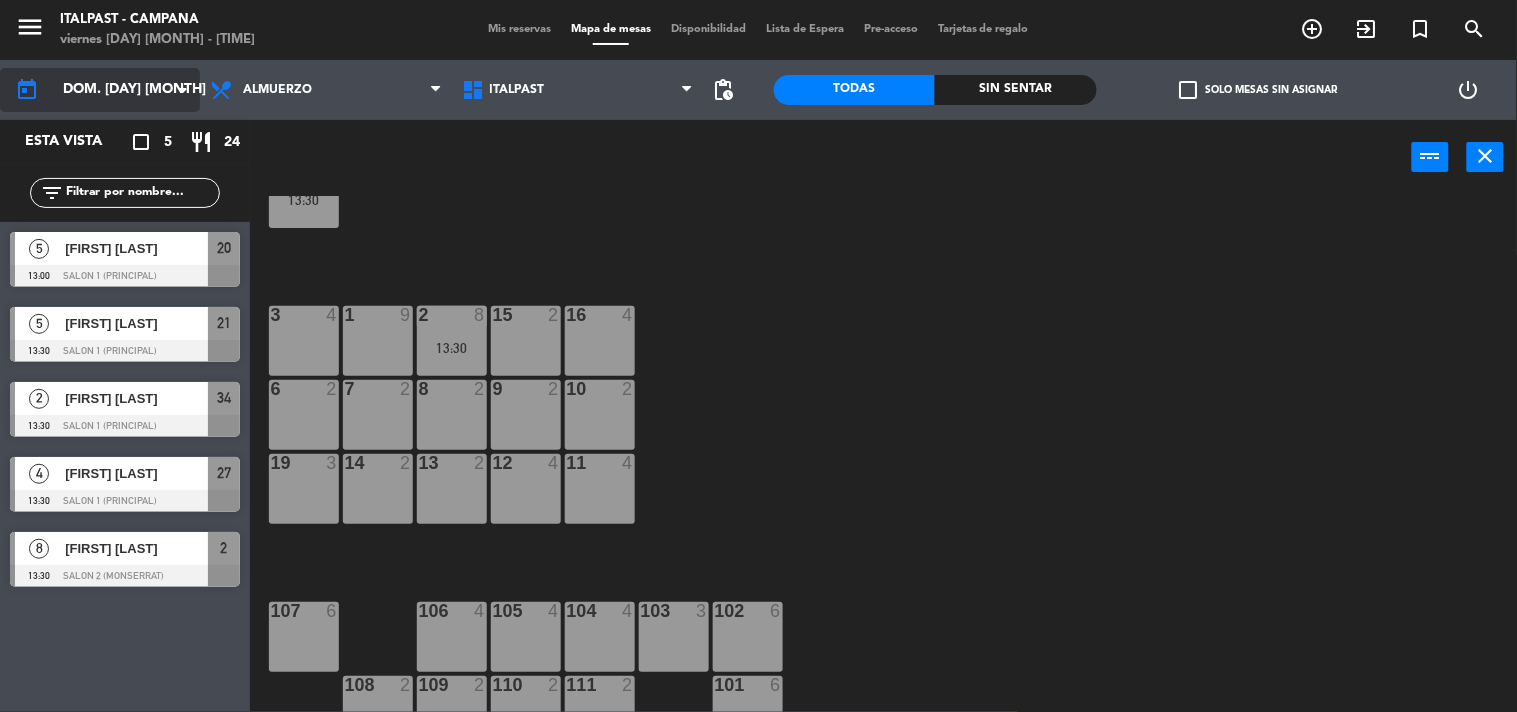 click on "dom. [DAY] [MONTH]" 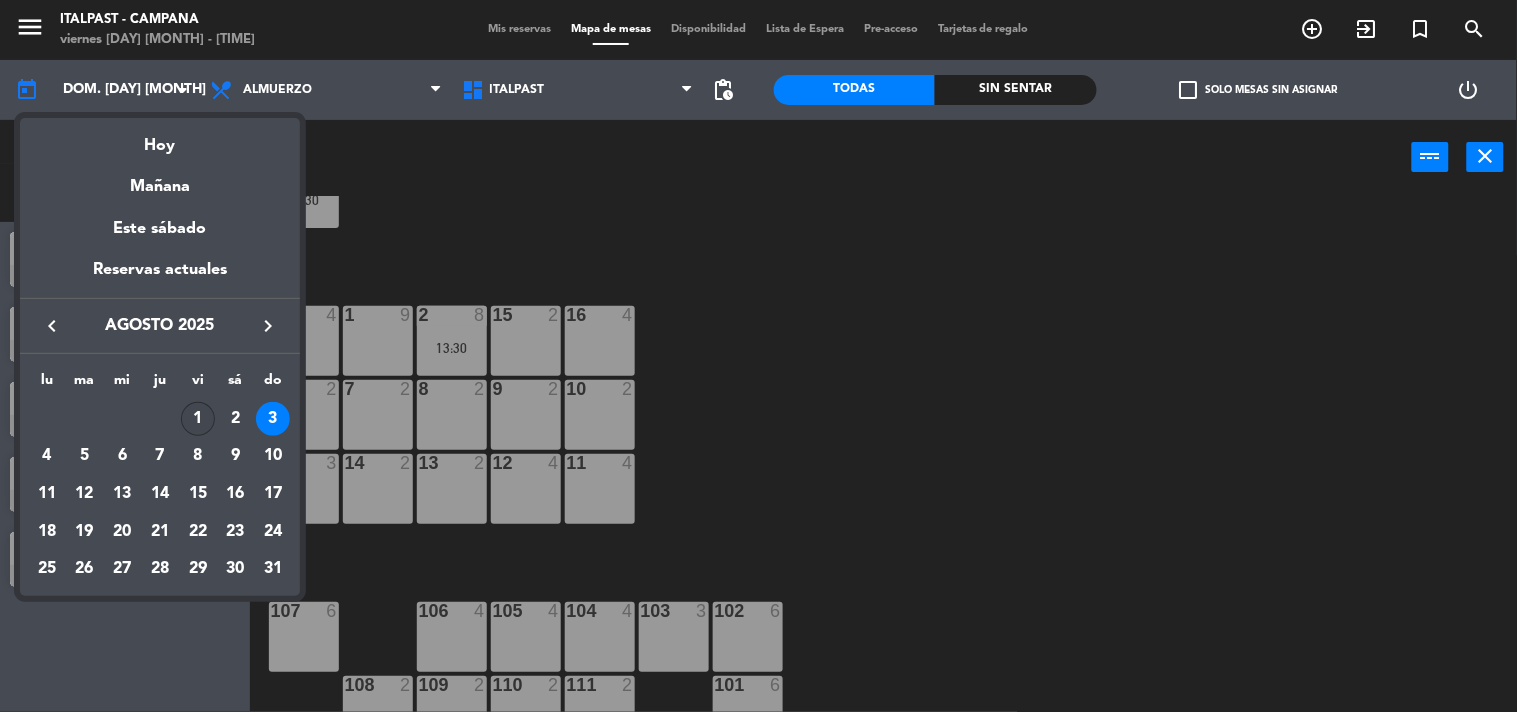 click on "1" at bounding box center [198, 419] 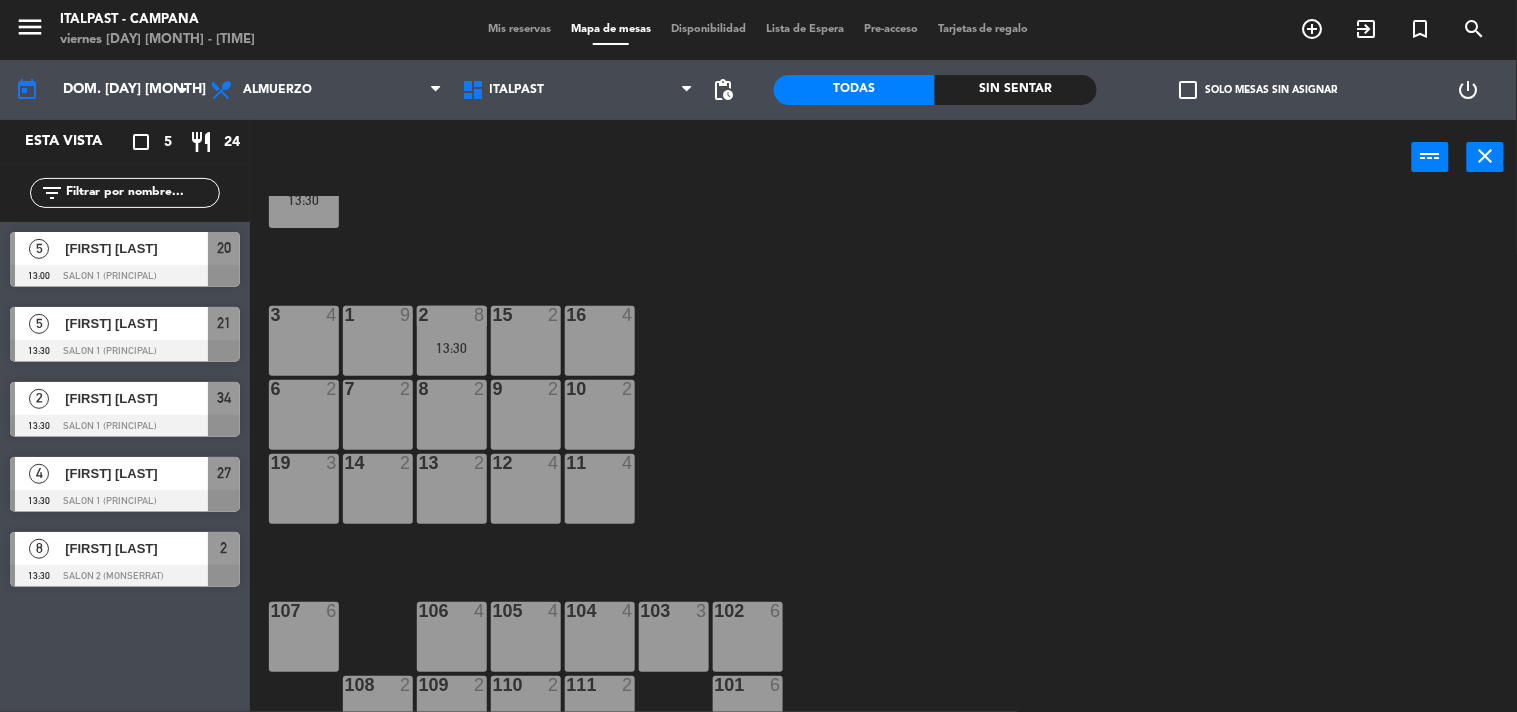 type on "vie. 1 ago." 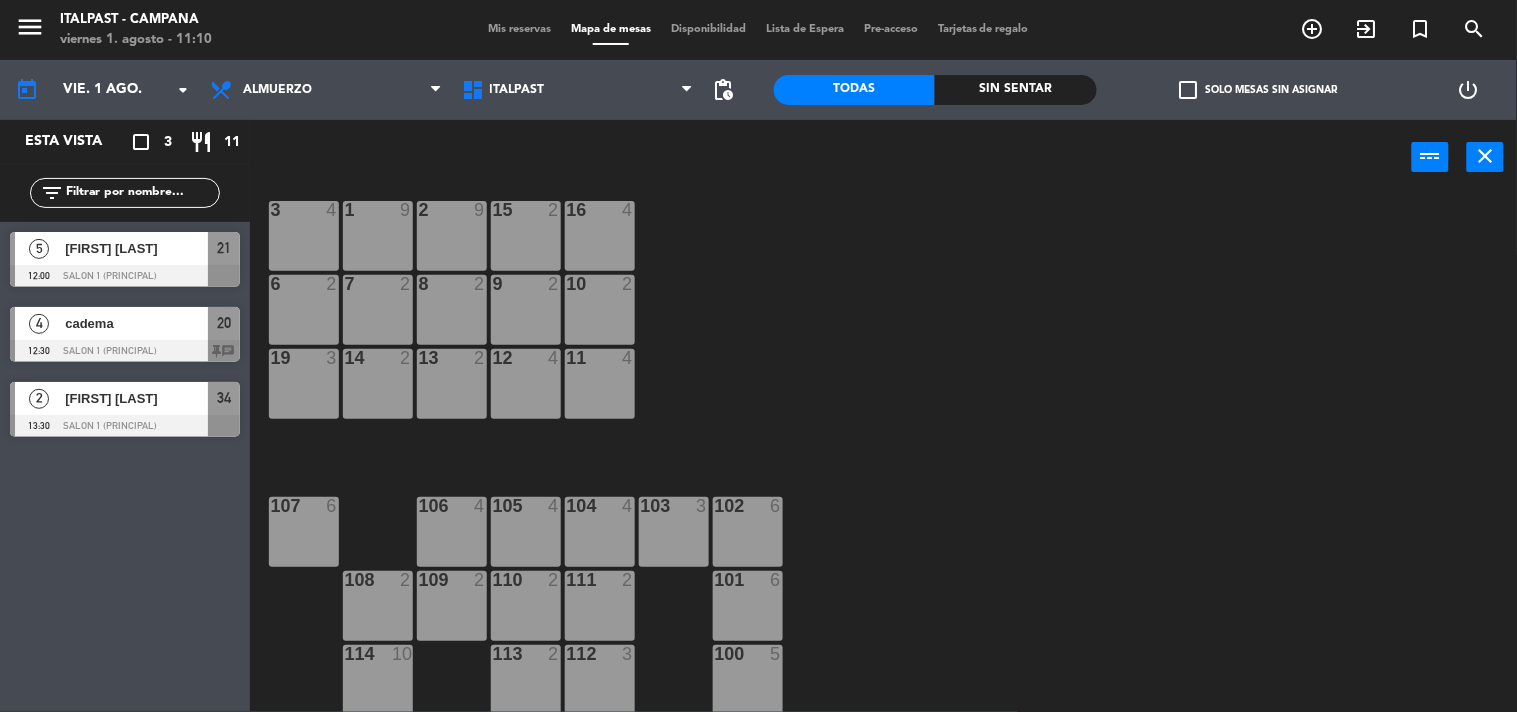 scroll, scrollTop: 0, scrollLeft: 0, axis: both 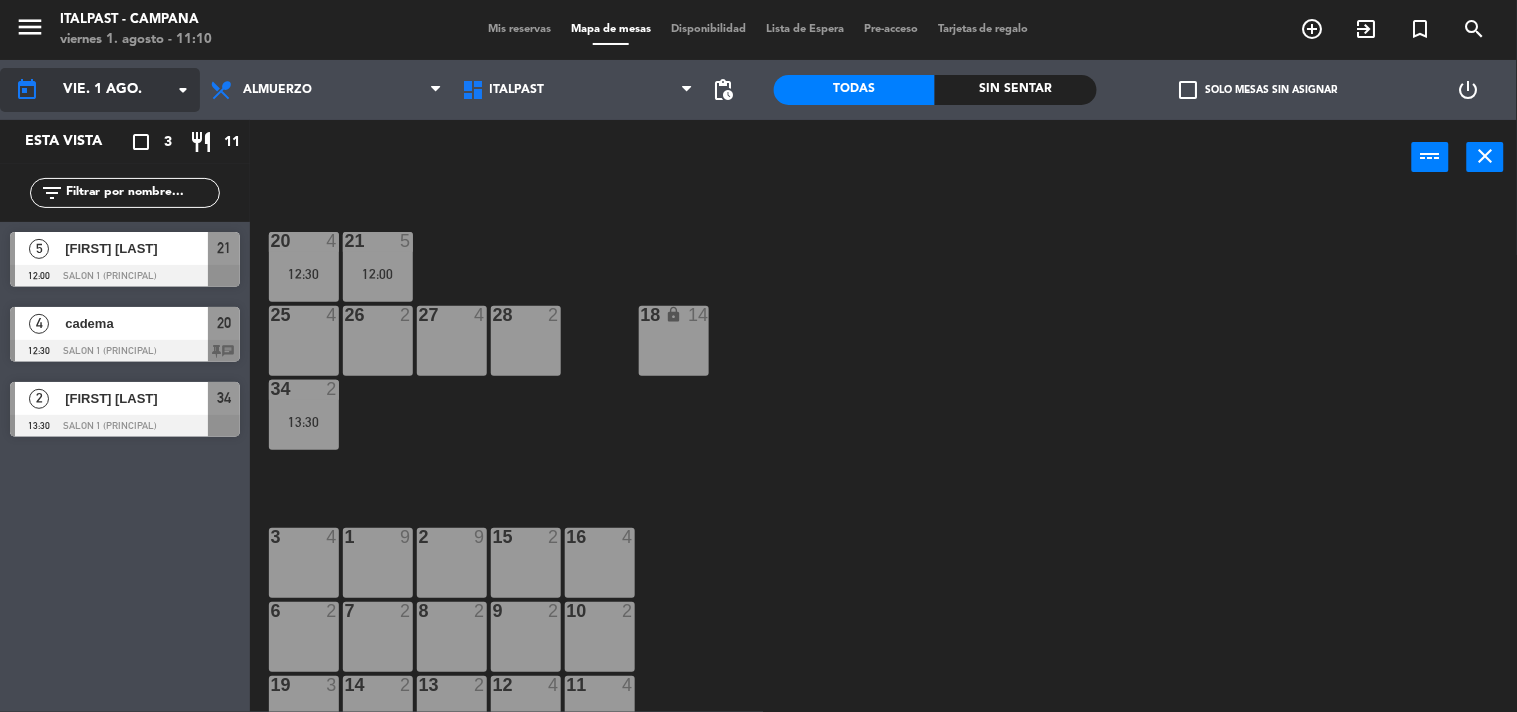 click on "vie. 1 ago." 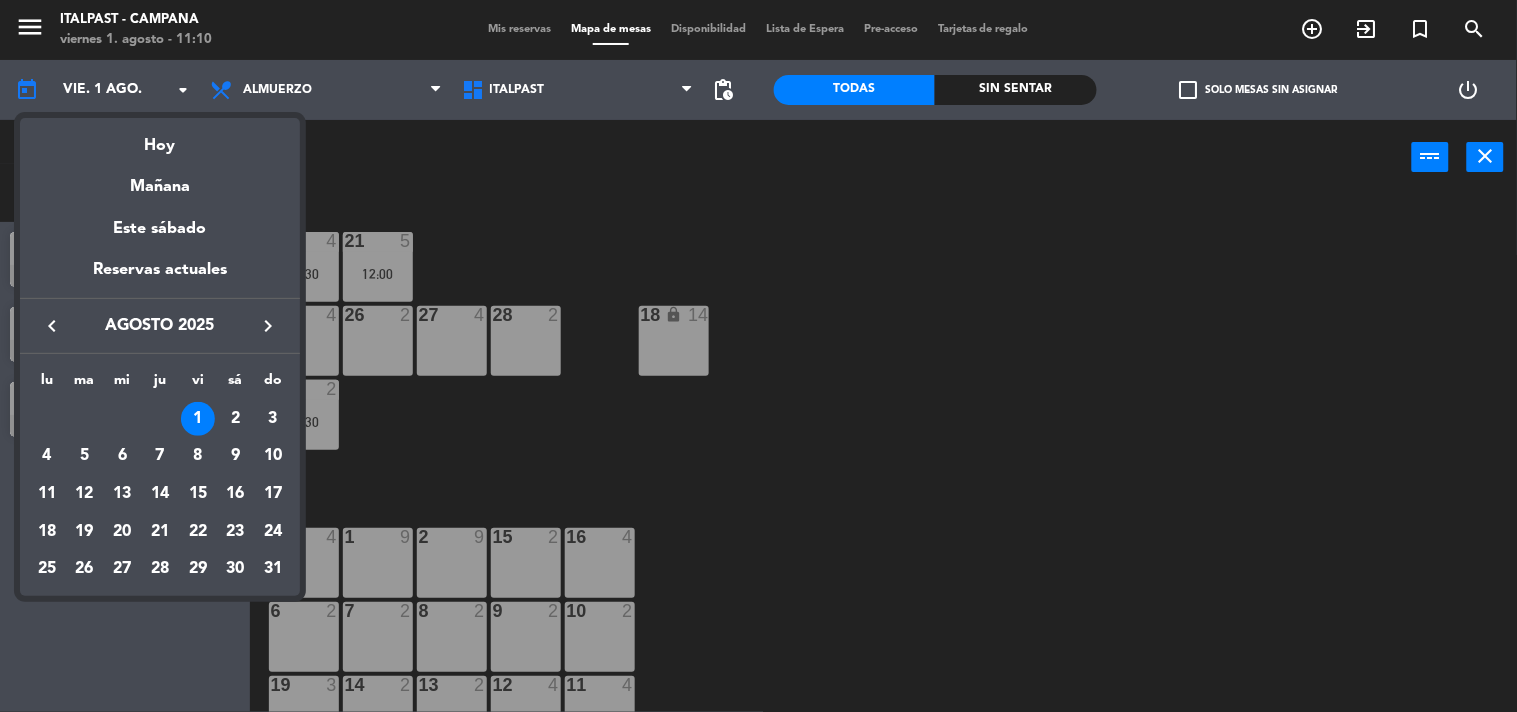 click at bounding box center [758, 356] 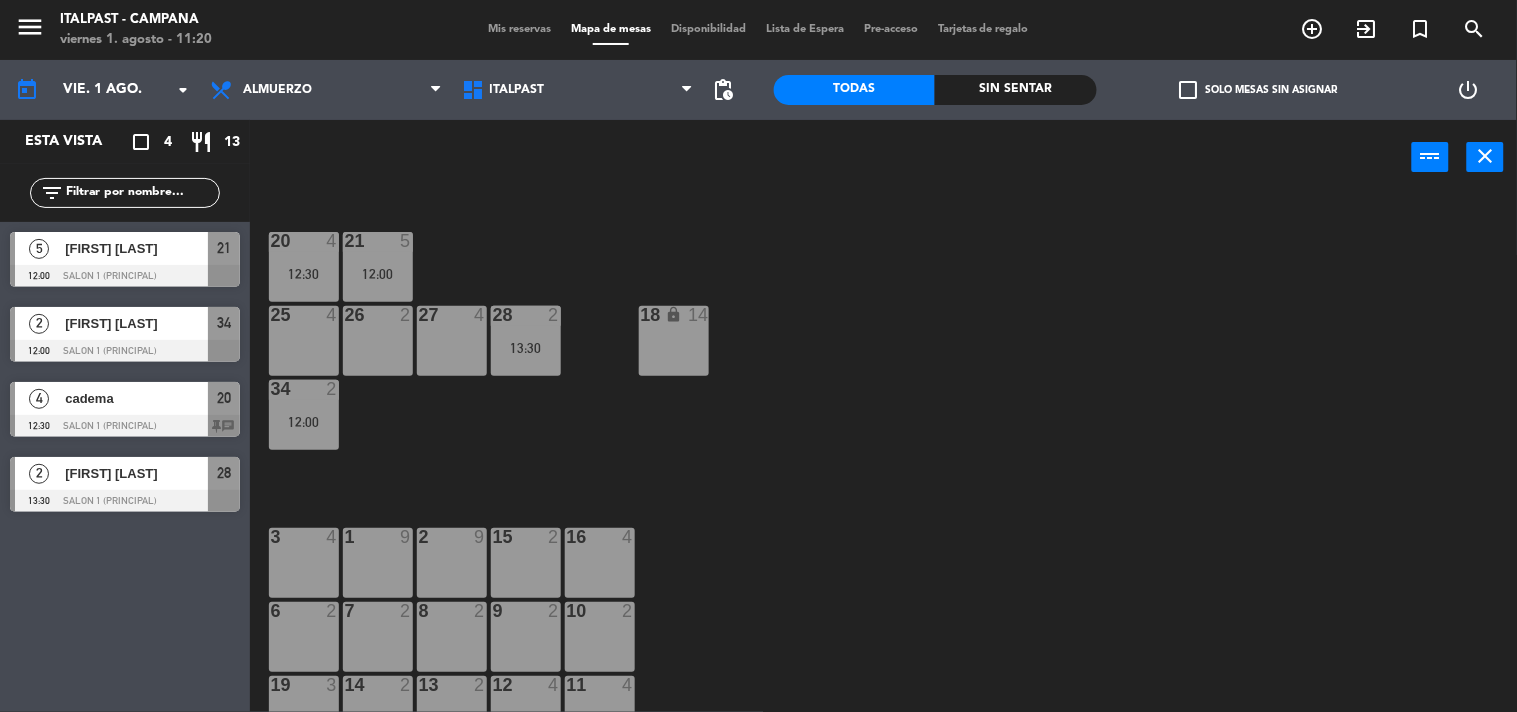 click on "20  4   12:30  21  5   12:00  25  4  26  2  27  4  28  2   13:30  18 lock  14  34  2   12:00  3  4  1  9  2  9  15  2  16  4  6  2  7  2  8  2  9  2  10  2  19  3  14  2  13  2  12  4  11  4  107  6  106  4  103  3  102  6  105  4  104  4  110  2  111  2  101  6  108  2  109  2  112  3  114  10  100  5  113  2" 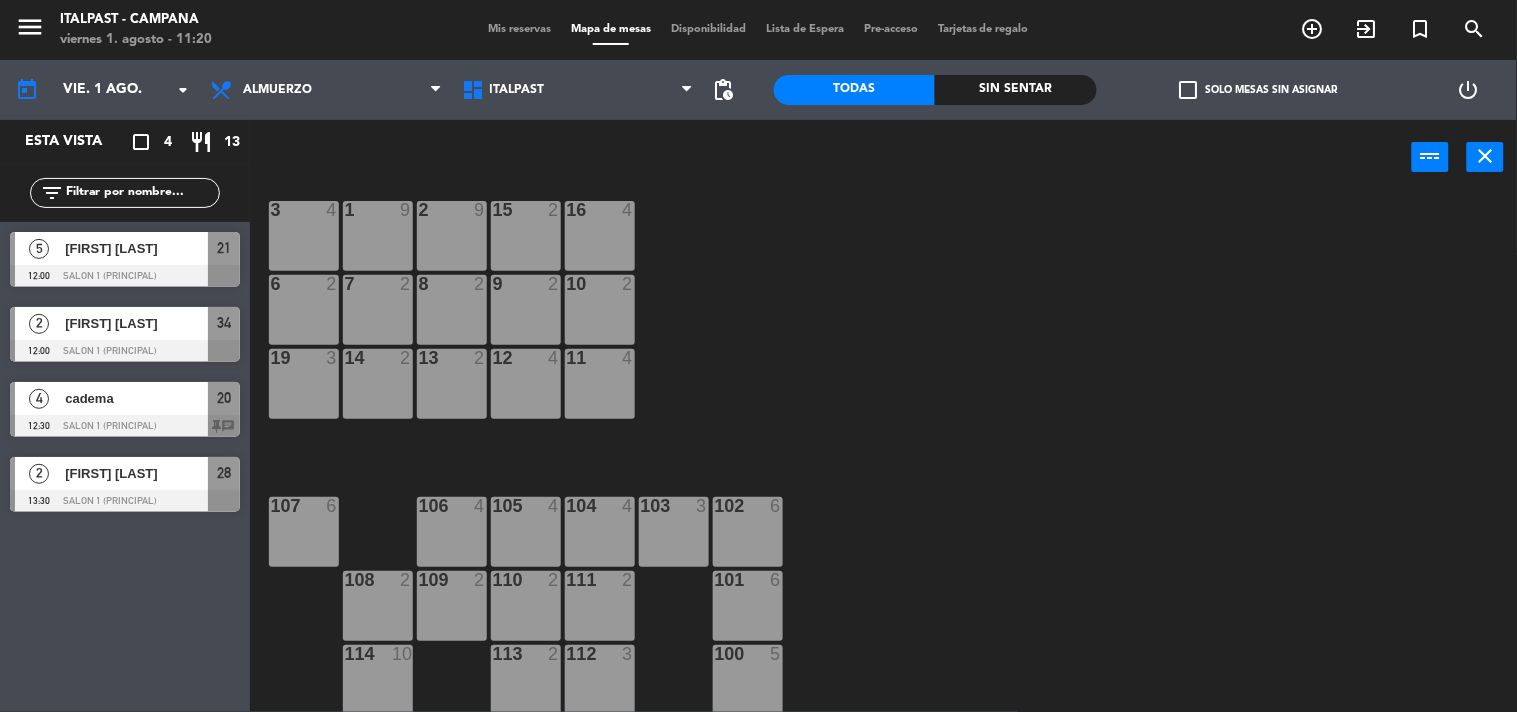 scroll, scrollTop: 0, scrollLeft: 0, axis: both 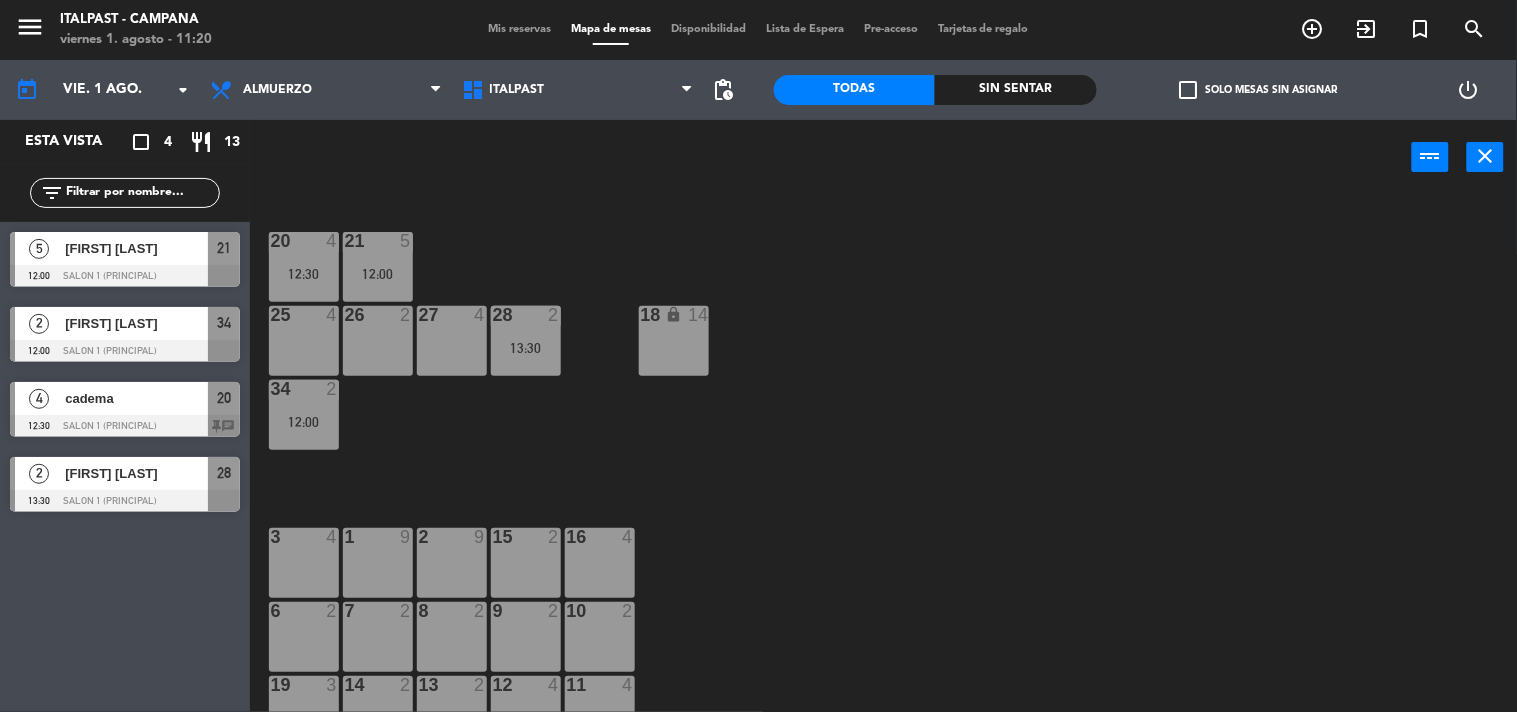 click on "28  2   13:30" at bounding box center [526, 341] 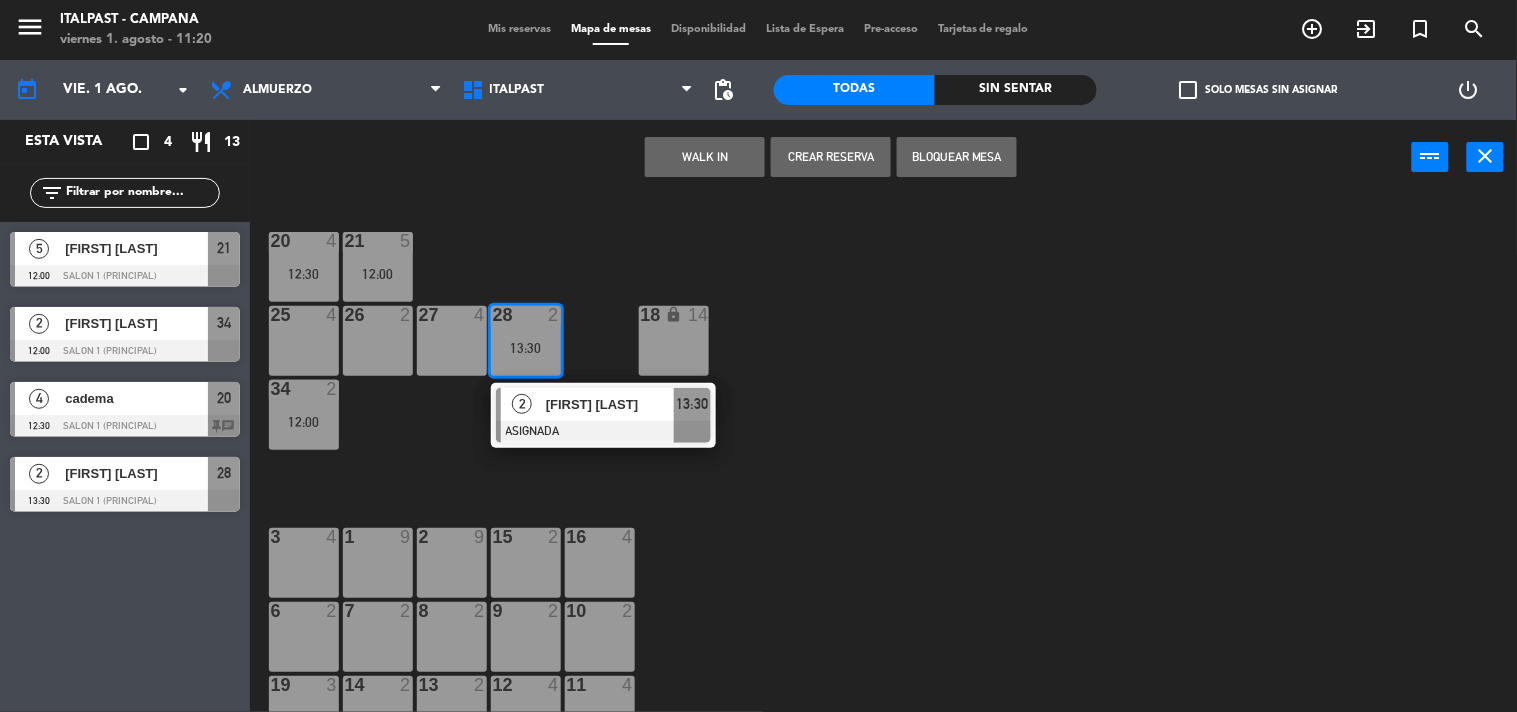click on "10  2" at bounding box center (600, 637) 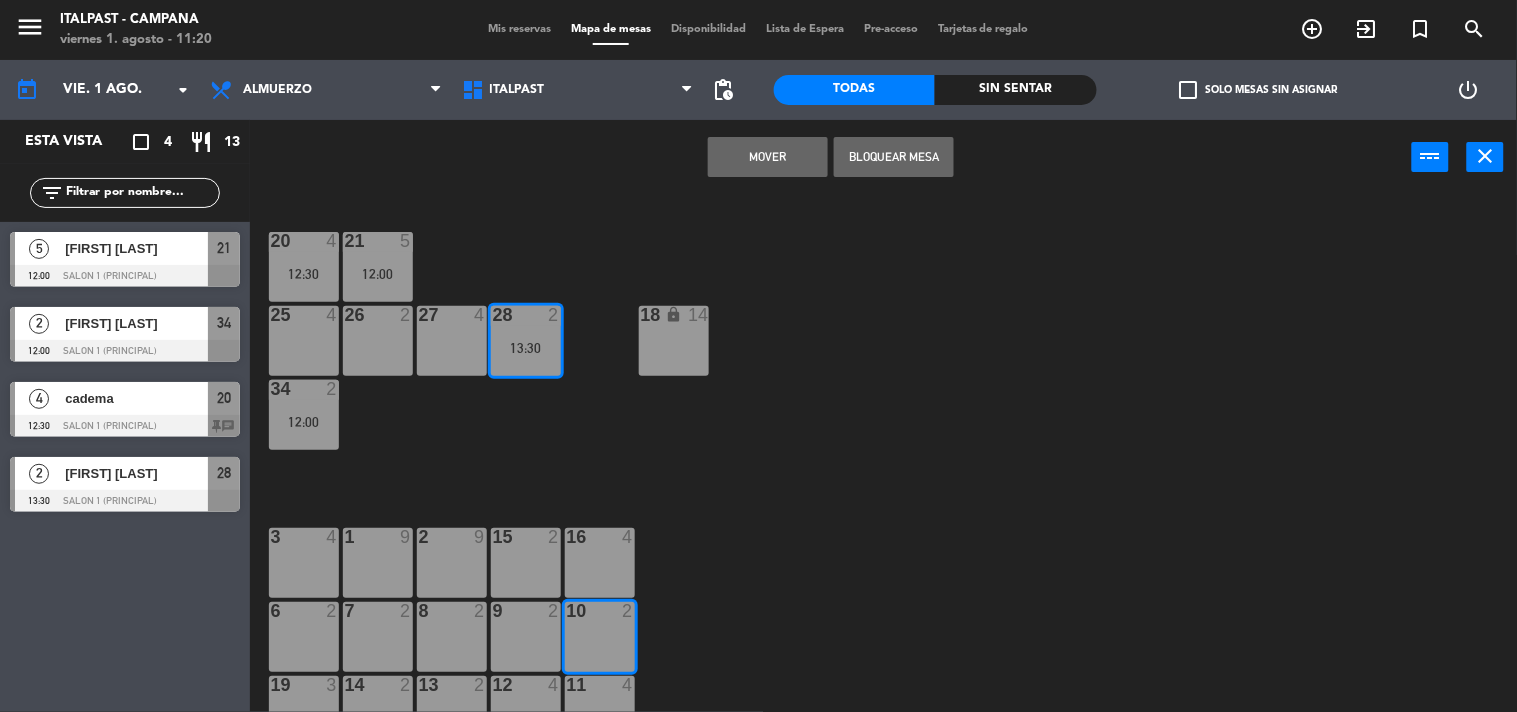 click on "Mover" at bounding box center [768, 157] 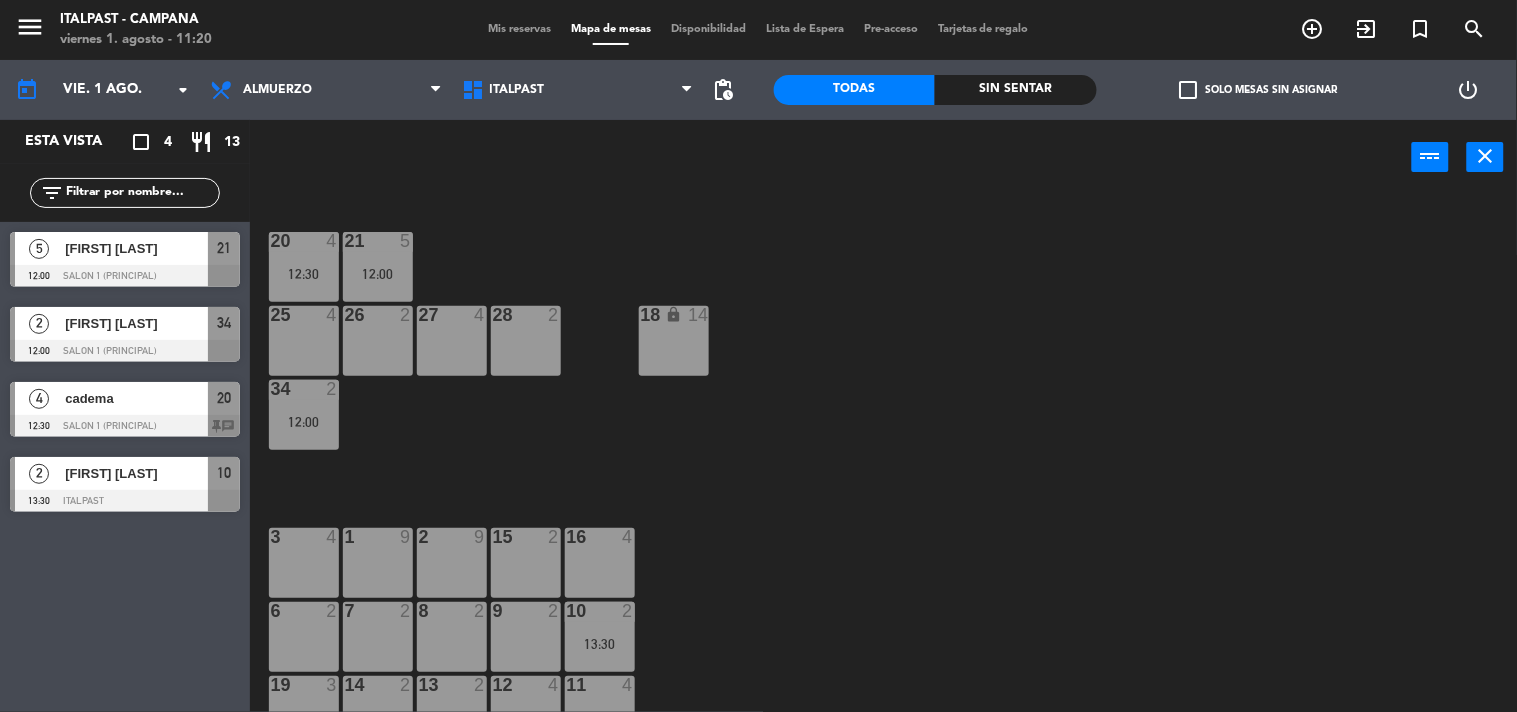 click on "12:00" at bounding box center [304, 422] 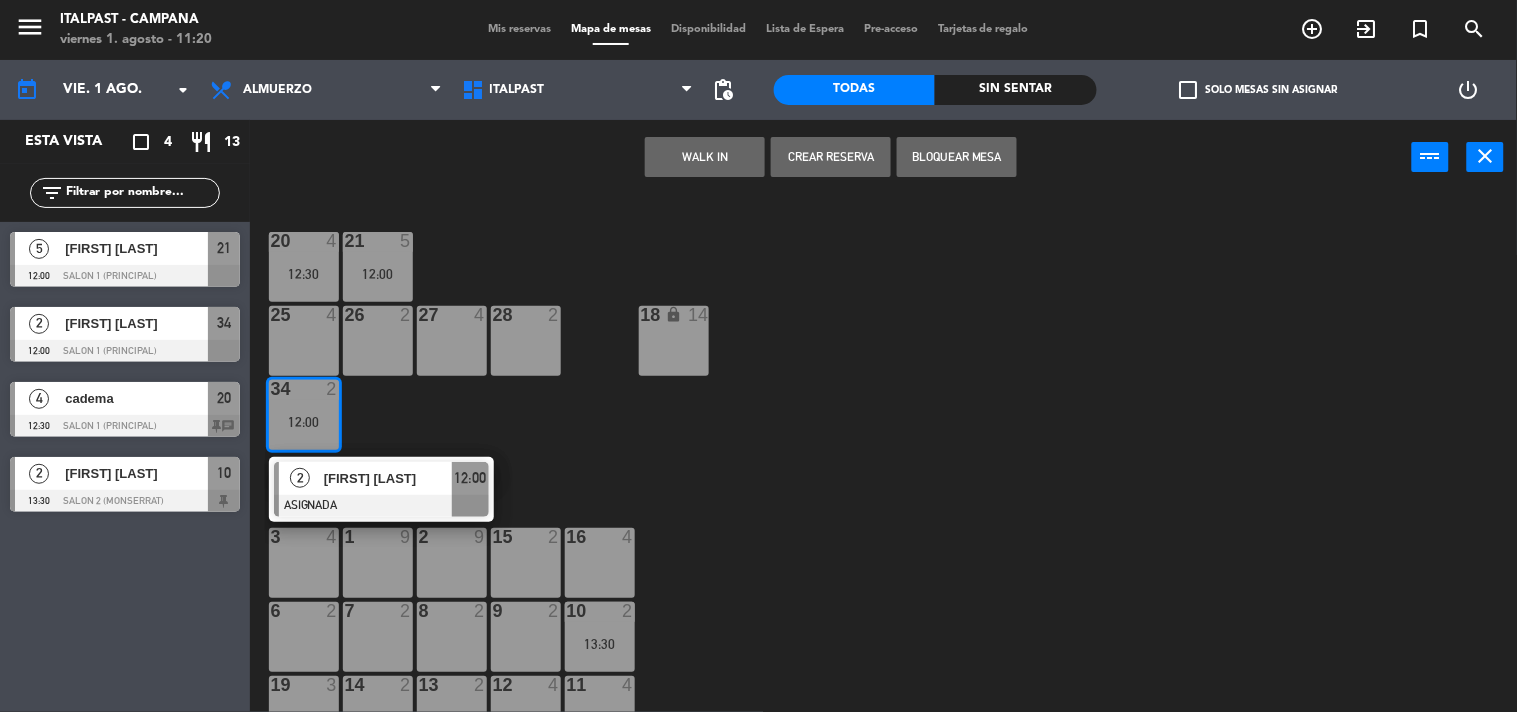 click on "9  2" at bounding box center [526, 637] 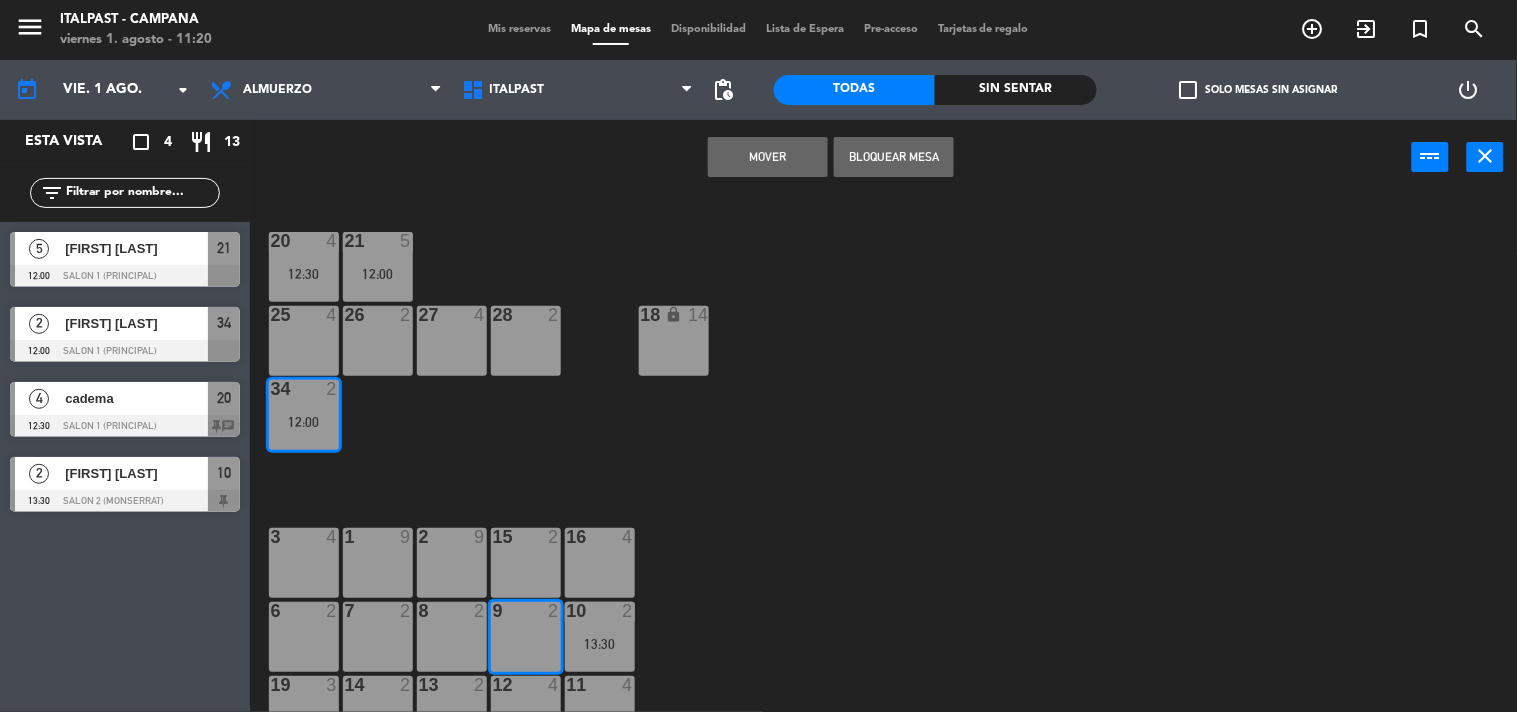 click on "Mover" at bounding box center (768, 157) 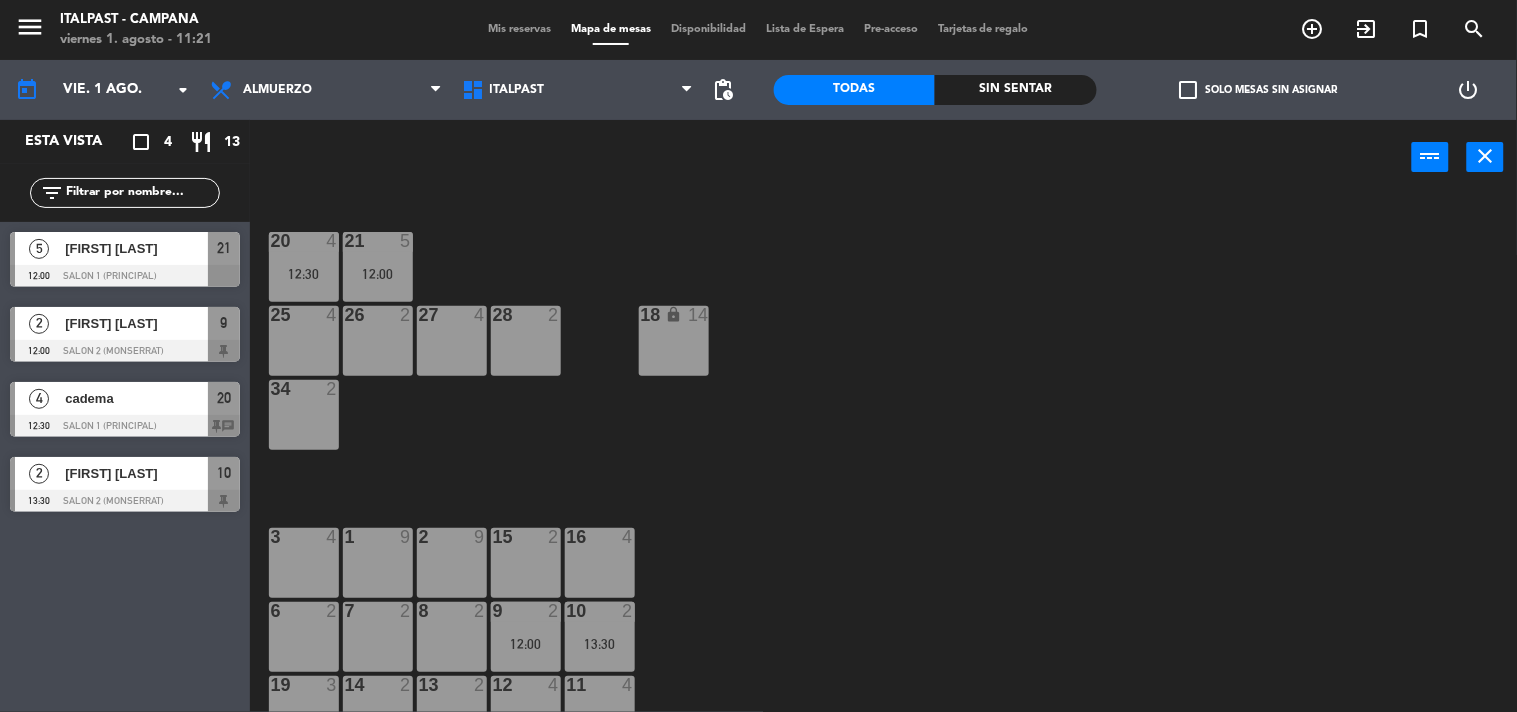 click on "cadema" at bounding box center [135, 398] 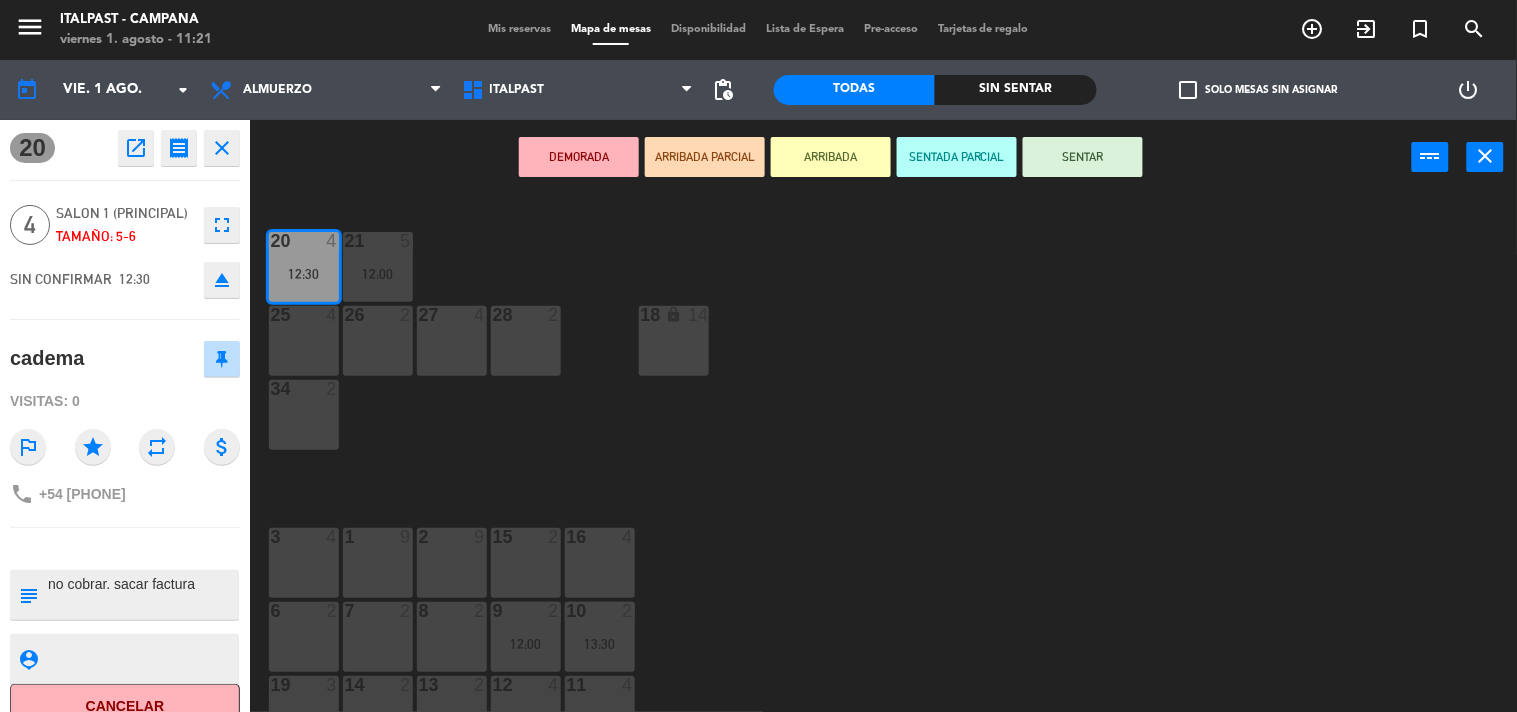 click on "20  4   12:30  21  5   12:00  25  4  26  2  27  4  28  2  18 lock  14  34  2  3  4  1  9  2  9  15  2  16  4  6  2  7  2  8  2  9  2   12:00  10  2   13:30  19  3  14  2  13  2  12  4  11  4  107  6  106  4  103  3  102  6  105  4  104  4  110  2  111  2  101  6  108  2  109  2  112  3  114  10  100  5  113  2" 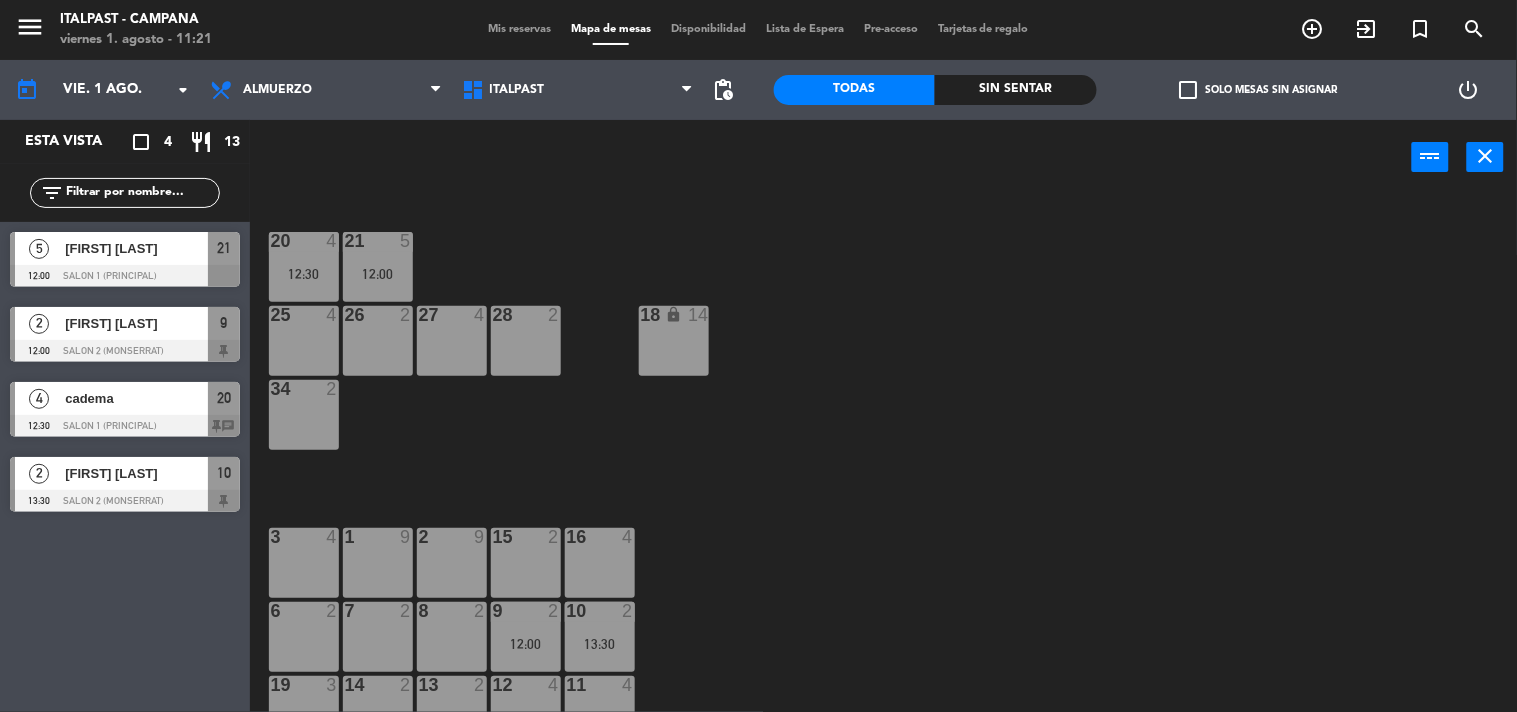 click on "Mis reservas" at bounding box center [519, 29] 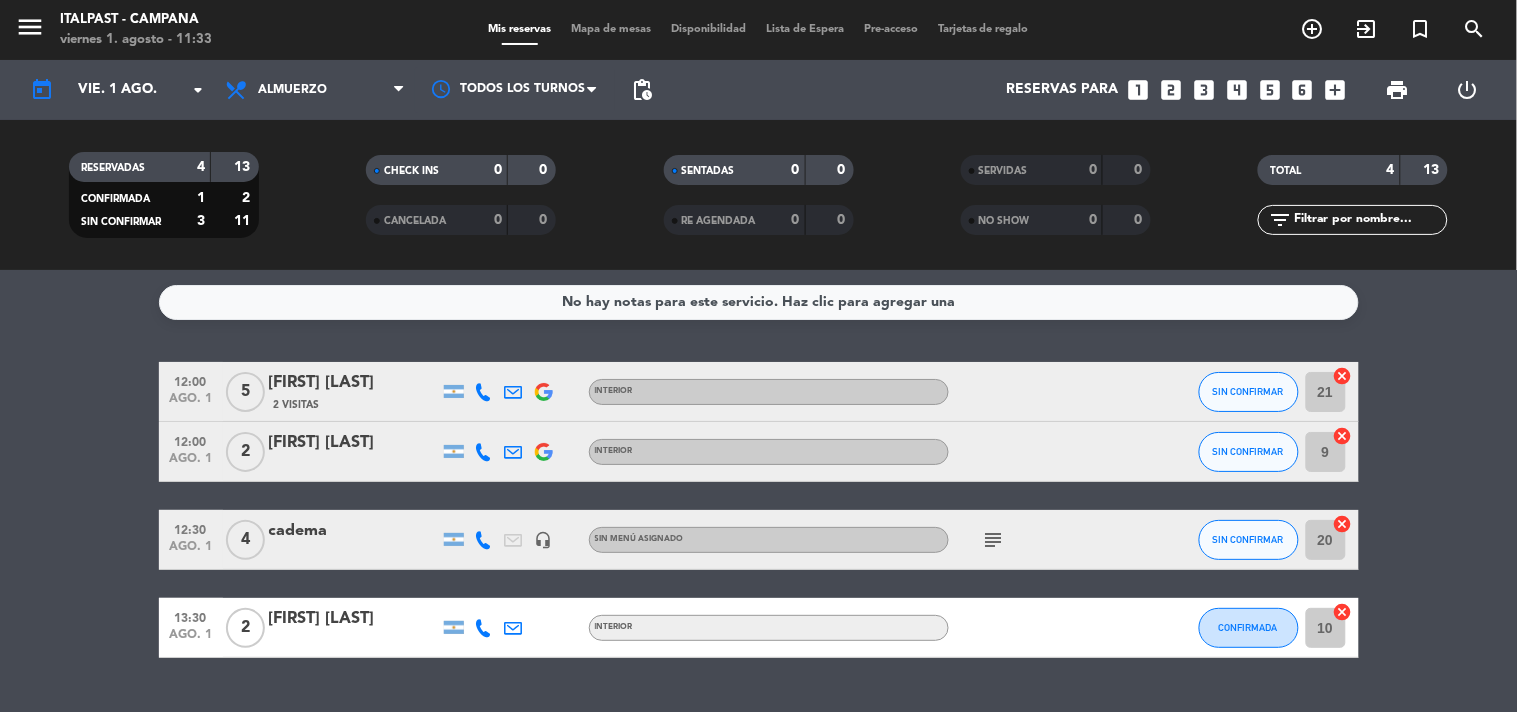 click on "Mapa de mesas" at bounding box center [611, 29] 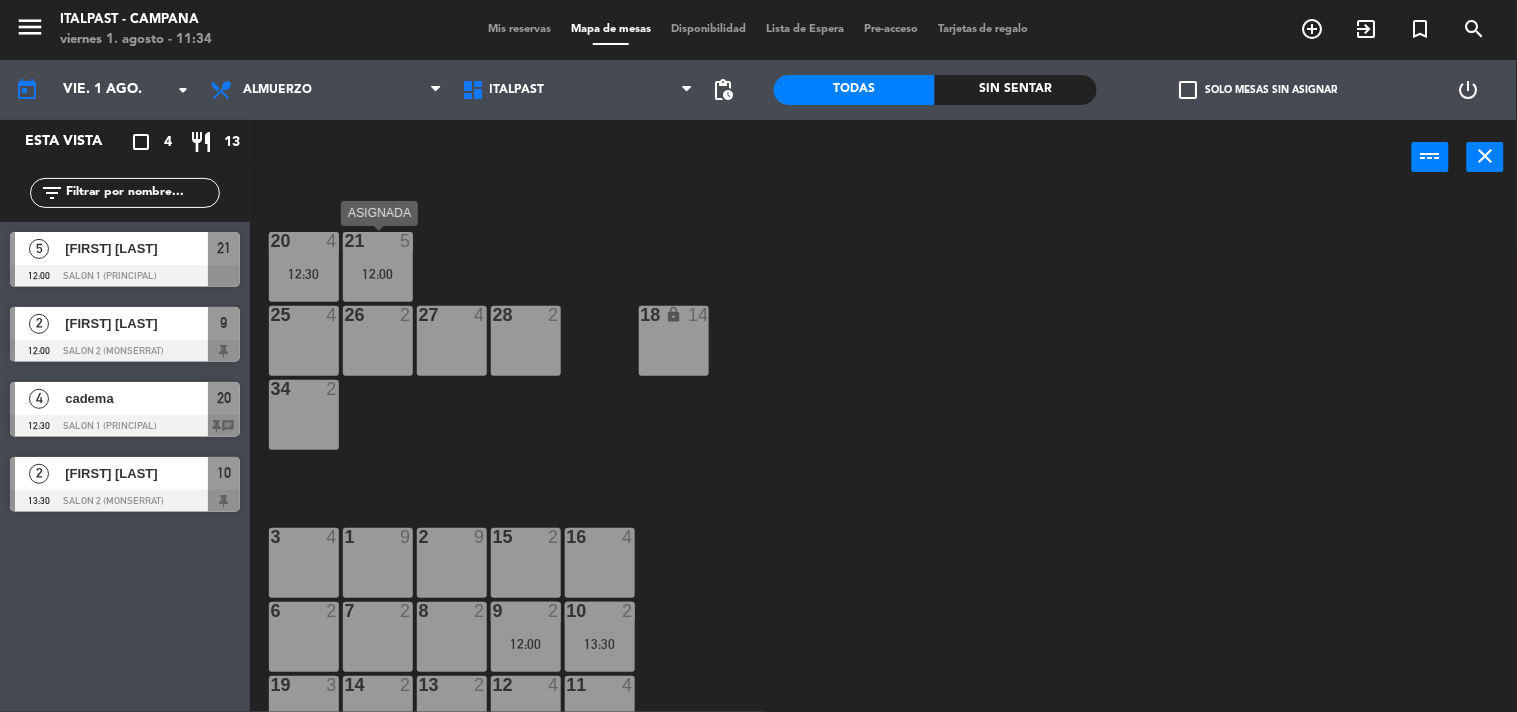 click on "12:00" at bounding box center (378, 274) 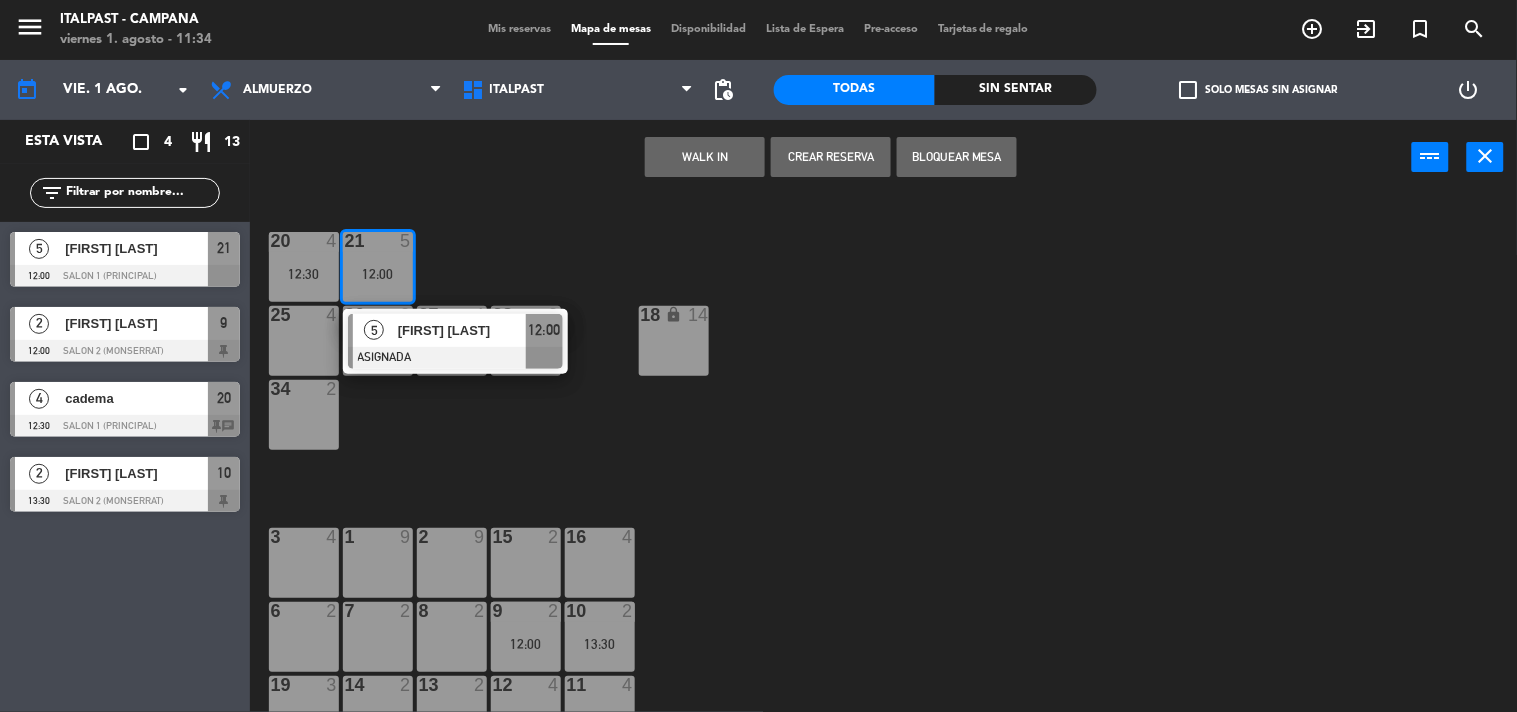 click on "20  4   12:30  21  5   12:00  25  4  26  2  27  4  28  2  18 lock  14  34  2  3  4  1  9  2  9  15  2  16  4  6  2  7  2  8  2  9  2   12:00  10  2   13:30  19  3  14  2  13  2  12  4  11  4  107  6  106  4  103  3  102  6  105  4  104  4  110  2  111  2  101  6  108  2  109  2  112  3  114  10  100  5  113  2" 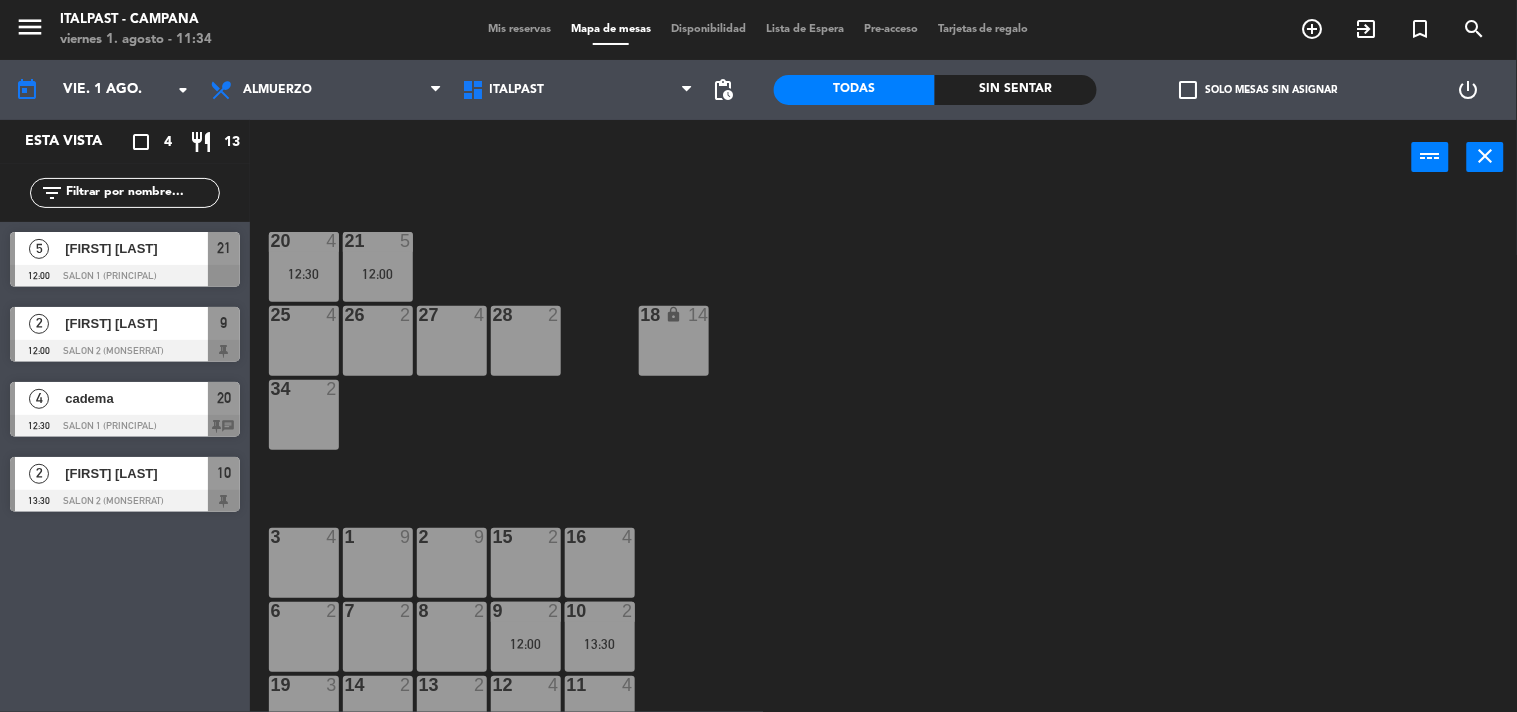 click on "20  4   12:30" at bounding box center [304, 267] 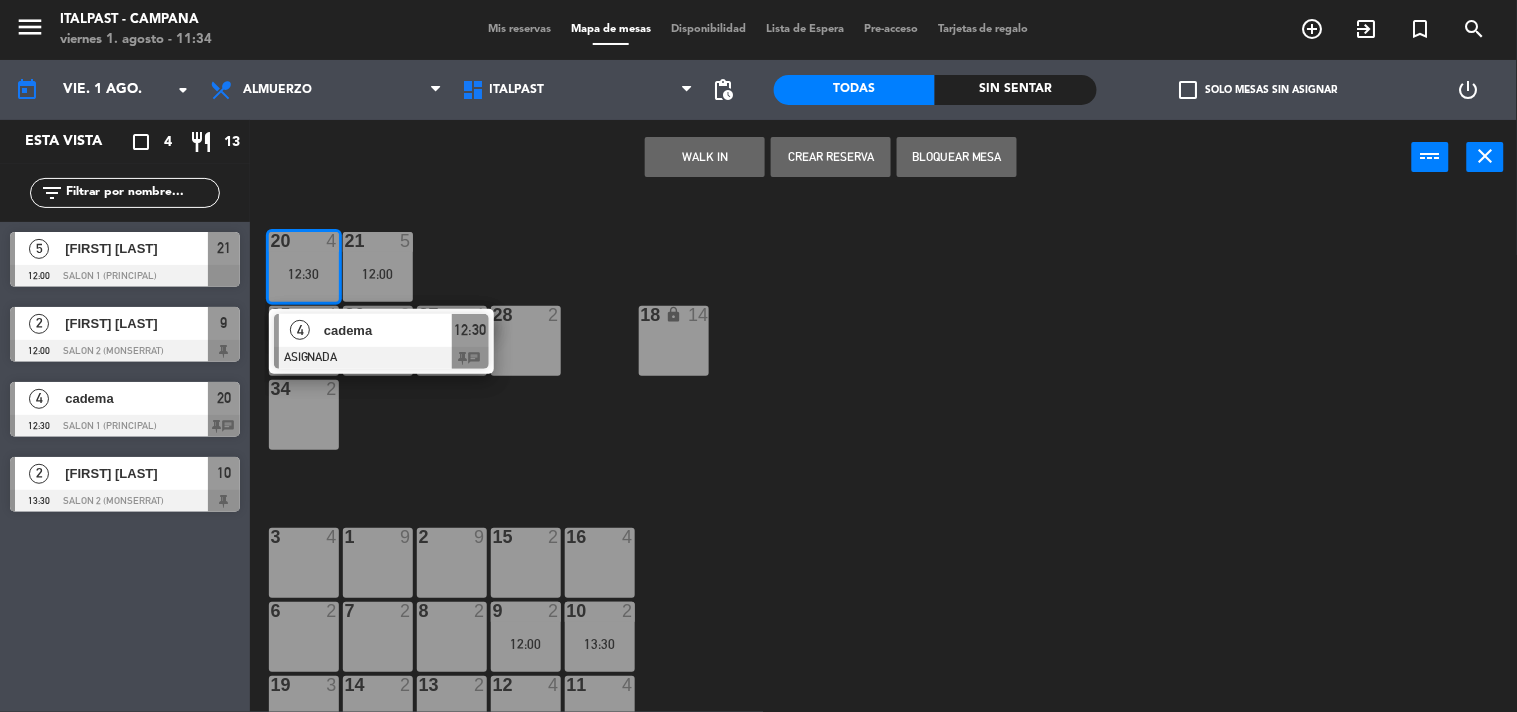 click on "cadema" at bounding box center [387, 330] 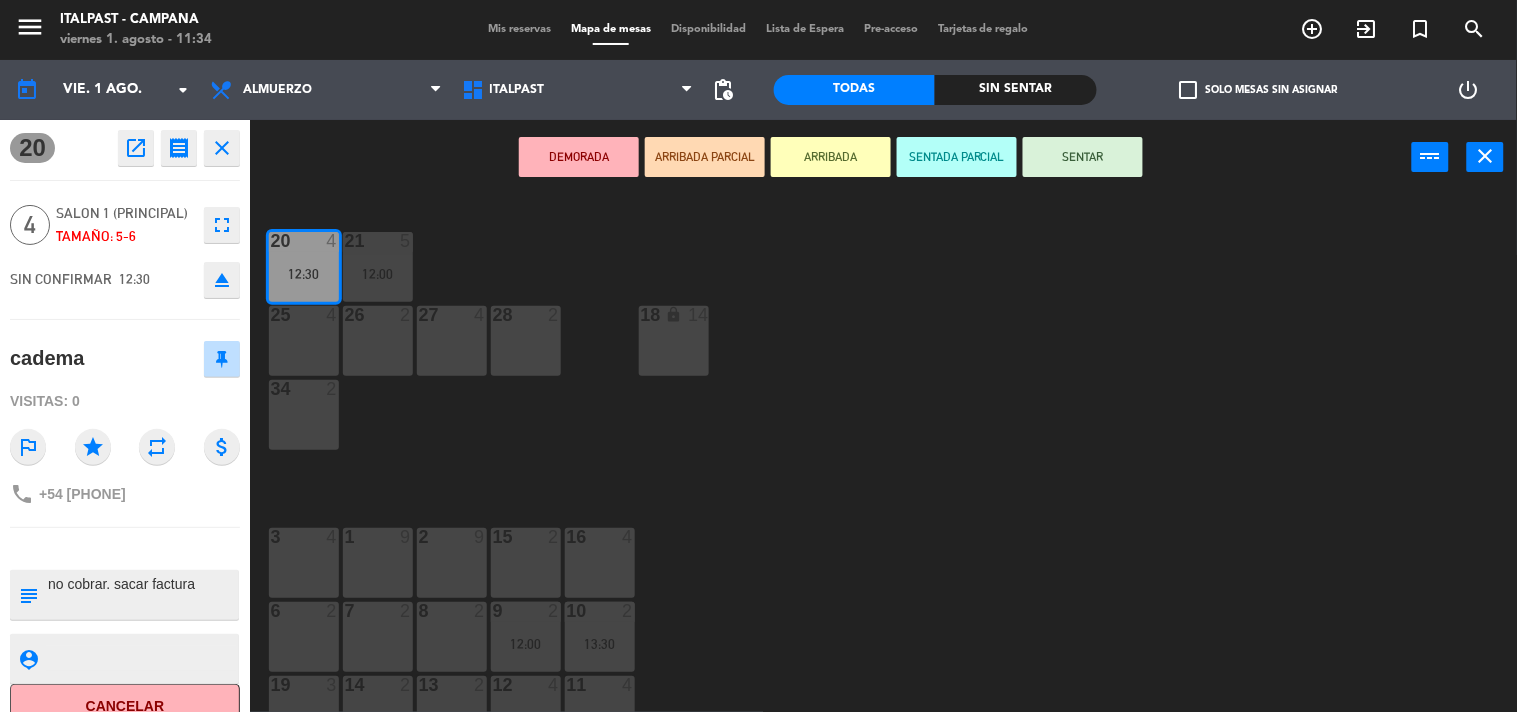 click on "20  4   12:30  21  5   12:00  25  4  26  2  27  4  28  2  18 lock  14  34  2  3  4  1  9  2  9  15  2  16  4  6  2  7  2  8  2  9  2   12:00  10  2   13:30  19  3  14  2  13  2  12  4  11  4  107  6  106  4  103  3  102  6  105  4  104  4  110  2  111  2  101  6  108  2  109  2  112  3  114  10  100  5  113  2" 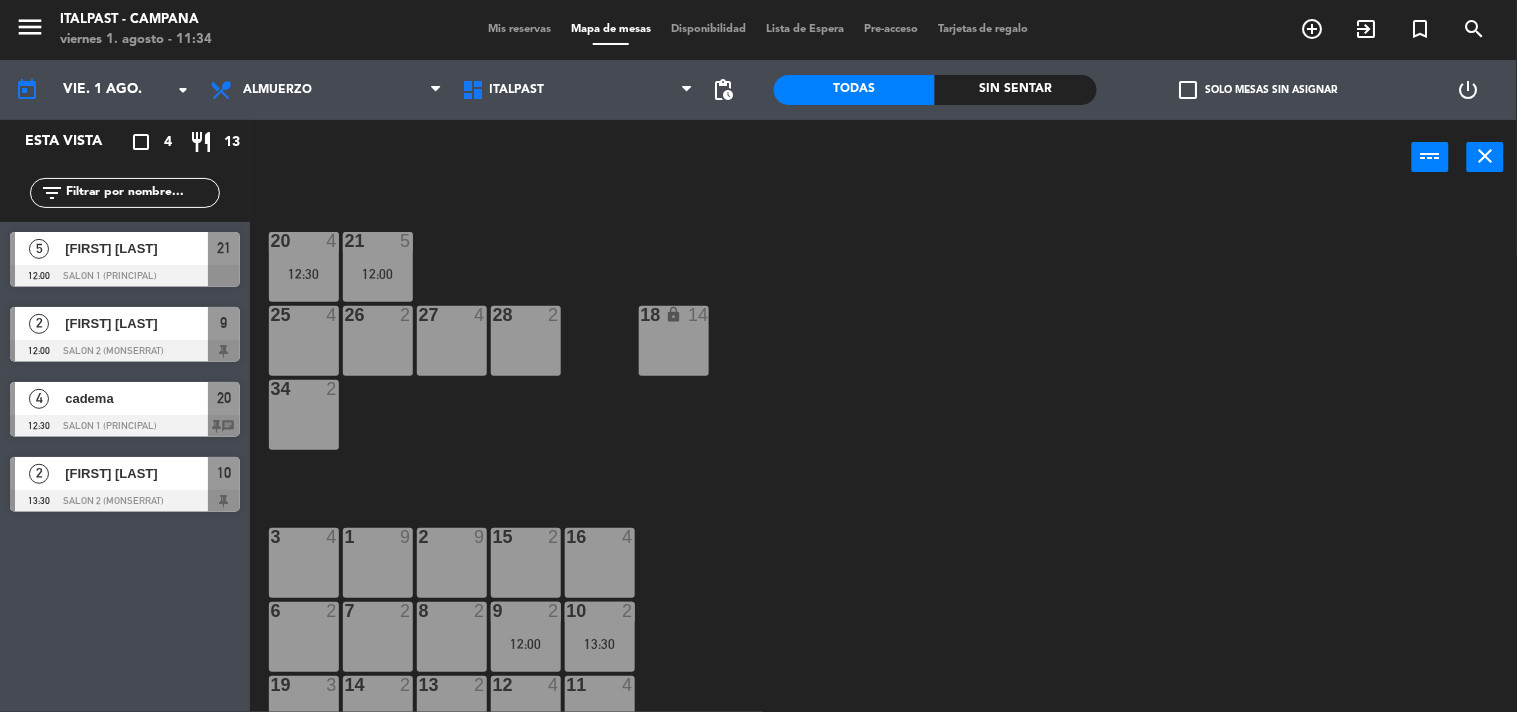 scroll, scrollTop: 327, scrollLeft: 0, axis: vertical 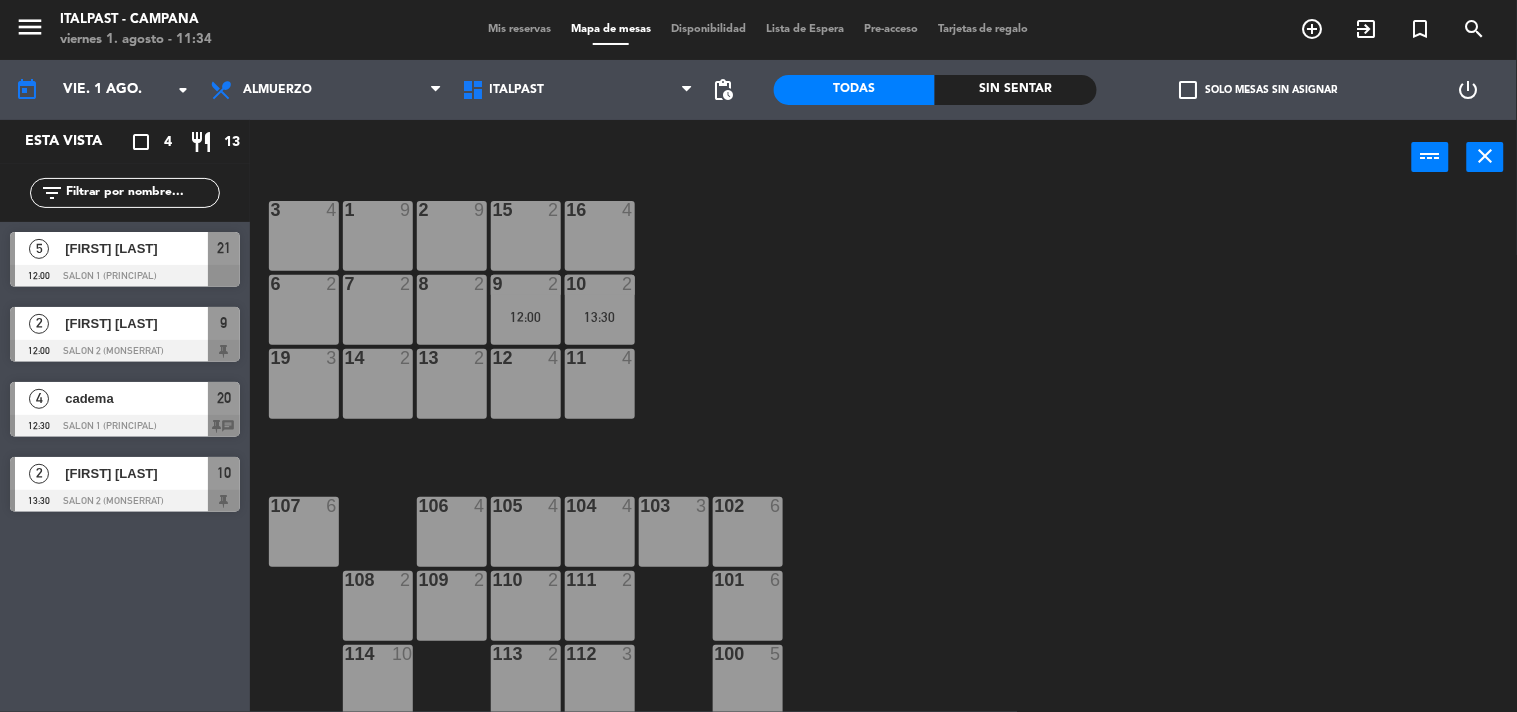 click on "10" at bounding box center [567, 284] 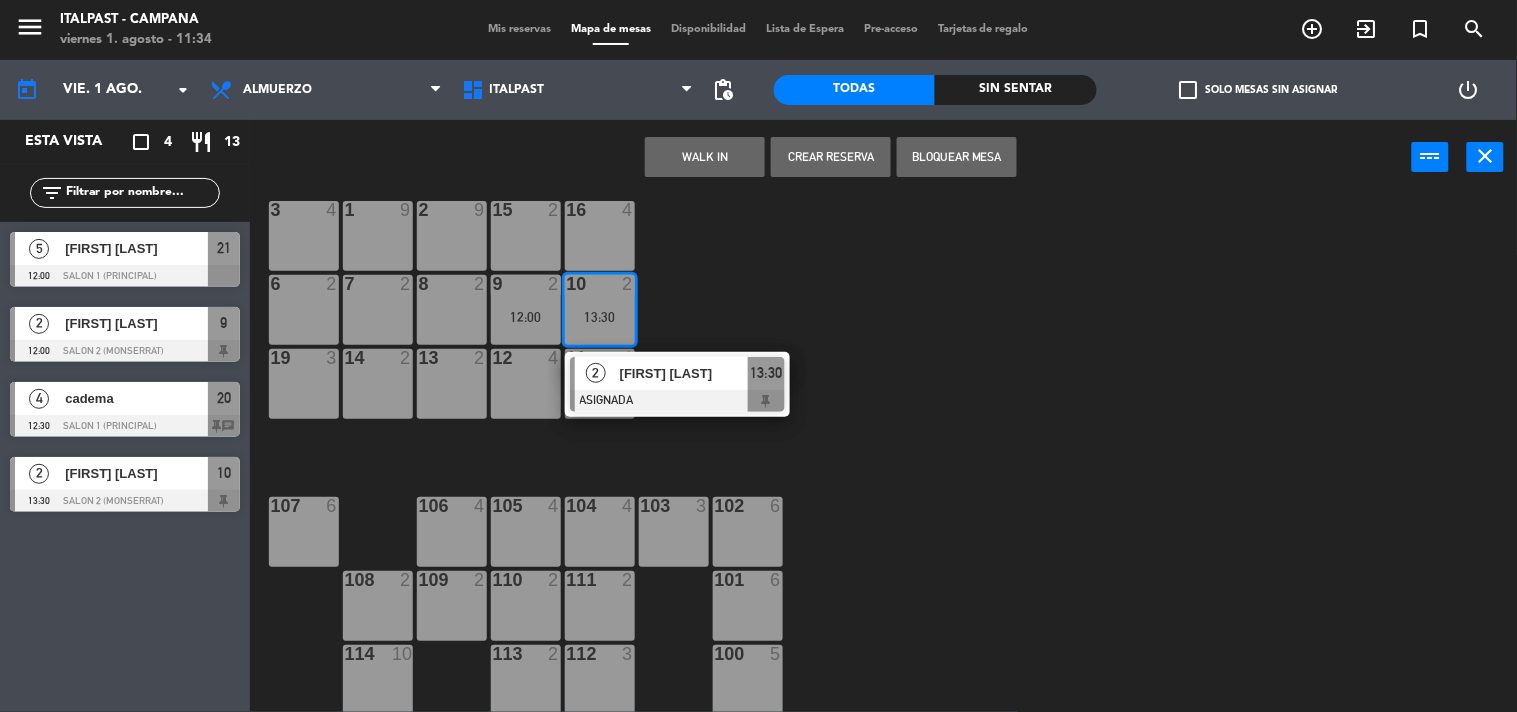click on "20  4   12:30  21  5   12:00  25  4  26  2  27  4  28  2  18 lock  14  34  2  3  4  1  9  2  9  15  2  16  4  6  2  7  2  8  2  9  2   12:00  10  2   13:30   2   [FIRST] [LAST]   ASIGNADA  13:30 19  3  14  2  13  2  12  4  11  4  107  6  106  4  103  3  102  6  105  4  104  4  110  2  111  2  101  6  108  2  109  2  112  3  114  10  100  5  113  2" 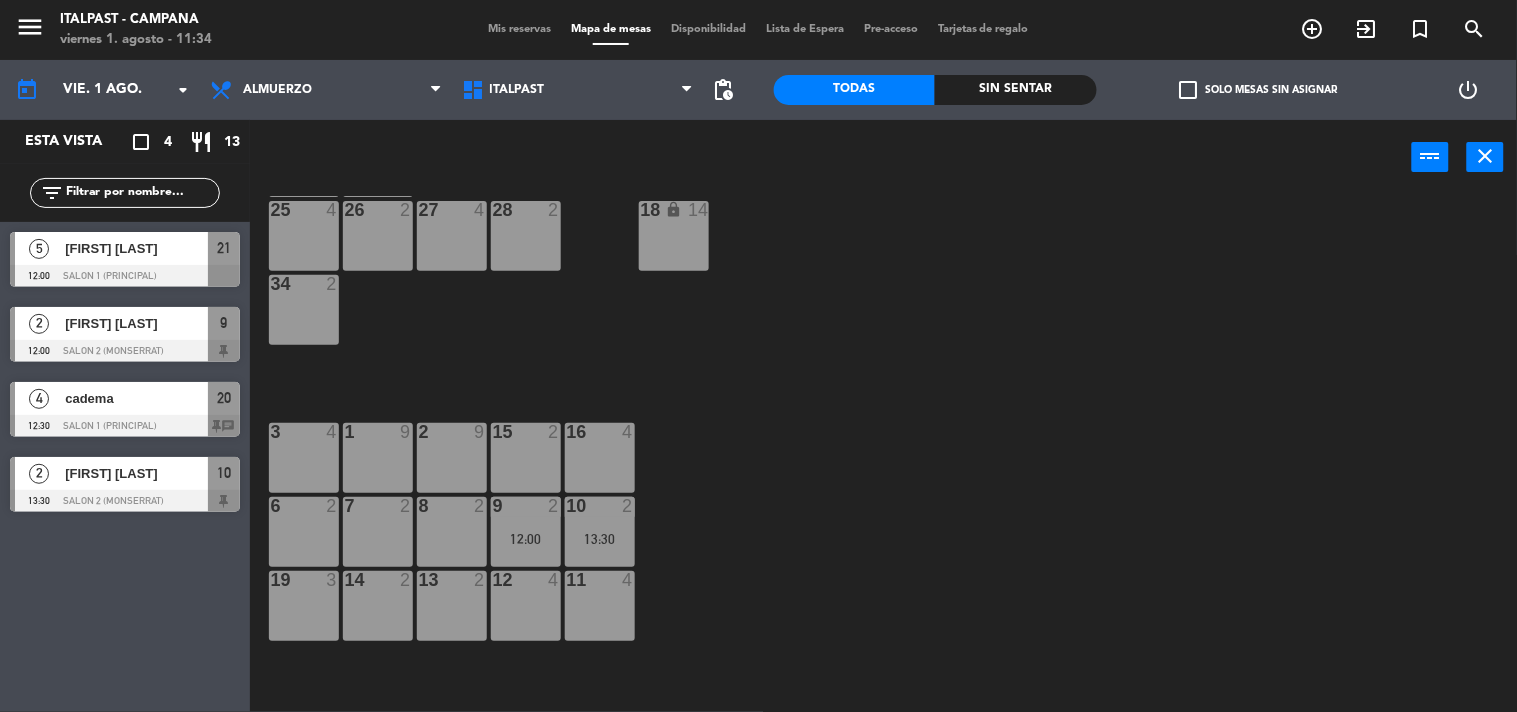 scroll, scrollTop: 0, scrollLeft: 0, axis: both 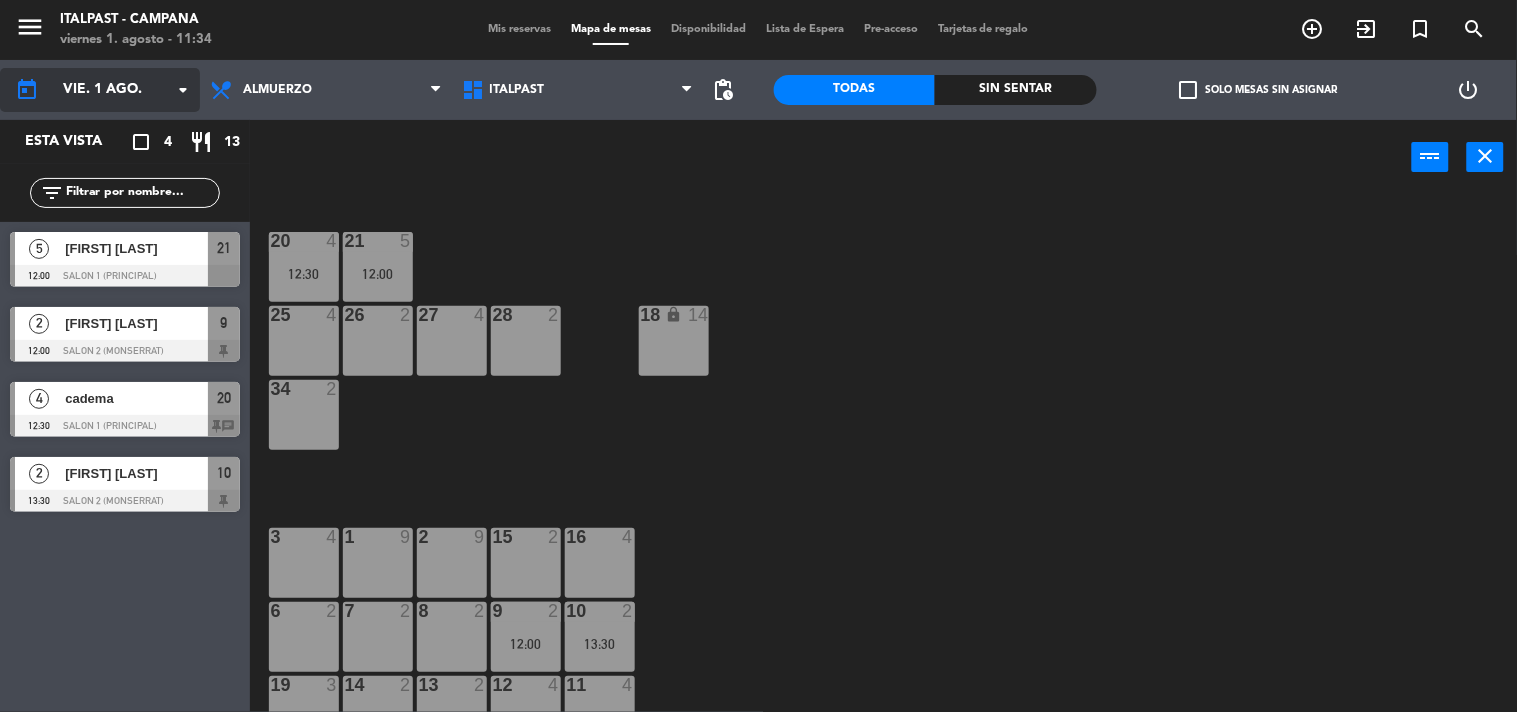 click on "vie. 1 ago." 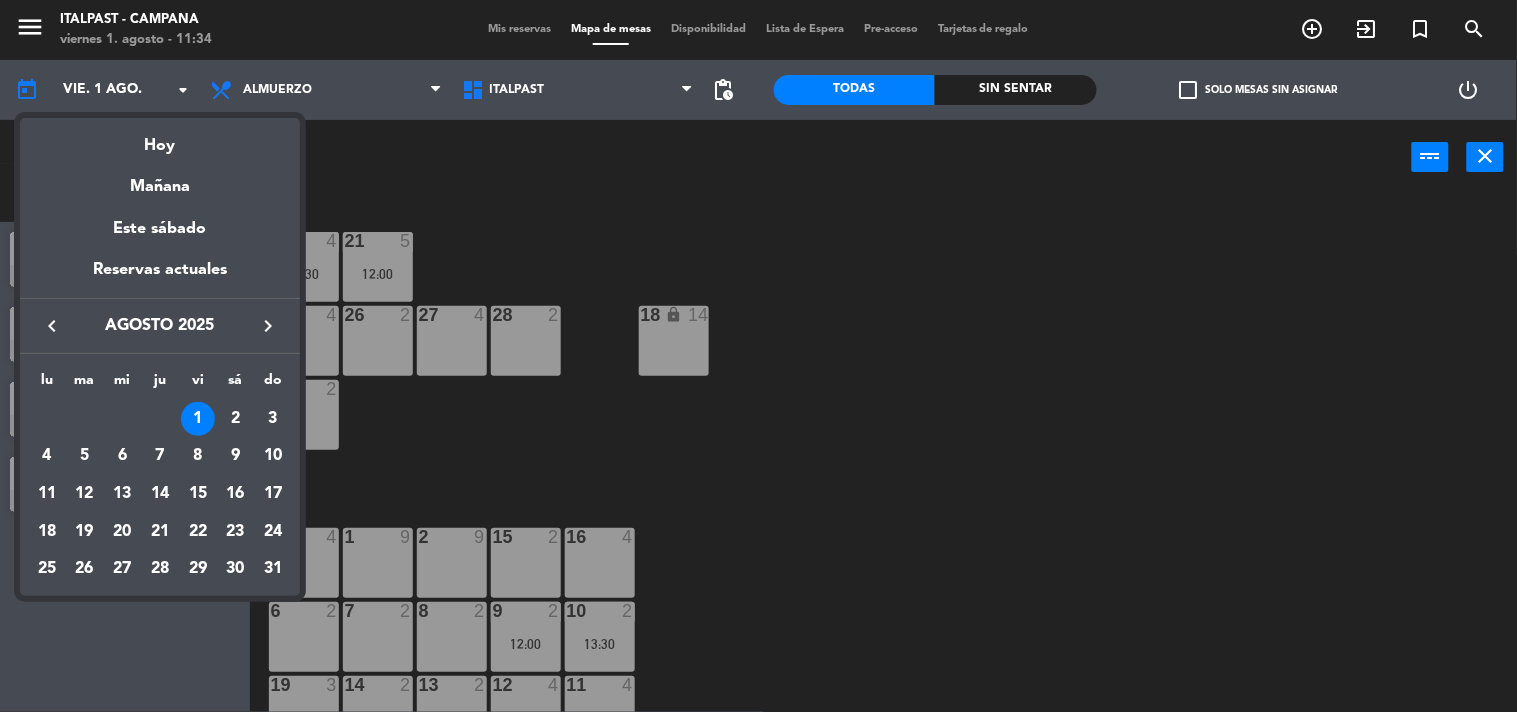 click on "Hoy" at bounding box center [160, 138] 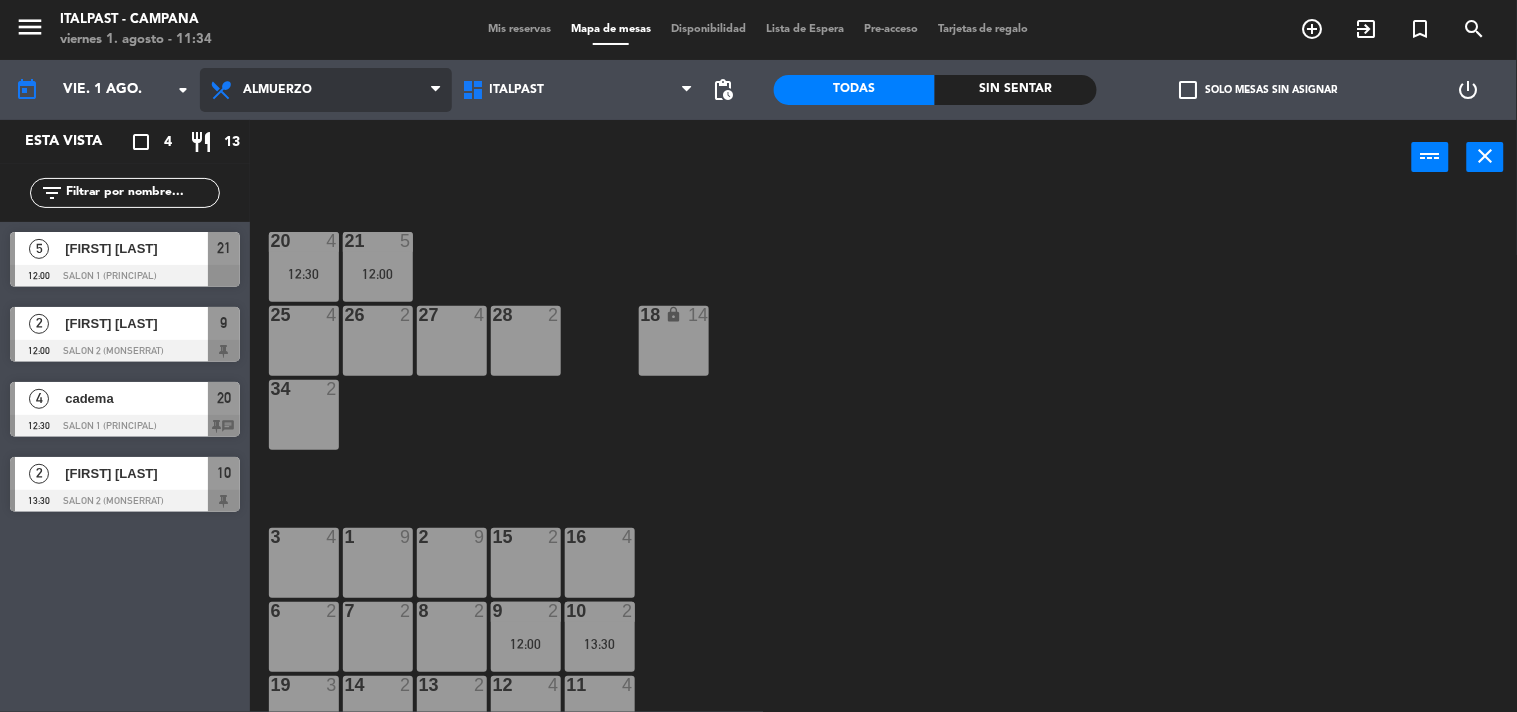 click on "Almuerzo" at bounding box center (326, 90) 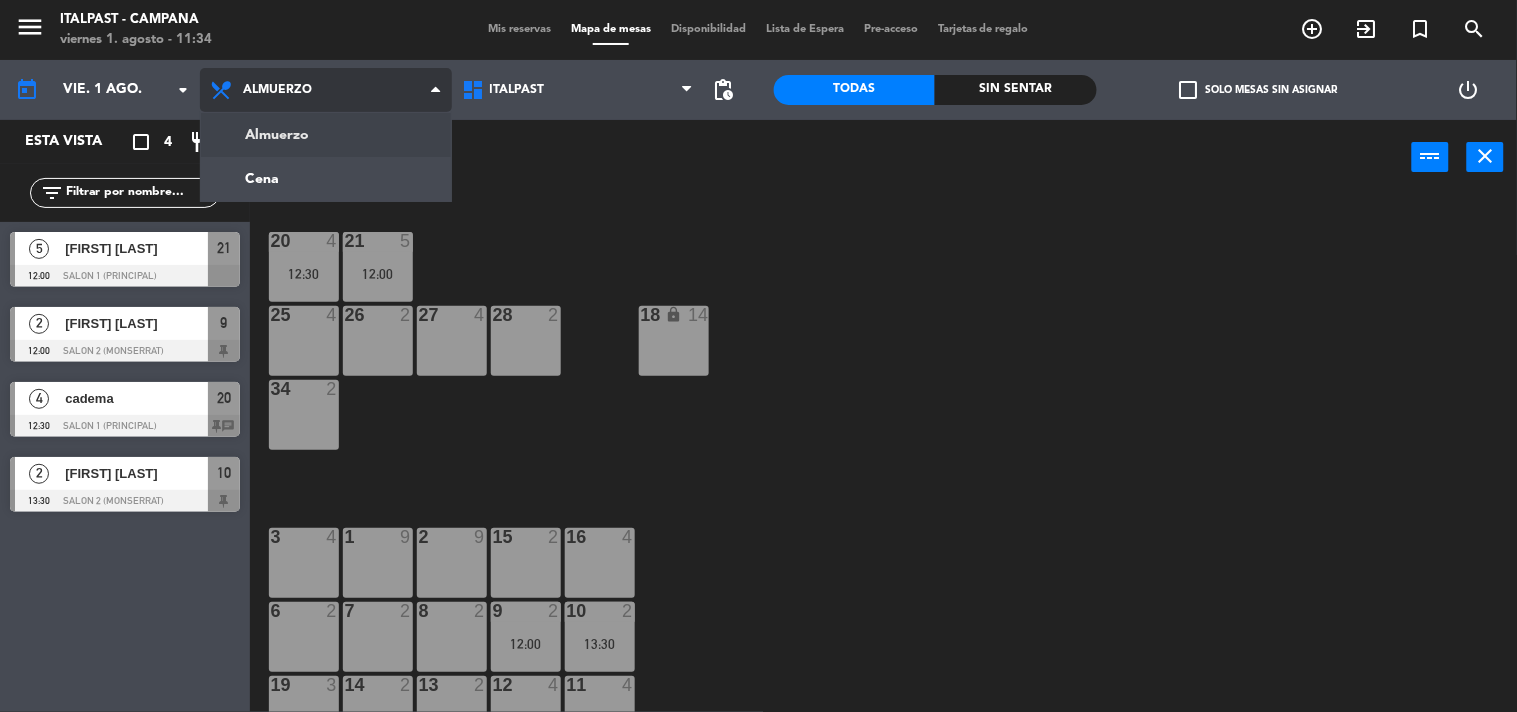 click on "Almuerzo" at bounding box center (326, 90) 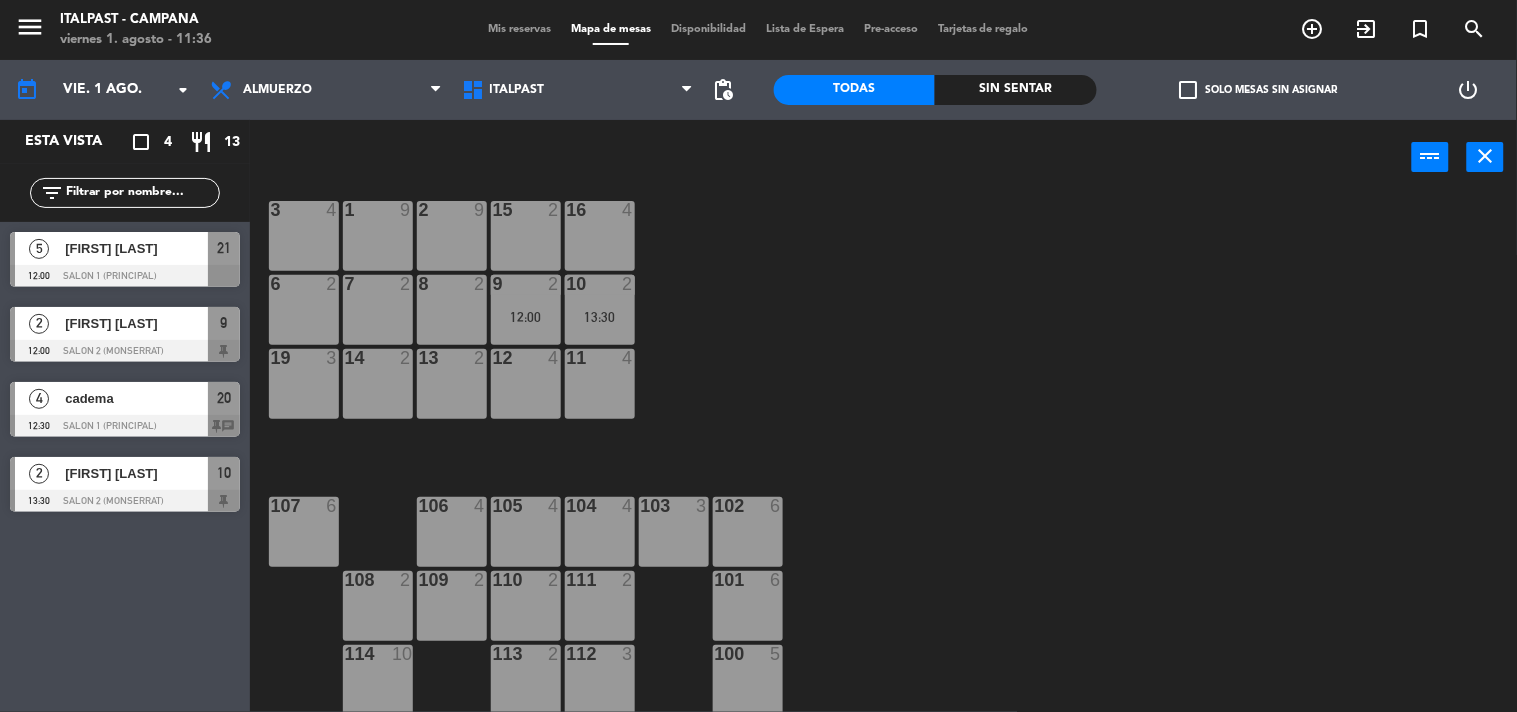 scroll, scrollTop: 0, scrollLeft: 0, axis: both 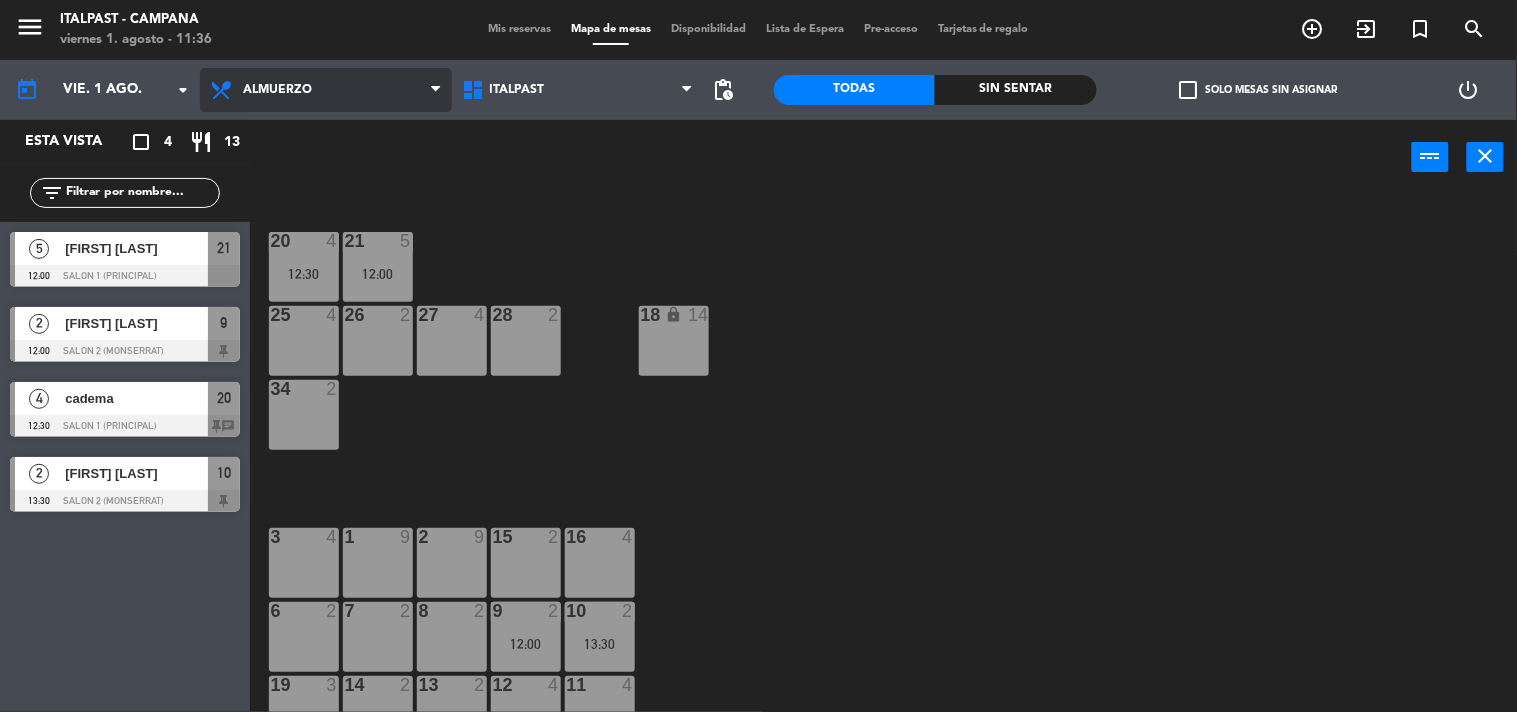 click on "Almuerzo" at bounding box center [326, 90] 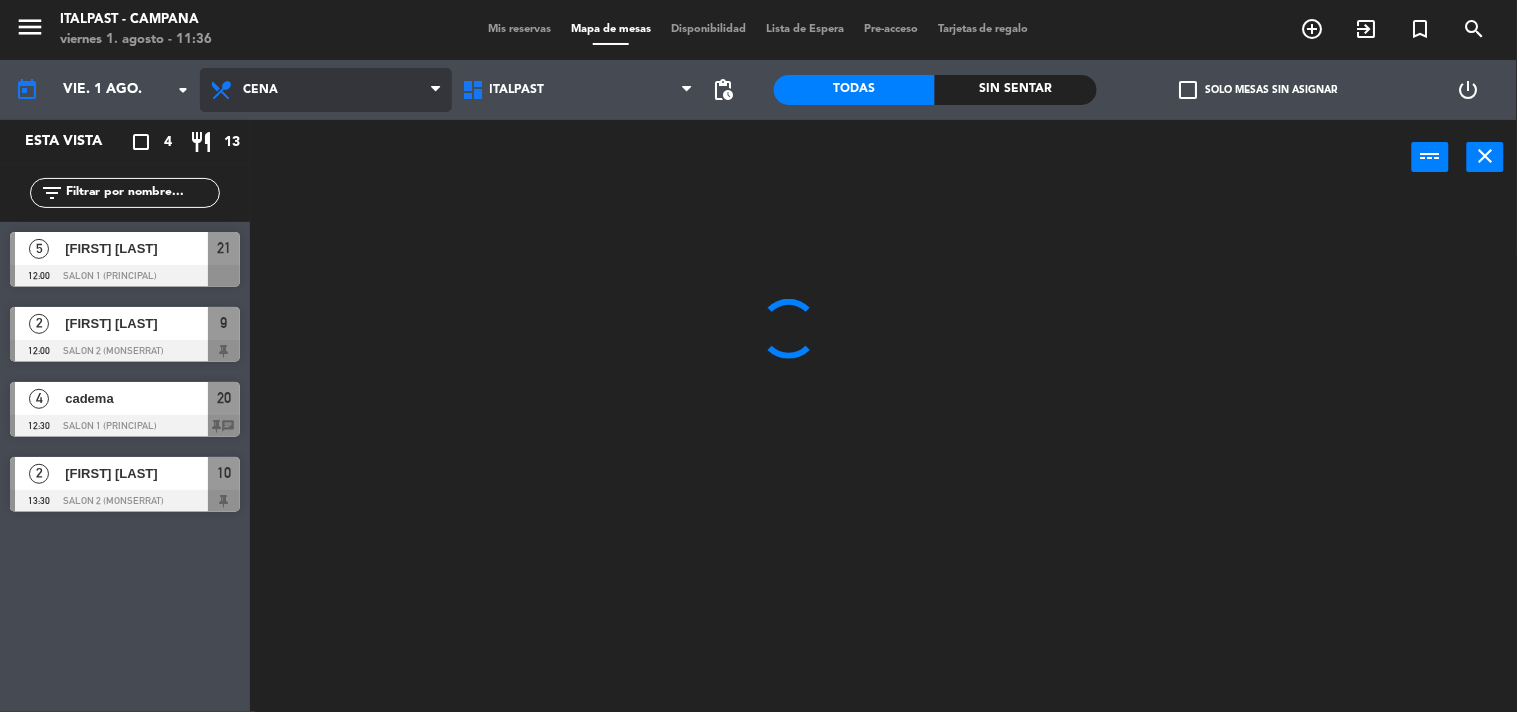 click on "menu  Italpast - Campana   viernes 1. agosto - 11:36   Mis reservas   Mapa de mesas   Disponibilidad   Lista de Espera   Pre-acceso   Tarjetas de regalo  add_circle_outline exit_to_app turned_in_not search today    vie. 1 ago. arrow_drop_down  Almuerzo  Cena  Cena  Almuerzo  Cena  Italpast   Italpast   Italpast  pending_actions  Todas  Sin sentar  check_box_outline_blank   Solo mesas sin asignar   power_settings_new   Esta vista   crop_square  4  restaurant  13 filter_list  5   [FIRST] [LAST]   12:00   Salon 1 (Principal)  21  2   [FIRST] [LAST]   12:00   Salon 2 (Monserrat)  9  4   cadema    12:30   Salon 1 (Principal)  20 chat  2   [FIRST] [LAST]   13:30   Salon 2 (Monserrat)  10 power_input close" 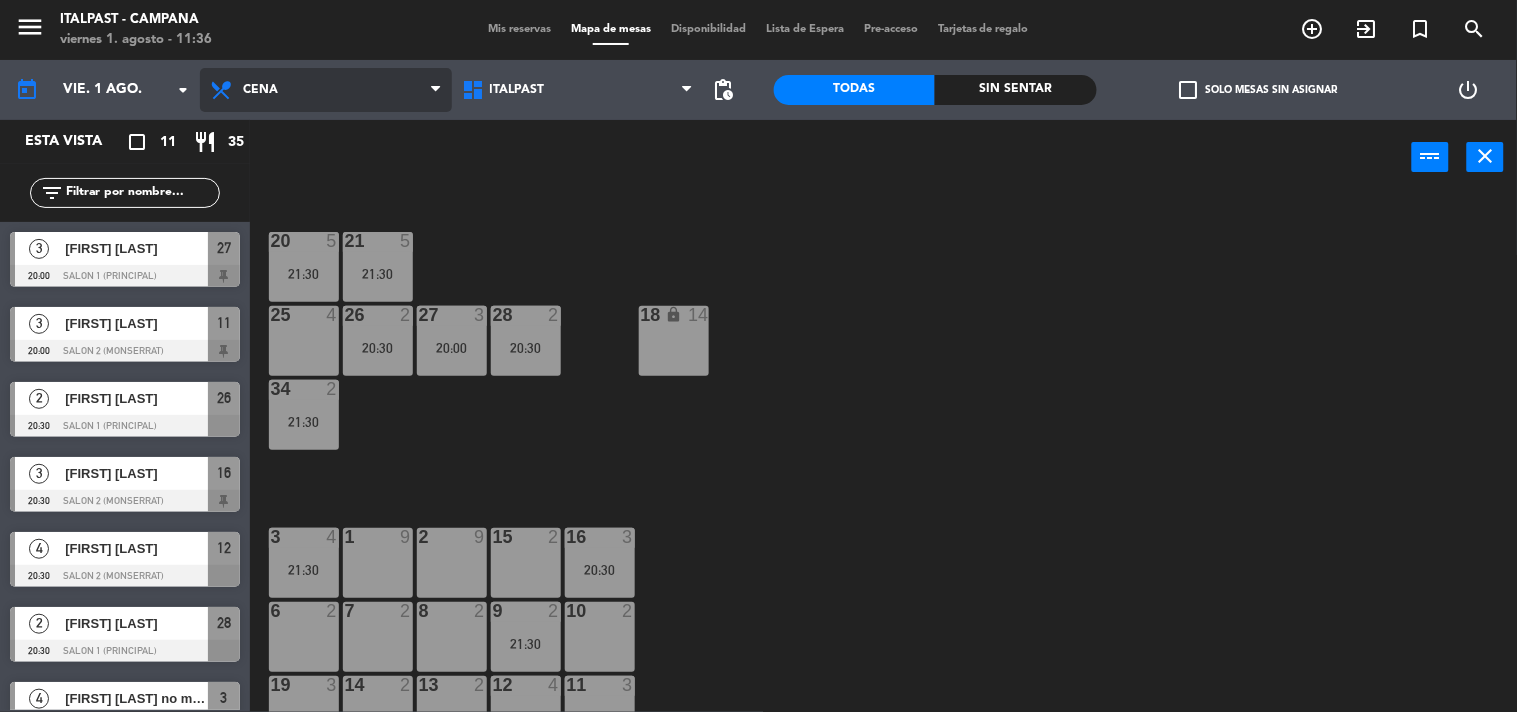 click on "Cena" at bounding box center [326, 90] 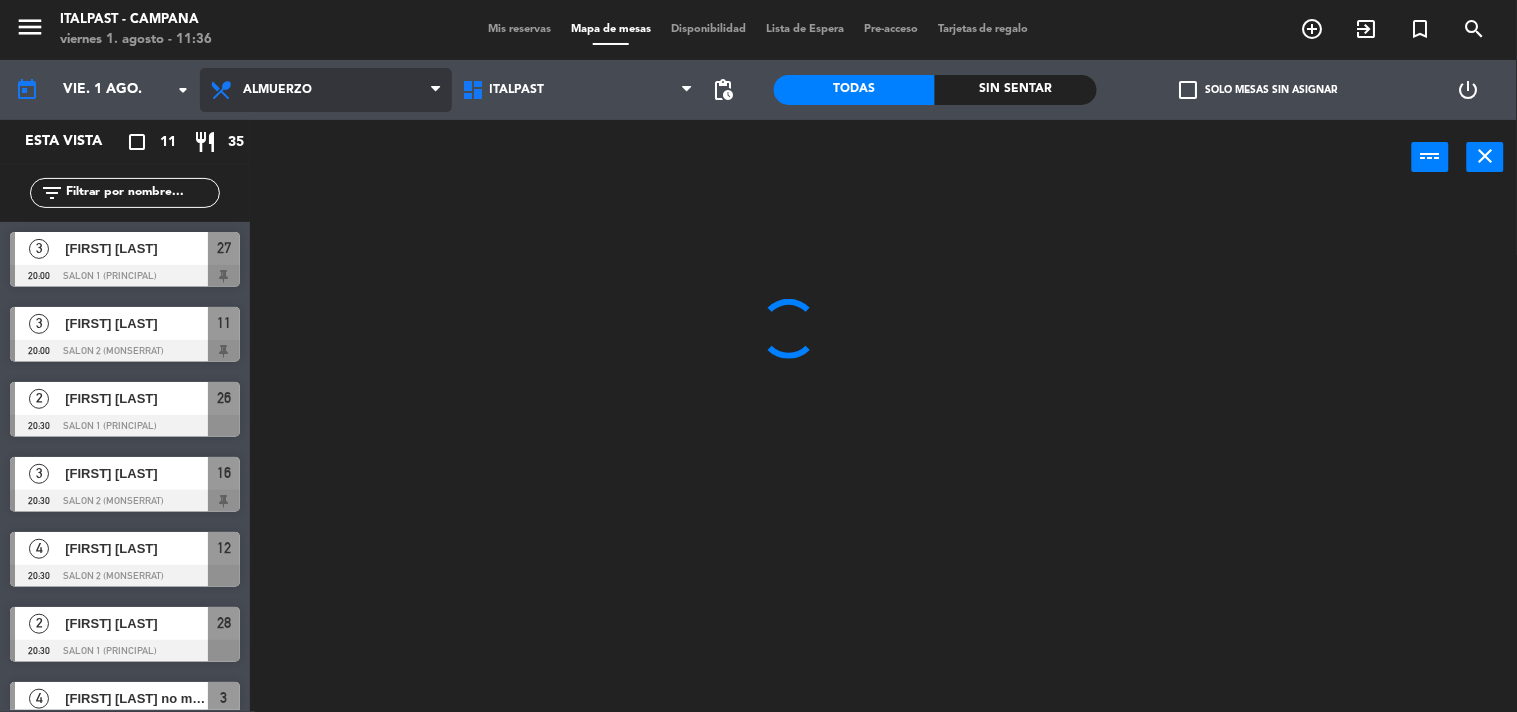 click on "menu  Italpast - Campana   viernes 1. agosto - 11:36   Mis reservas   Mapa de mesas   Disponibilidad   Lista de Espera   Pre-acceso   Tarjetas de regalo  add_circle_outline exit_to_app turned_in_not search today    vie. 1 ago. arrow_drop_down  Almuerzo  Cena  Almuerzo  Almuerzo  Cena  Italpast   Italpast   Italpast  pending_actions  Todas  Sin sentar  check_box_outline_blank   Solo mesas sin asignar   power_settings_new   Esta vista   crop_square  11  restaurant  35 filter_list  3   [FIRST] [LAST]   20:00   Salon 1 (Principal)  27  3   [FIRST] [LAST]   20:00   Salon 2 (Monserrat)  11  2   [FIRST] [LAST]   20:30   Salon 1 (Principal)  26  3   [FIRST] [LAST]   20:30   Salon 2 (Monserrat)  16  4   [FIRST] [LAST]   20:30   Salon 2 (Monserrat)  12  2   [FIRST] [LAST]   20:30   Salon 1 (Principal)  28  4   [FIRST] [LAST] no mover   21:30   Salon 2 (Monserrat)  3  2   [FIRST] [LAST]   21:30   Salon 1 (Principal)  34  5   [FIRST] [LAST]   21:30   Salon 1 (Principal)  20  5   21:30  21" 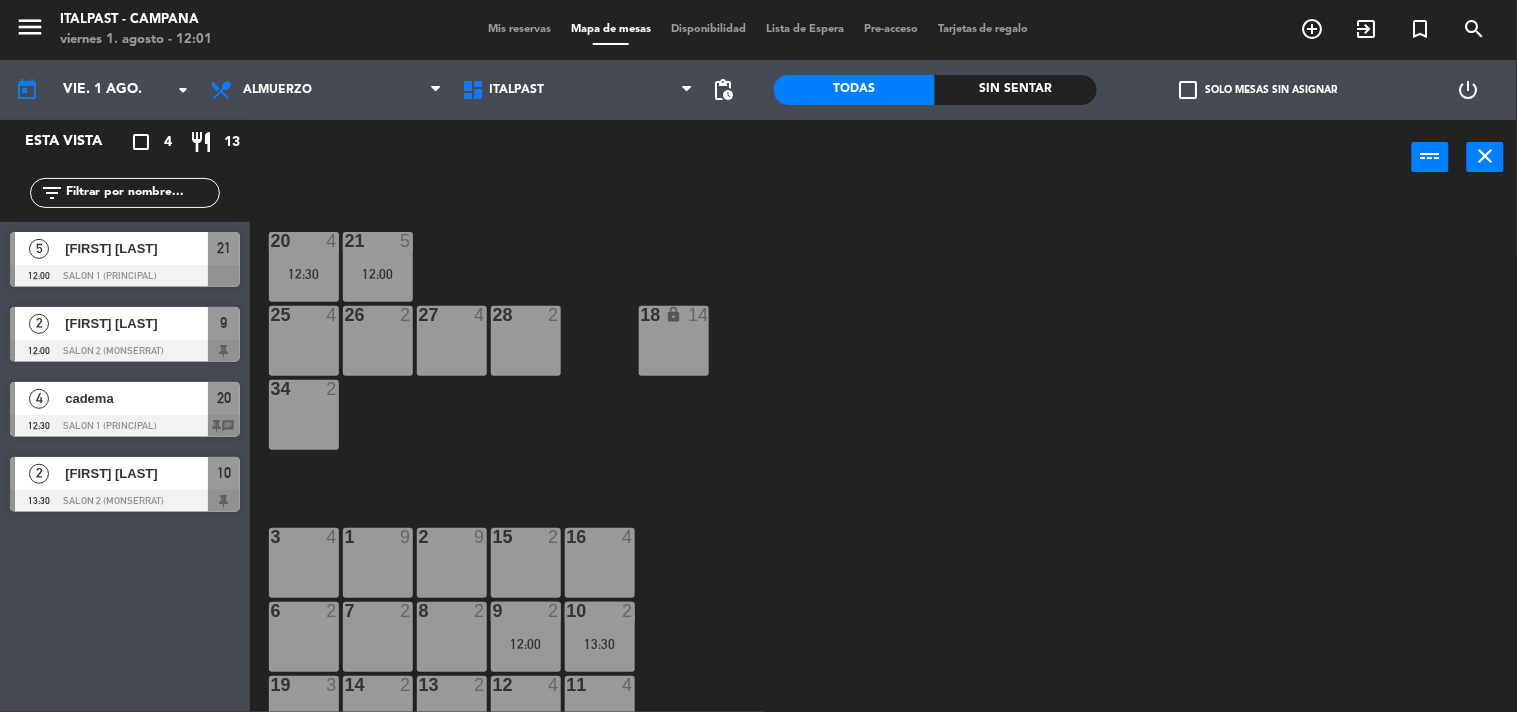 click at bounding box center [125, 351] 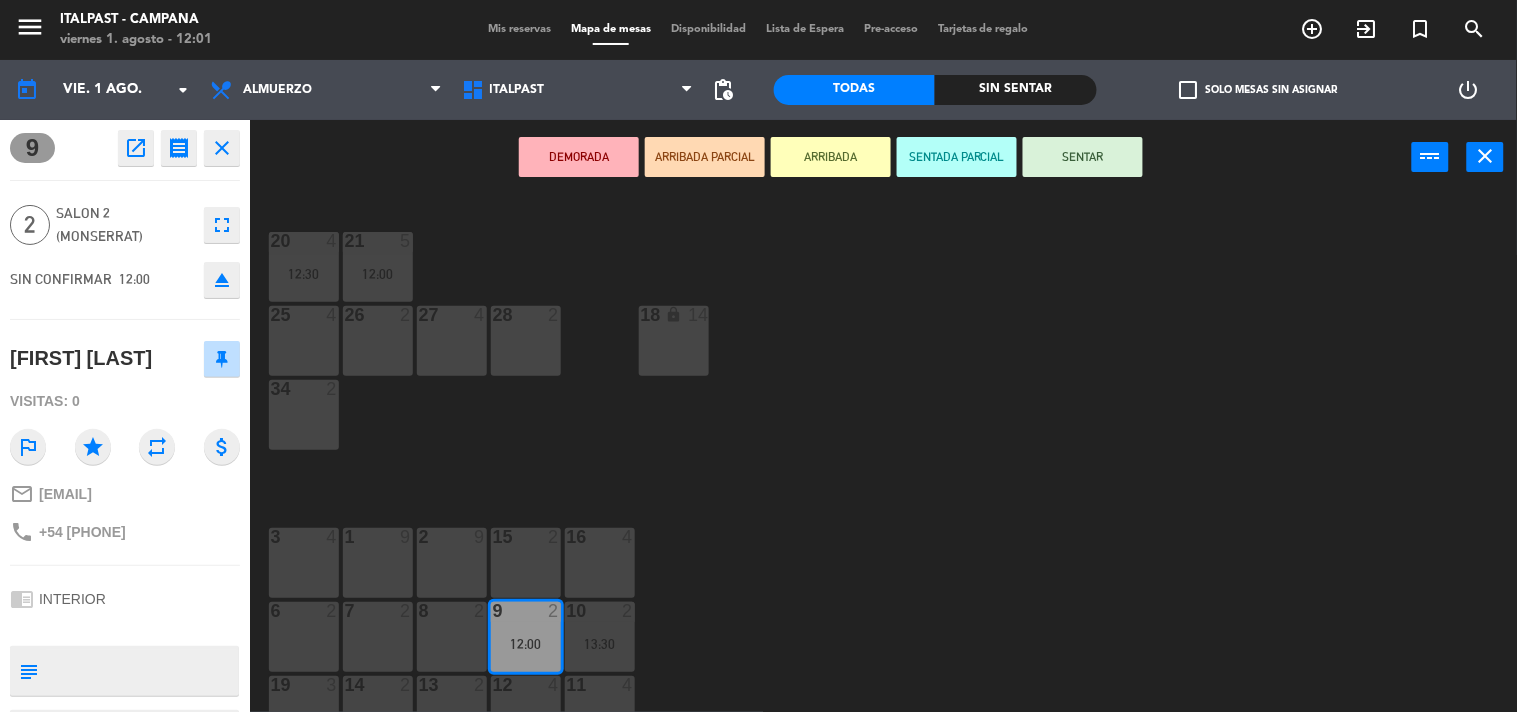 drag, startPoint x: 851, startPoint y: 163, endPoint x: 762, endPoint y: 151, distance: 89.80534 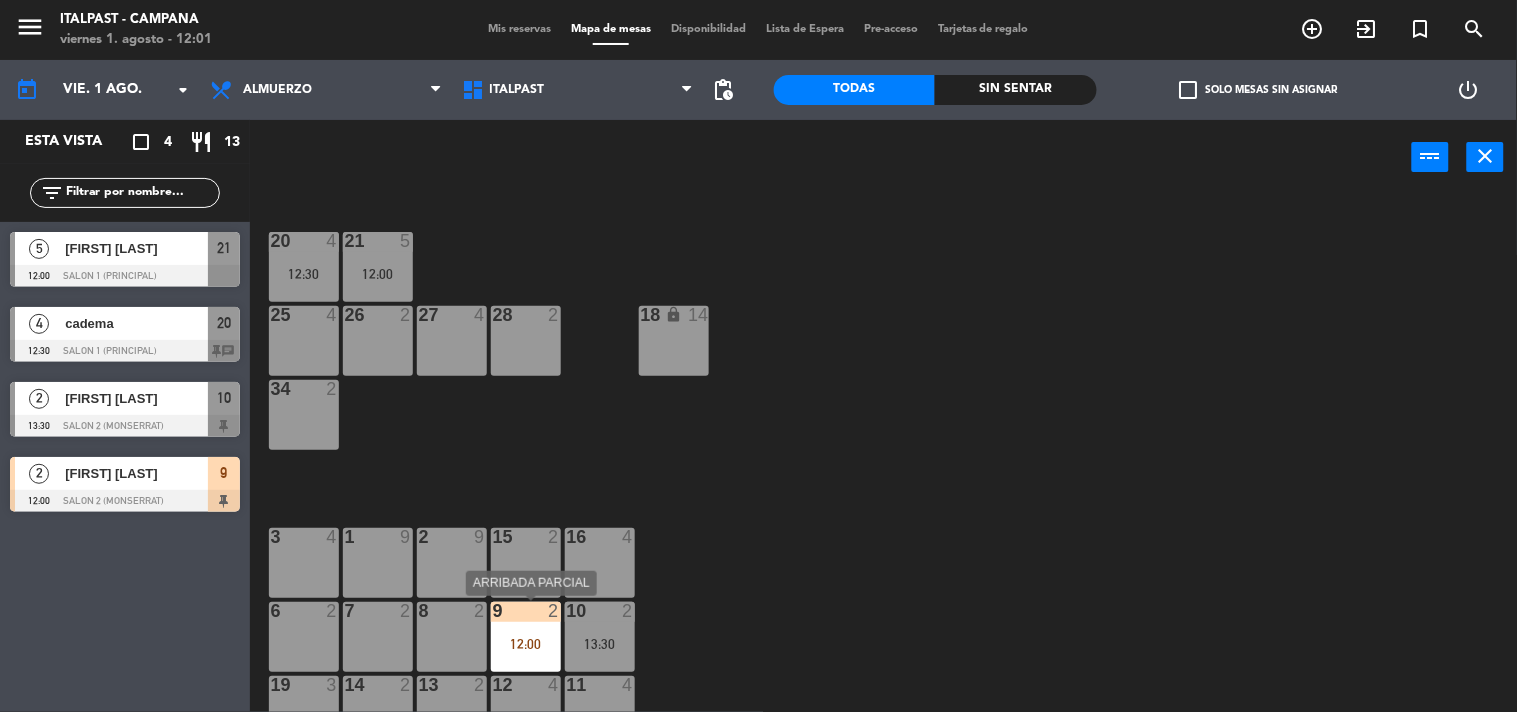 click on "9  2   12:00" at bounding box center (526, 637) 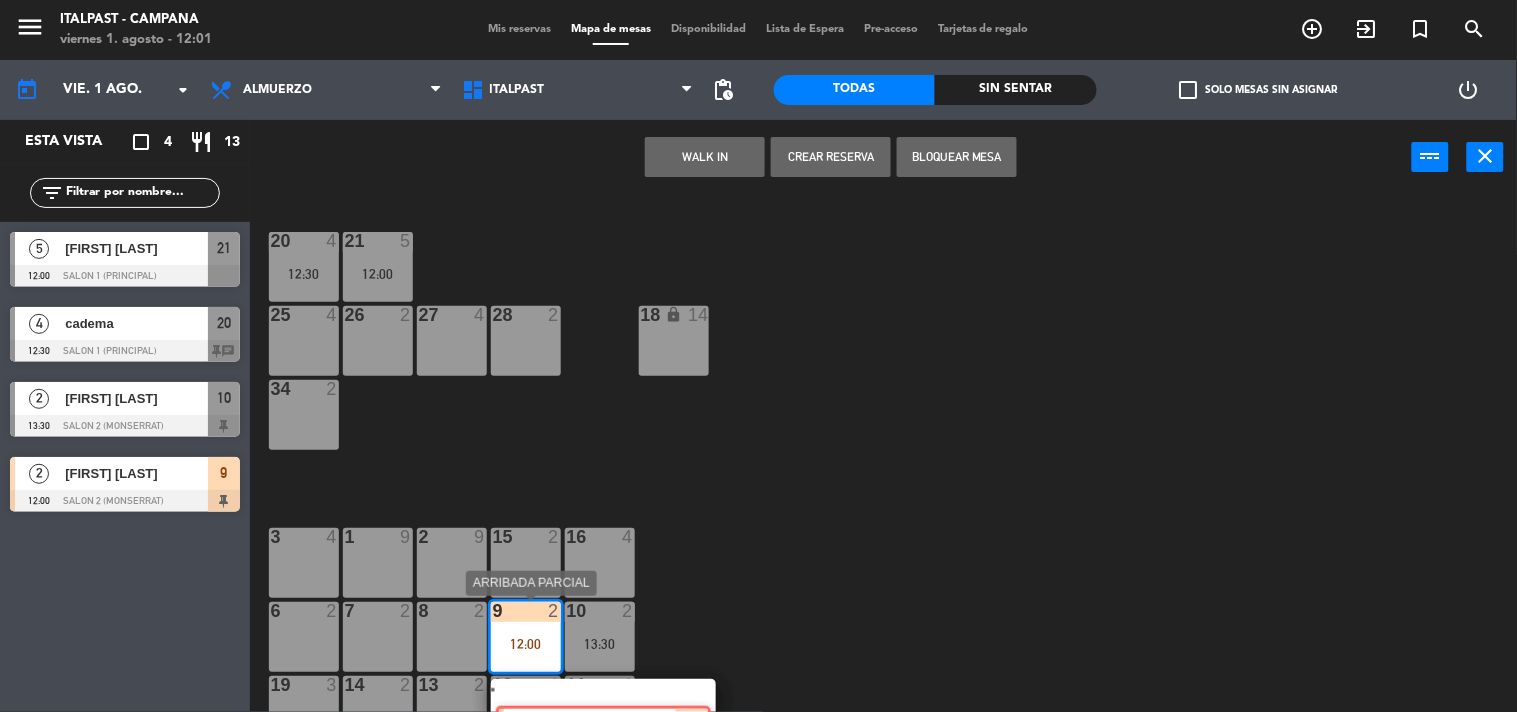 click on "20  4   [TIME]  21  5   [TIME]  25  4  26  2  27  4  28  2  18 lock  14  34  2  3  4  1  9  2  9  15  2  16  4  6  2  7  2  8  2  9  2   [TIME]   2   [FIRST] [LAST]   ARRIBADA PARCIAL  [TIME] 10  2   [TIME]  19  3  14  2  13  2  12  4  11  4  107  6  106  4  103  3  102  6  105  4  104  4  110  2  111  2  101  6  108  2  109  2  112  3  114  10  100  5  113  2" 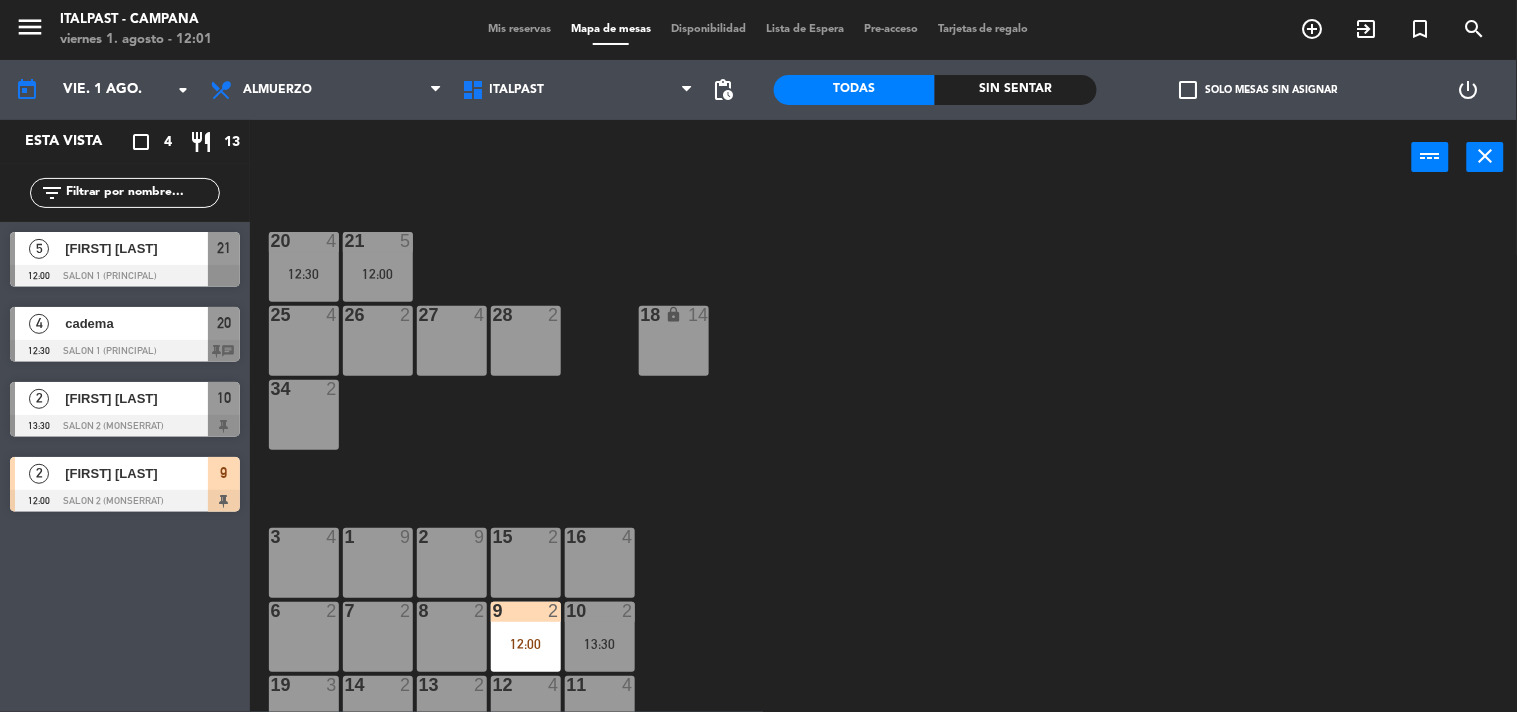click on "9" at bounding box center [224, 473] 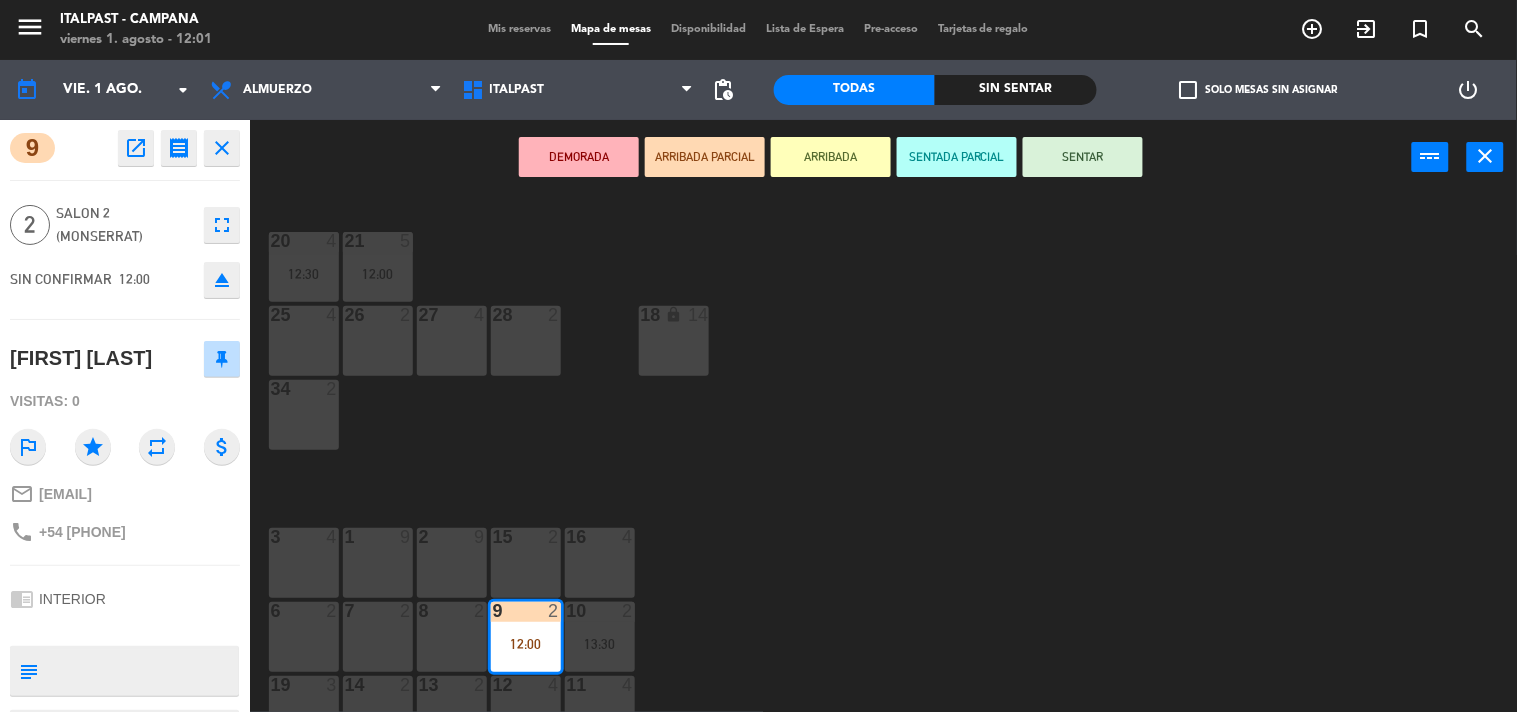 click on "ARRIBADA" at bounding box center (831, 157) 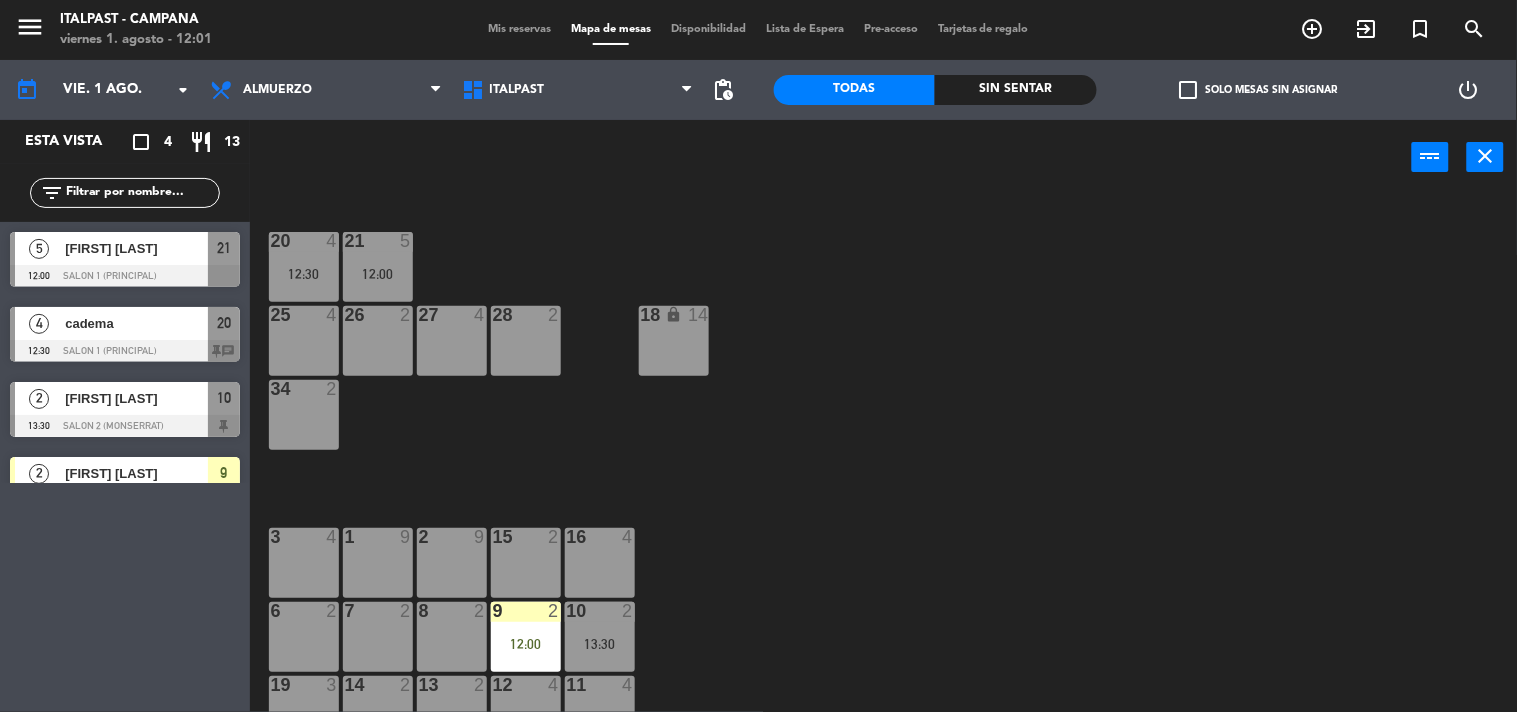 scroll, scrollTop: 0, scrollLeft: 0, axis: both 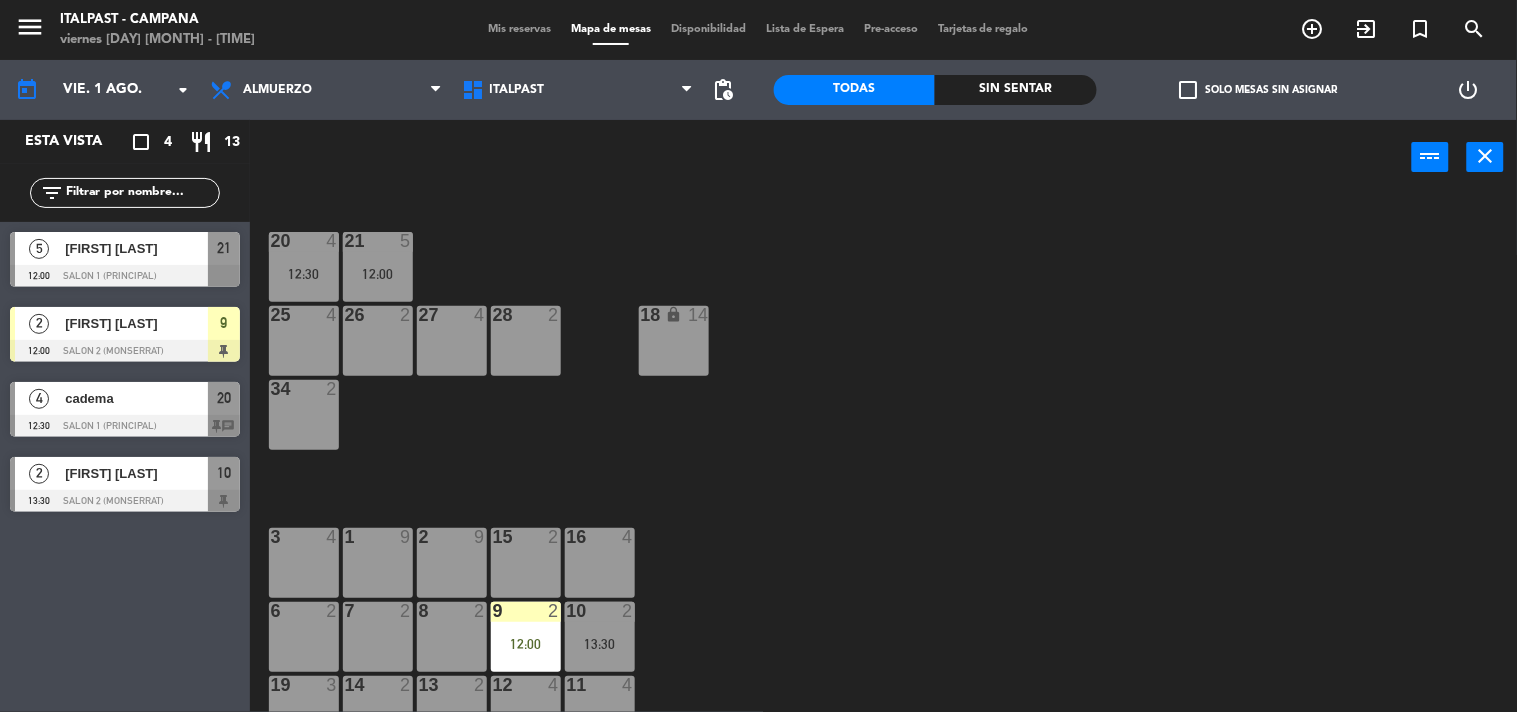 click at bounding box center [125, 276] 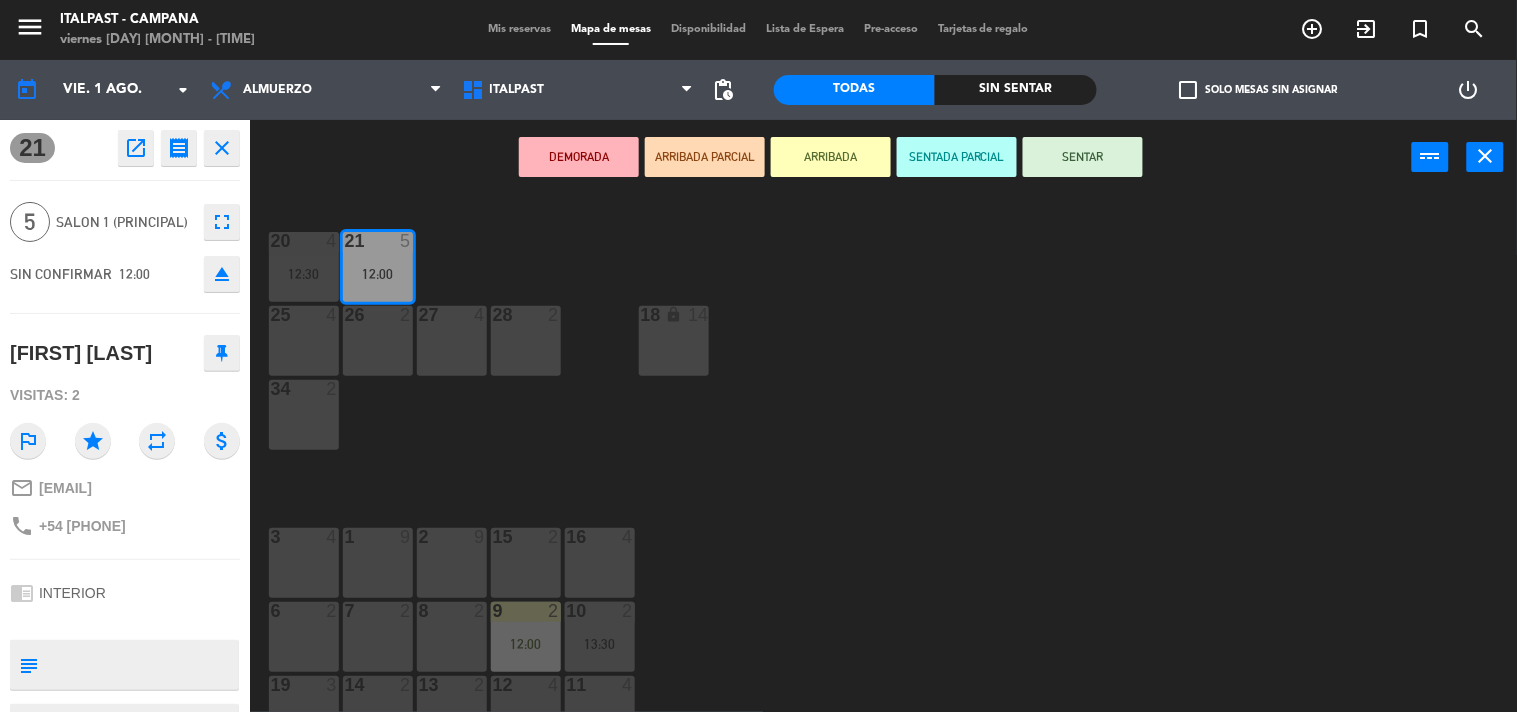click on "ARRIBADA" at bounding box center (831, 157) 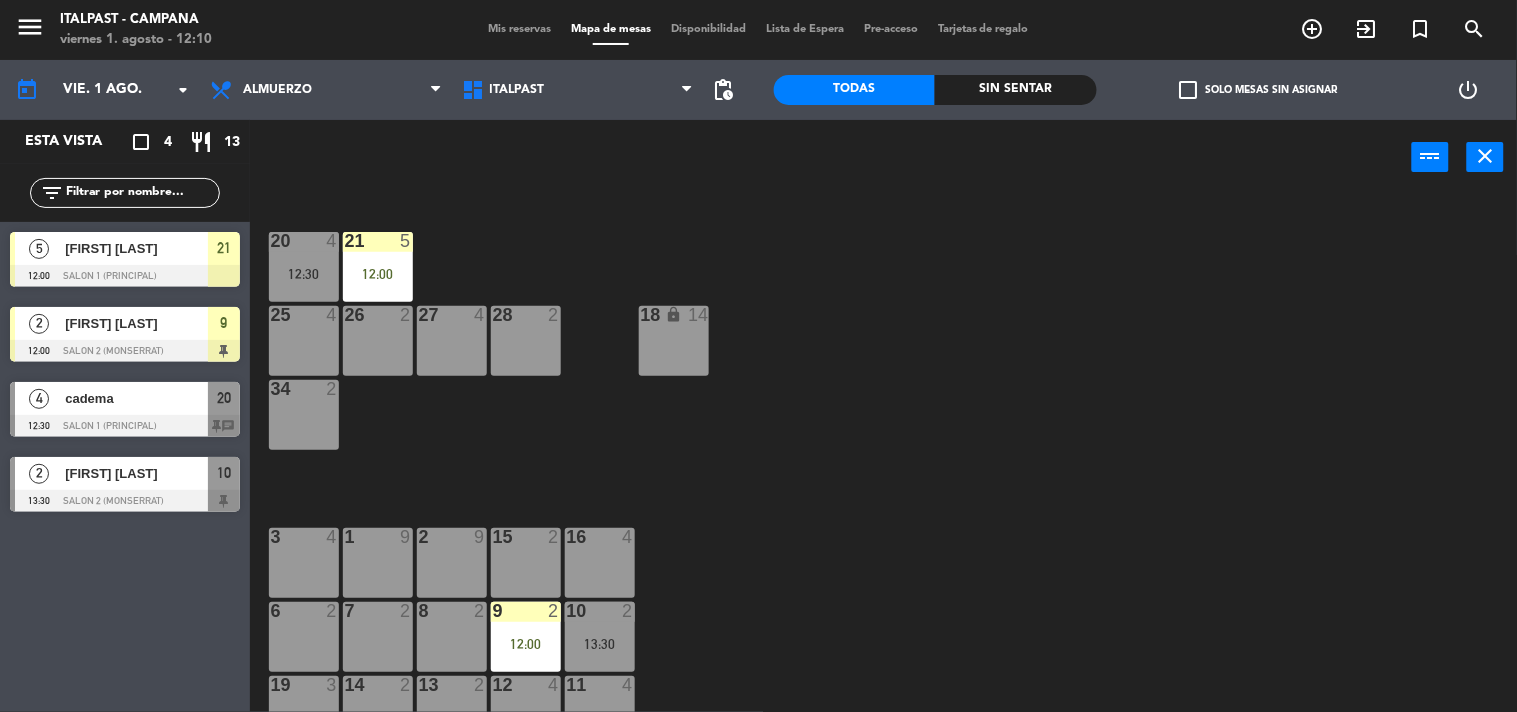 click on "[FIRST] [LAST]" at bounding box center [136, 248] 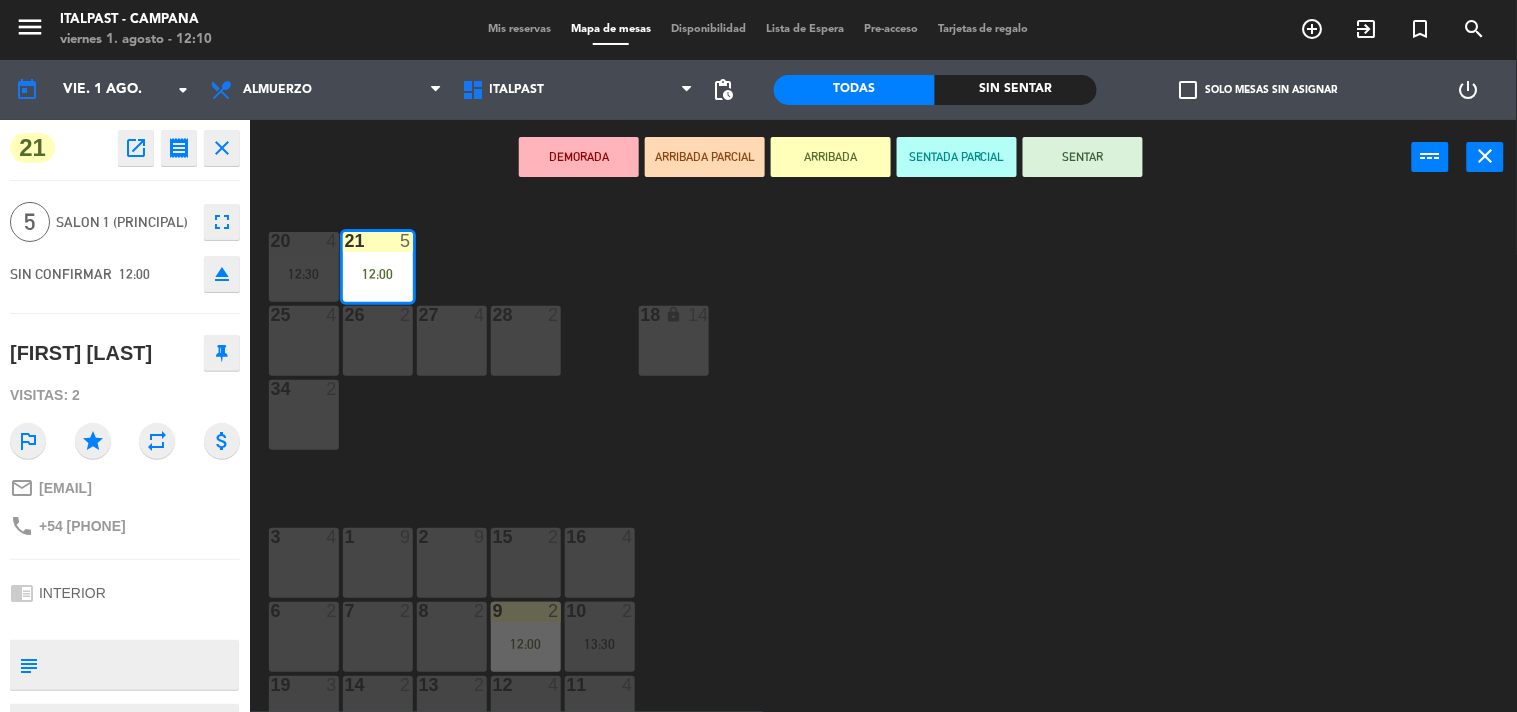click on "20  4   12:30  21  5   12:00  25  4  26  2  27  4  28  2  18 lock  14  34  2  3  4  1  9  2  9  15  2  16  4  6  2  7  2  8  2  9  2   12:00  10  2   13:30  19  3  14  2  13  2  12  4  11  4  107  6  106  4  103  3  102  6  105  4  104  4  110  2  111  2  101  6  108  2  109  2  112  3  114  10  100  5  113  2" 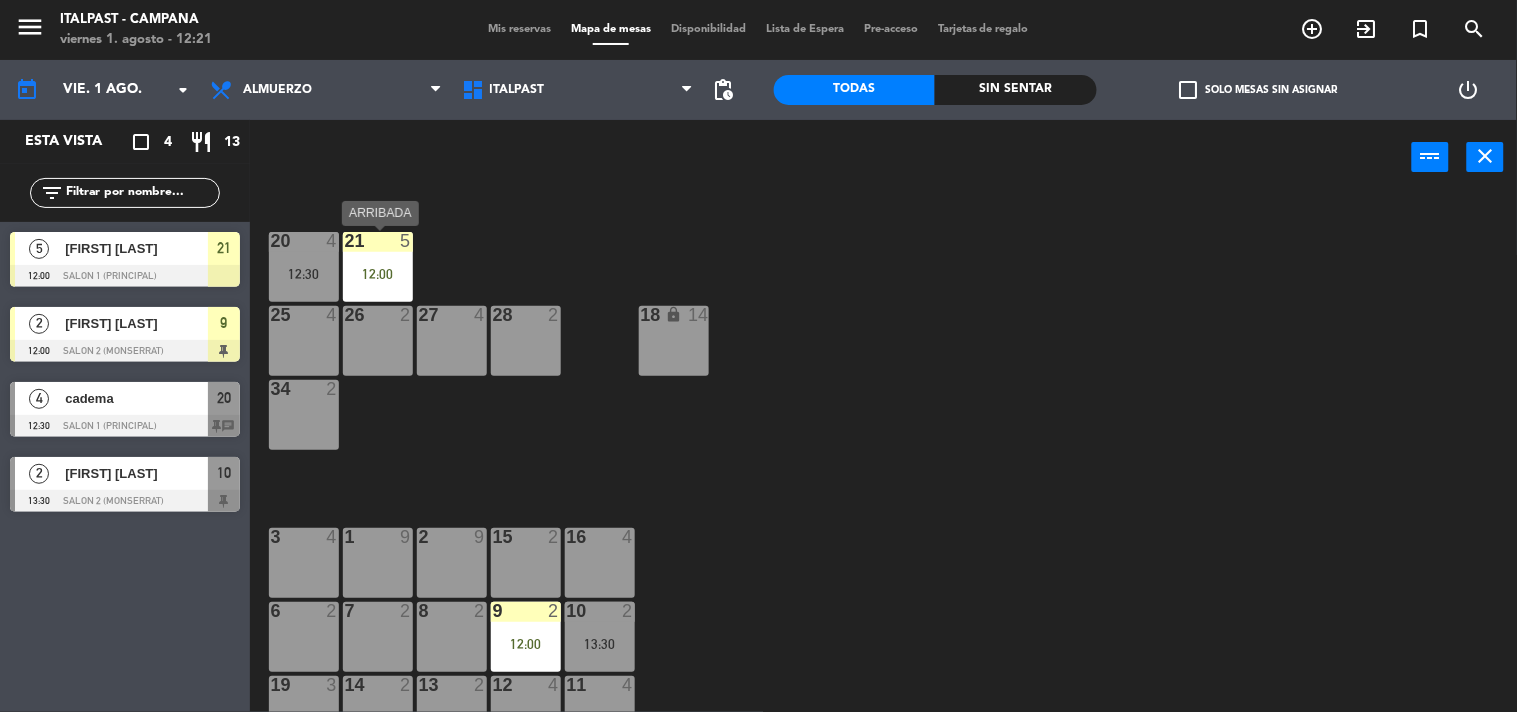 click on "12:00" at bounding box center (378, 274) 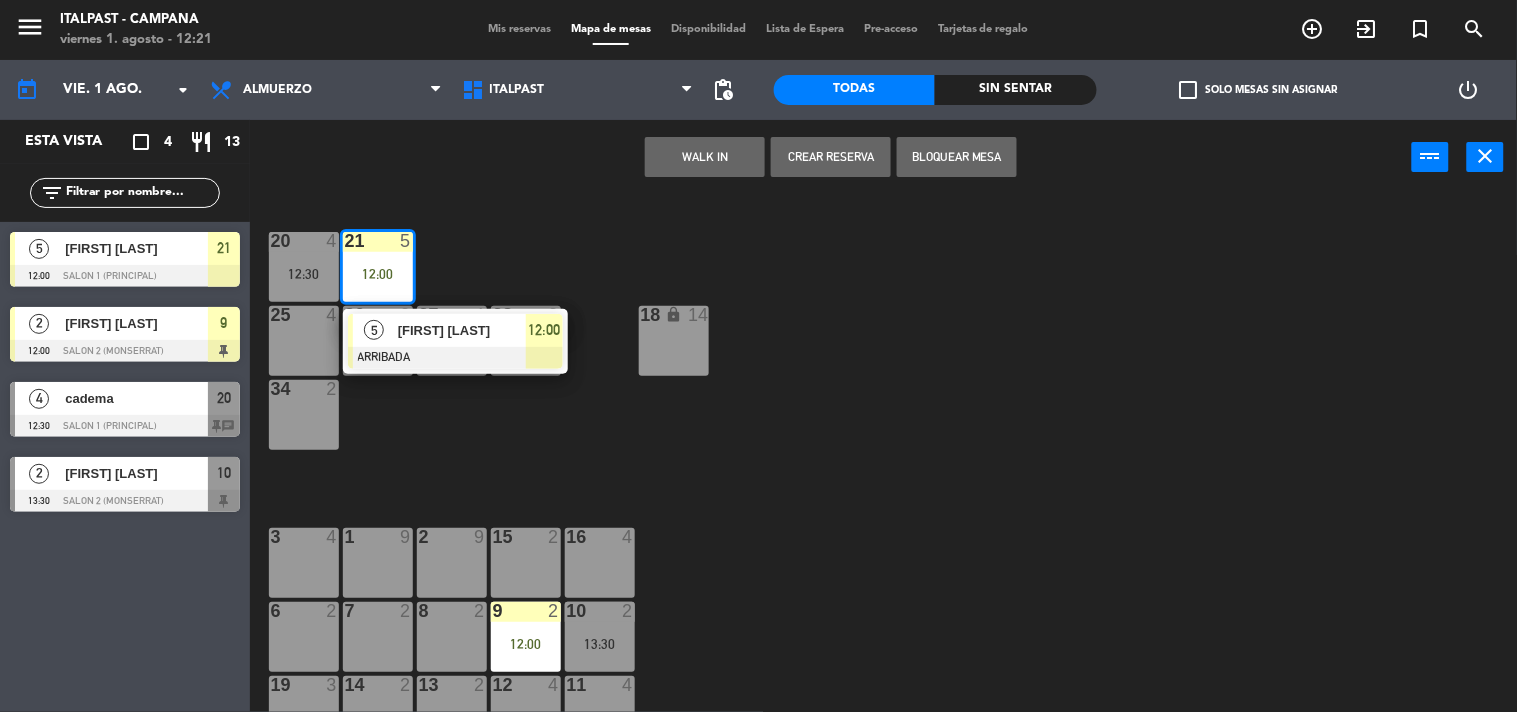click on "2  9" at bounding box center [452, 563] 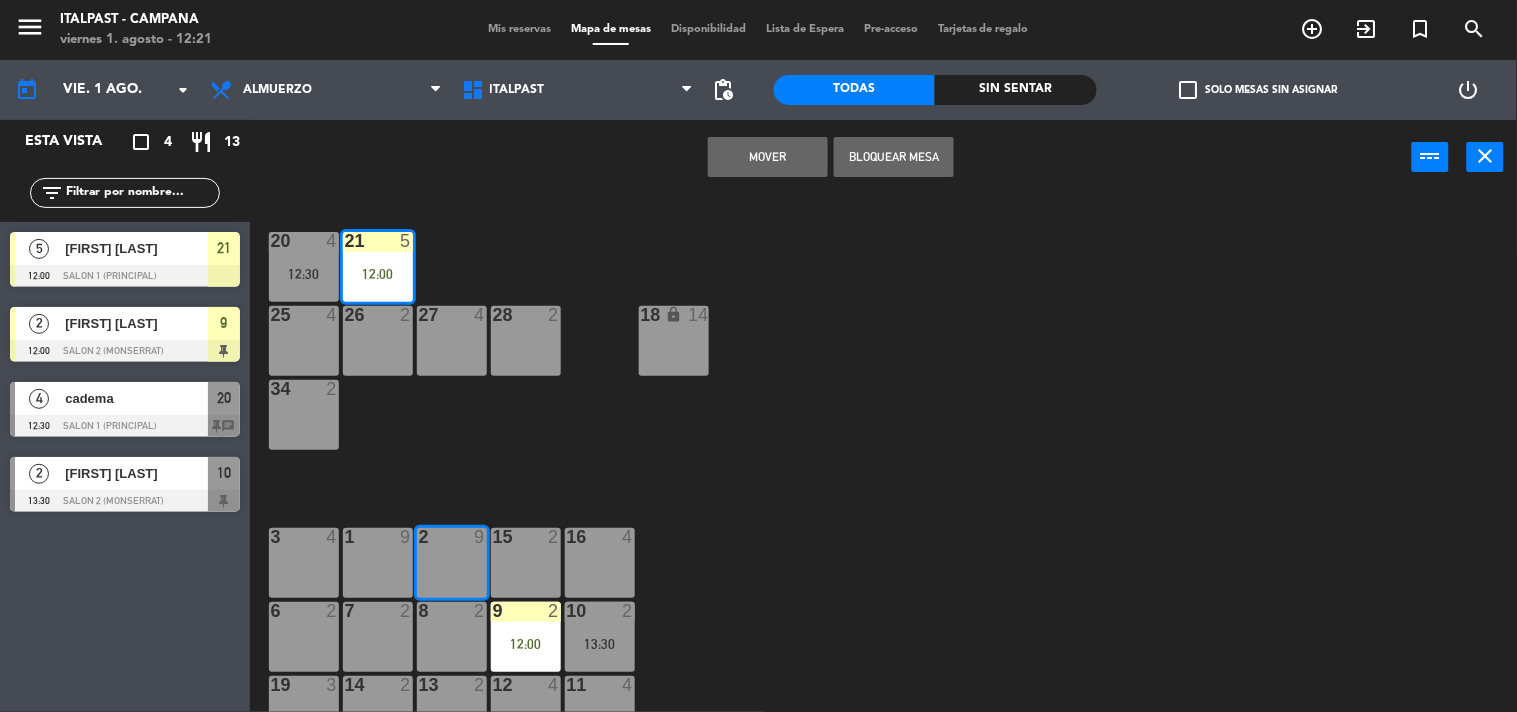 click on "Mover   Bloquear Mesa  power_input close" at bounding box center [831, 158] 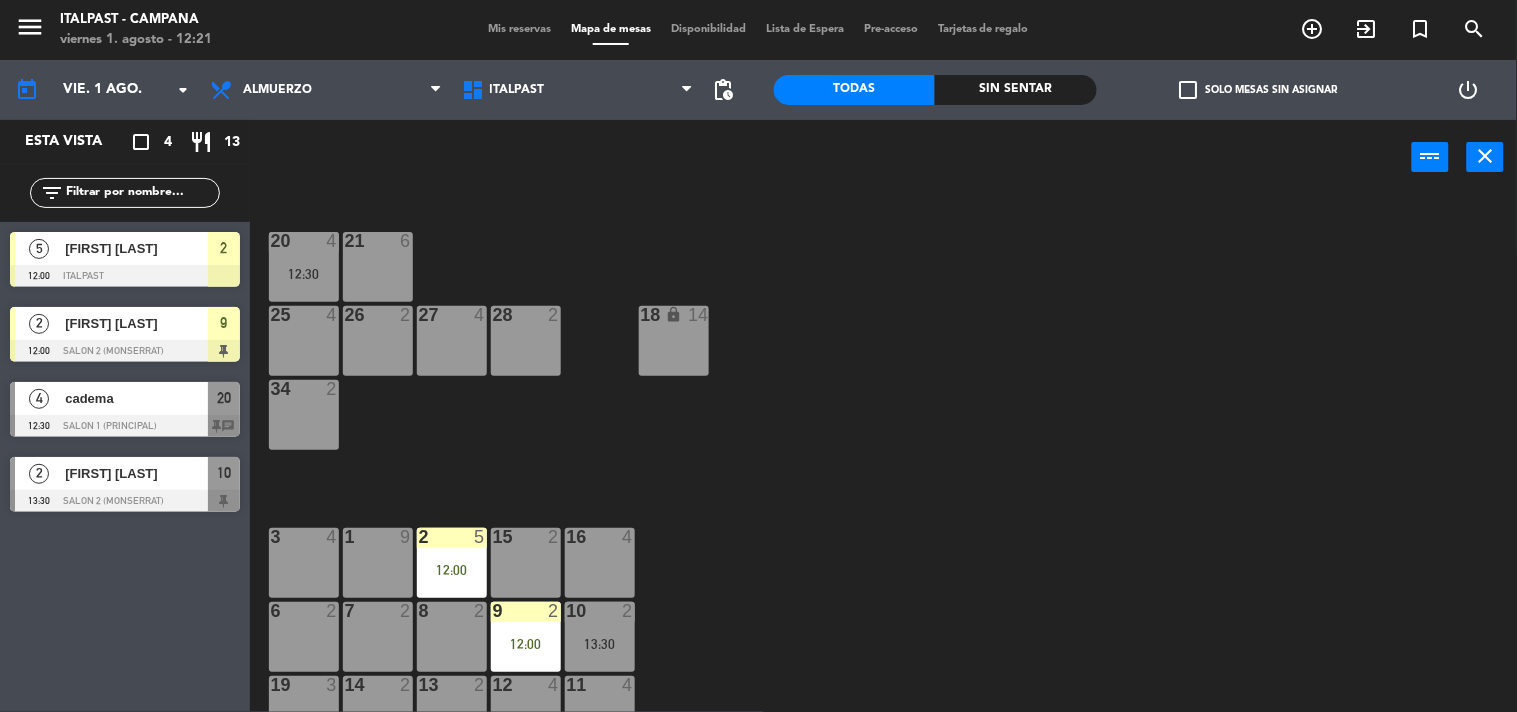 click on "21  6" at bounding box center (378, 267) 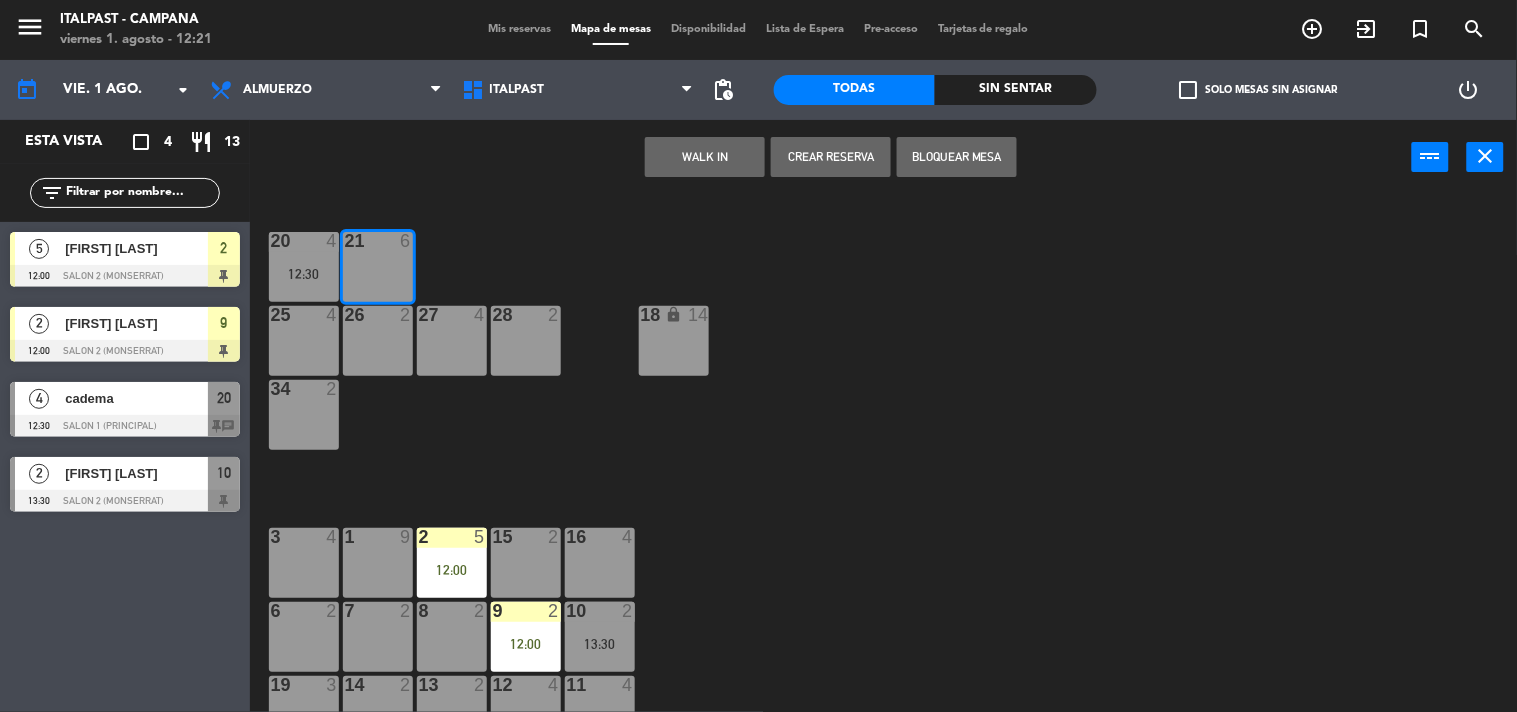 click on "Bloquear Mesa" at bounding box center (957, 157) 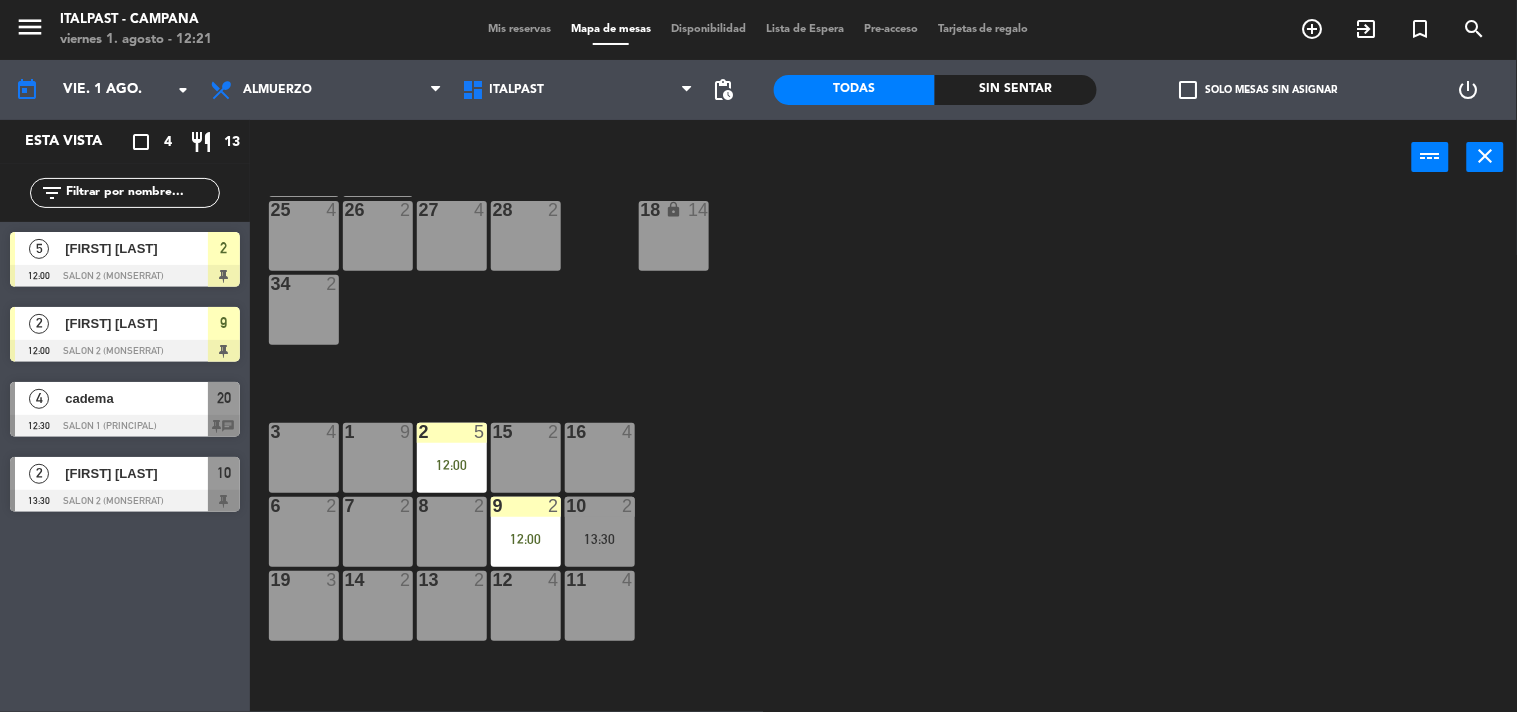 scroll, scrollTop: 0, scrollLeft: 0, axis: both 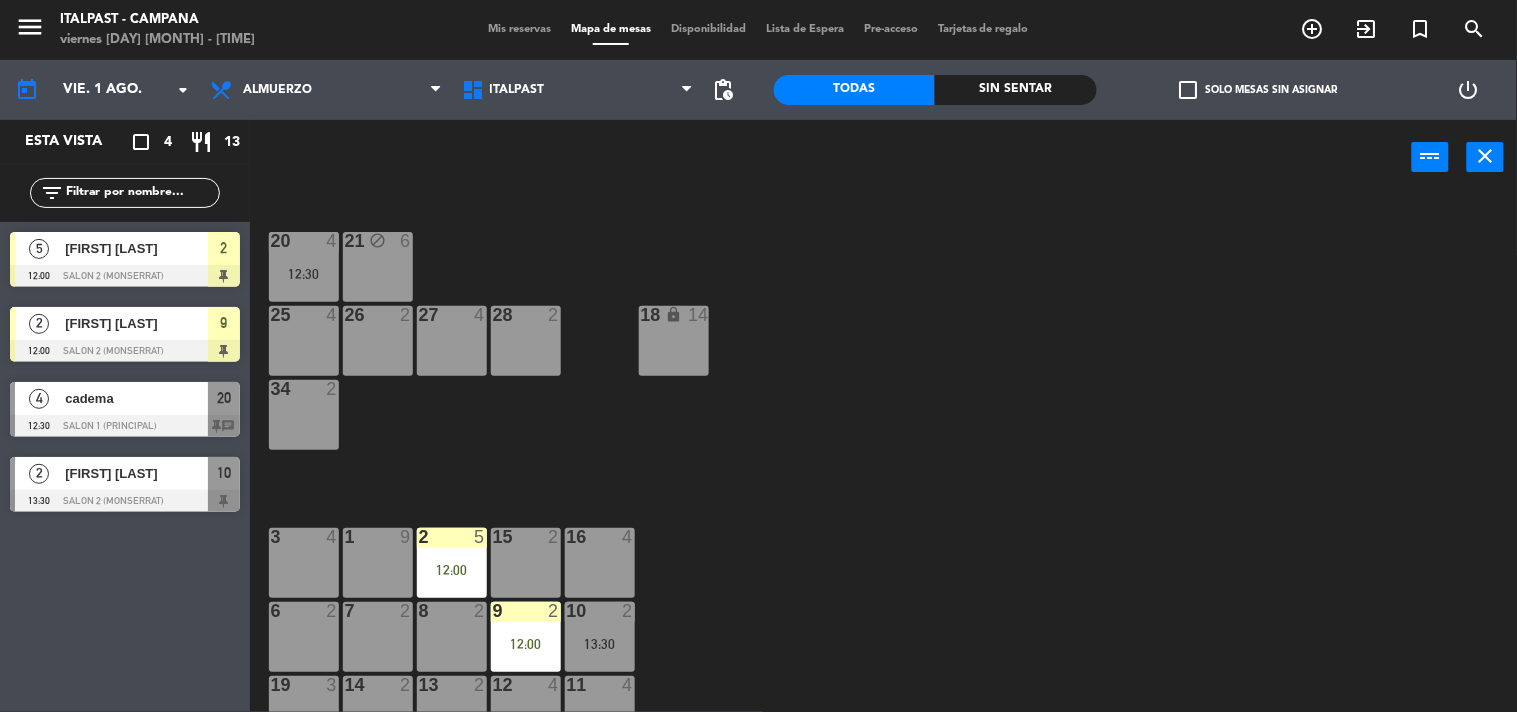 click on "20  4   12:30  21 block  6  25  4  26  2  27  4  28  2  18 lock  14  34  2  3  4  1  9  2  5   12:00  15  2  16  4  6  2  7  2  8  2  9  2   12:00  10  2   13:30  19  3  14  2  13  2  12  4  11  4  107  6  106  4  103  3  102  6  105  4  104  4  110  2  111  2  101  6  108  2  109  2  112  3  114  10  100  5  113  2" 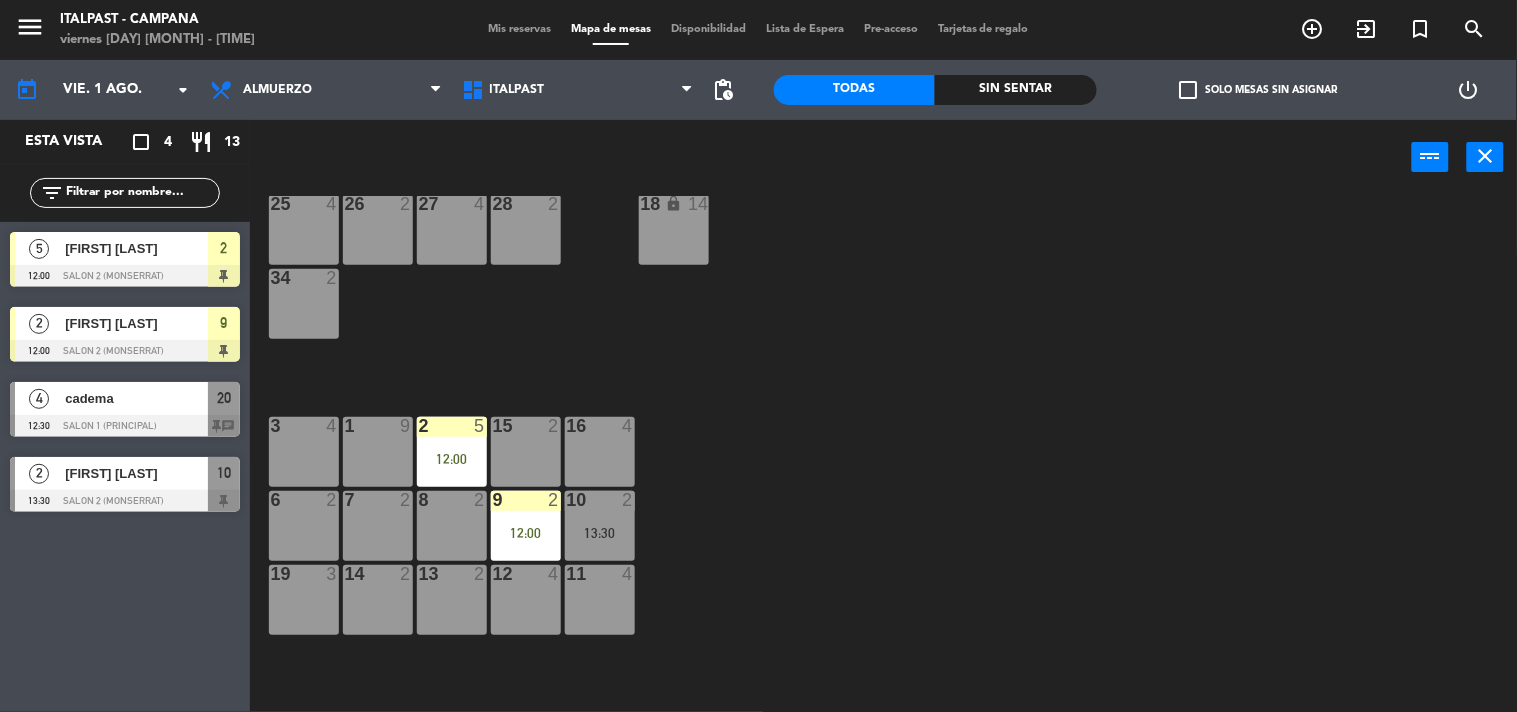 click on "9  2   12:00" at bounding box center (526, 526) 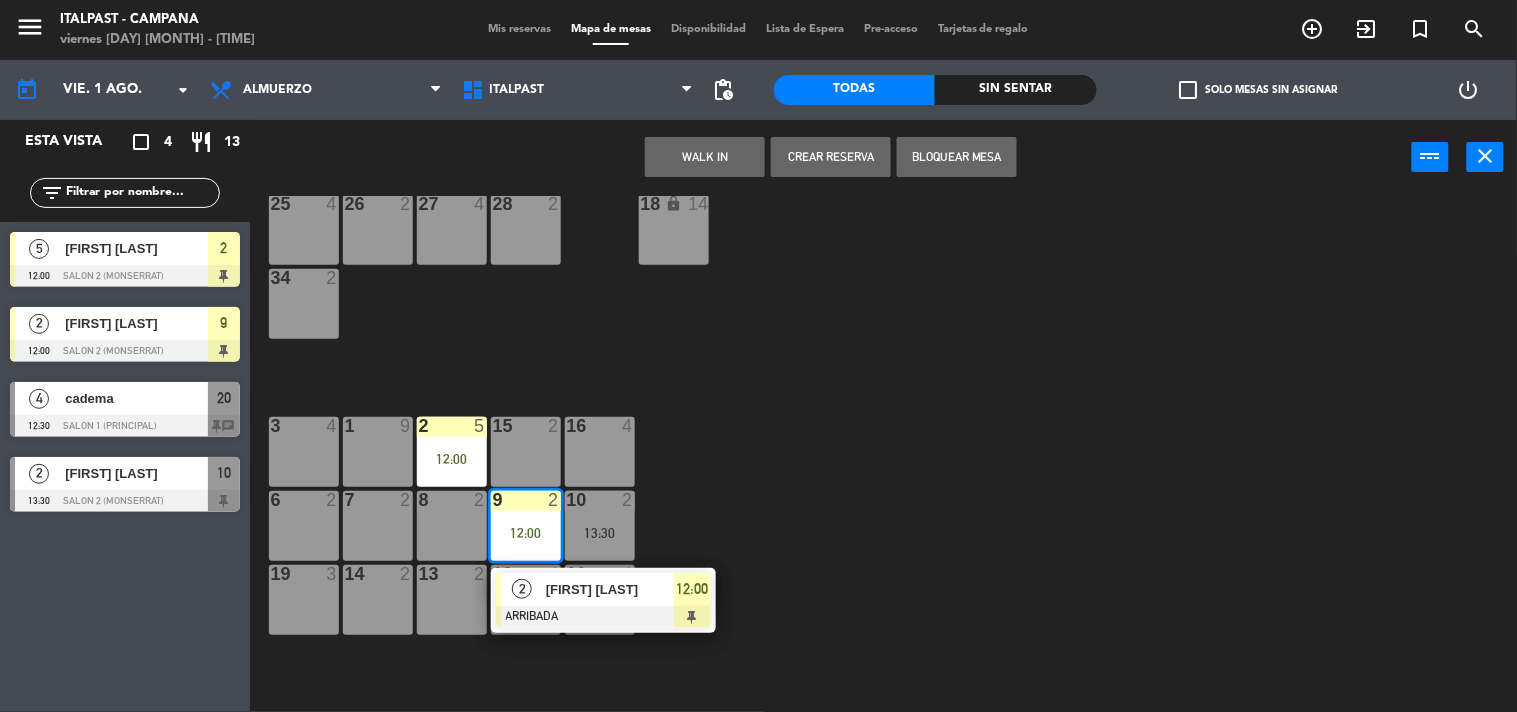 click on "[FIRST] [LAST]" at bounding box center (610, 589) 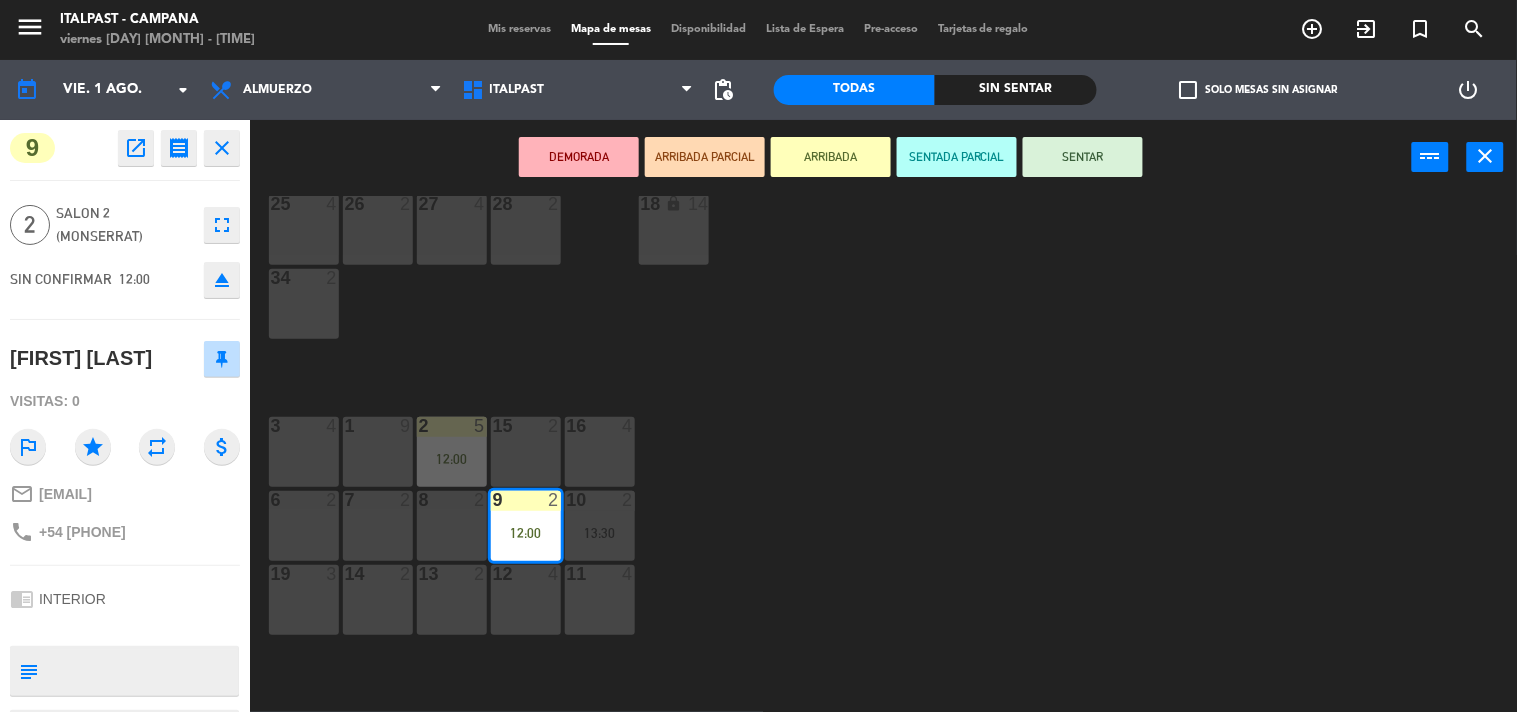 click on "20  4   12:30  21 block  6  25  4  26  2  27  4  28  2  18 lock  14  34  2  3  4  1  9  2  5   12:00  15  2  16  4  6  2  7  2  8  2  9  2   12:00  10  2   13:30  19  3  14  2  13  2  12  4  11  4  107  6  106  4  103  3  102  6  105  4  104  4  110  2  111  2  101  6  108  2  109  2  112  3  114  10  100  5  113  2" 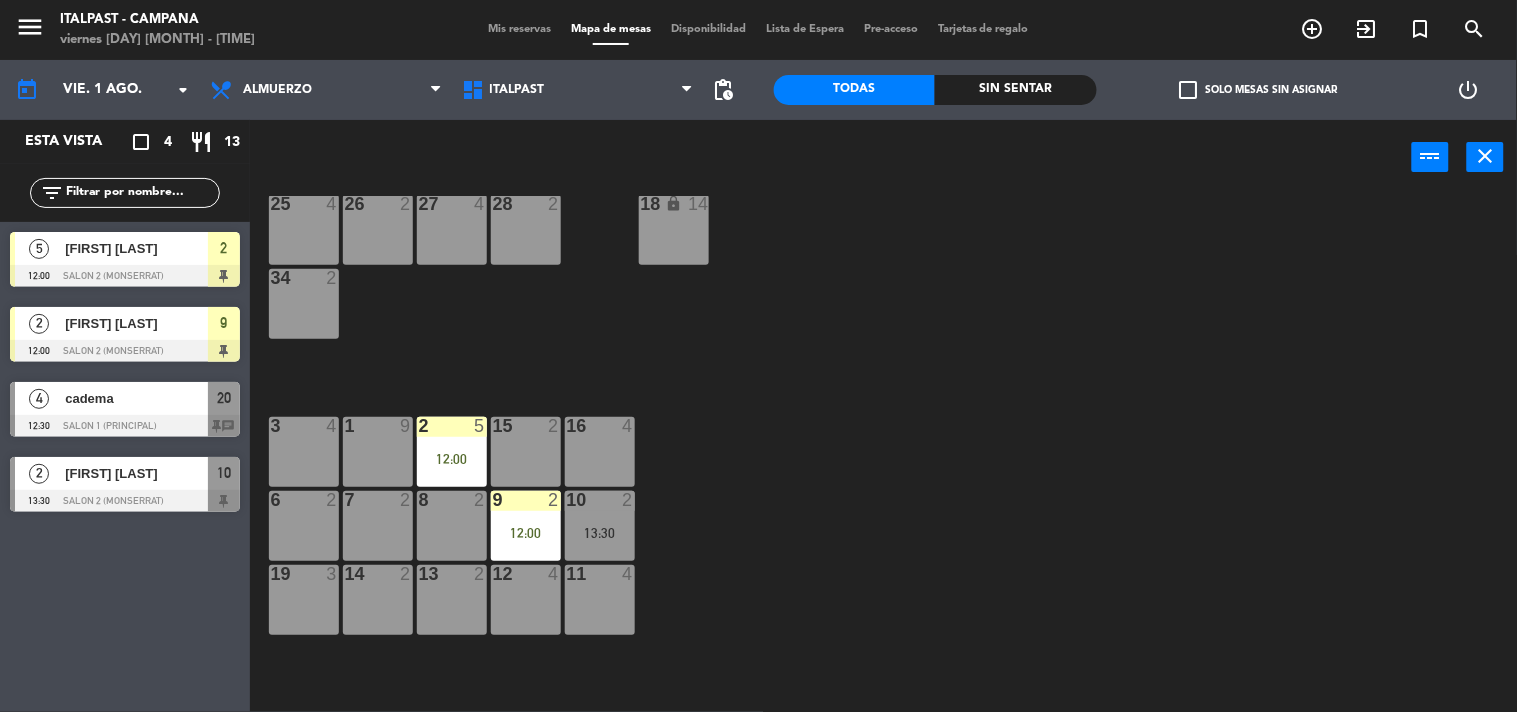 click on "10  2   [TIME]" at bounding box center (600, 526) 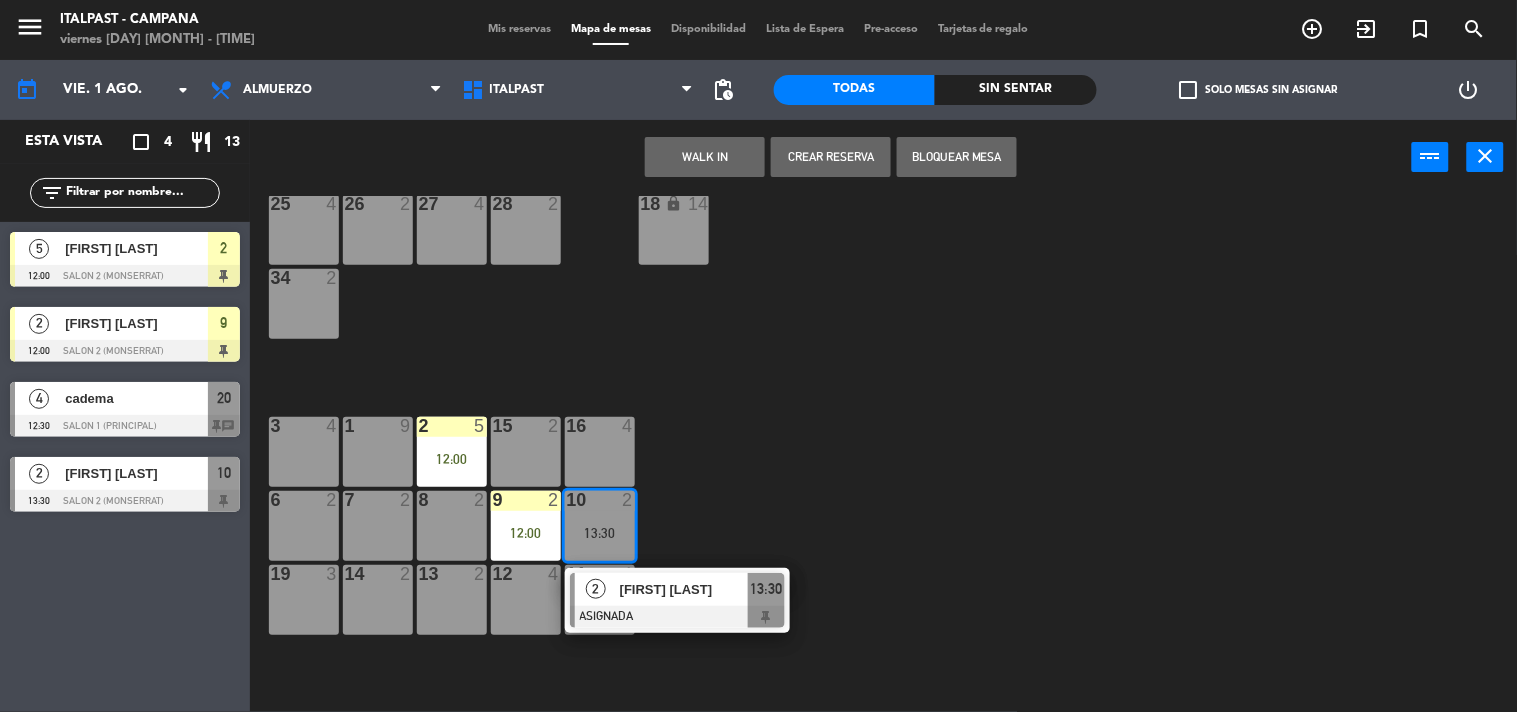 click on "20  4   12:30  21 block  6  25  4  26  2  27  4  28  2  18 lock  14  34  2  3  4  1  9  2  5   12:00  15  2  16  4  6  2  7  2  8  2  9  2   12:00  10  2   13:30   2   [FIRST] [LAST]   ASIGNADA  13:30 19  3  14  2  13  2  12  4  11  4  107  6  106  4  103  3  102  6  105  4  104  4  110  2  111  2  101  6  108  2  109  2  112  3  114  10  100  5  113  2" 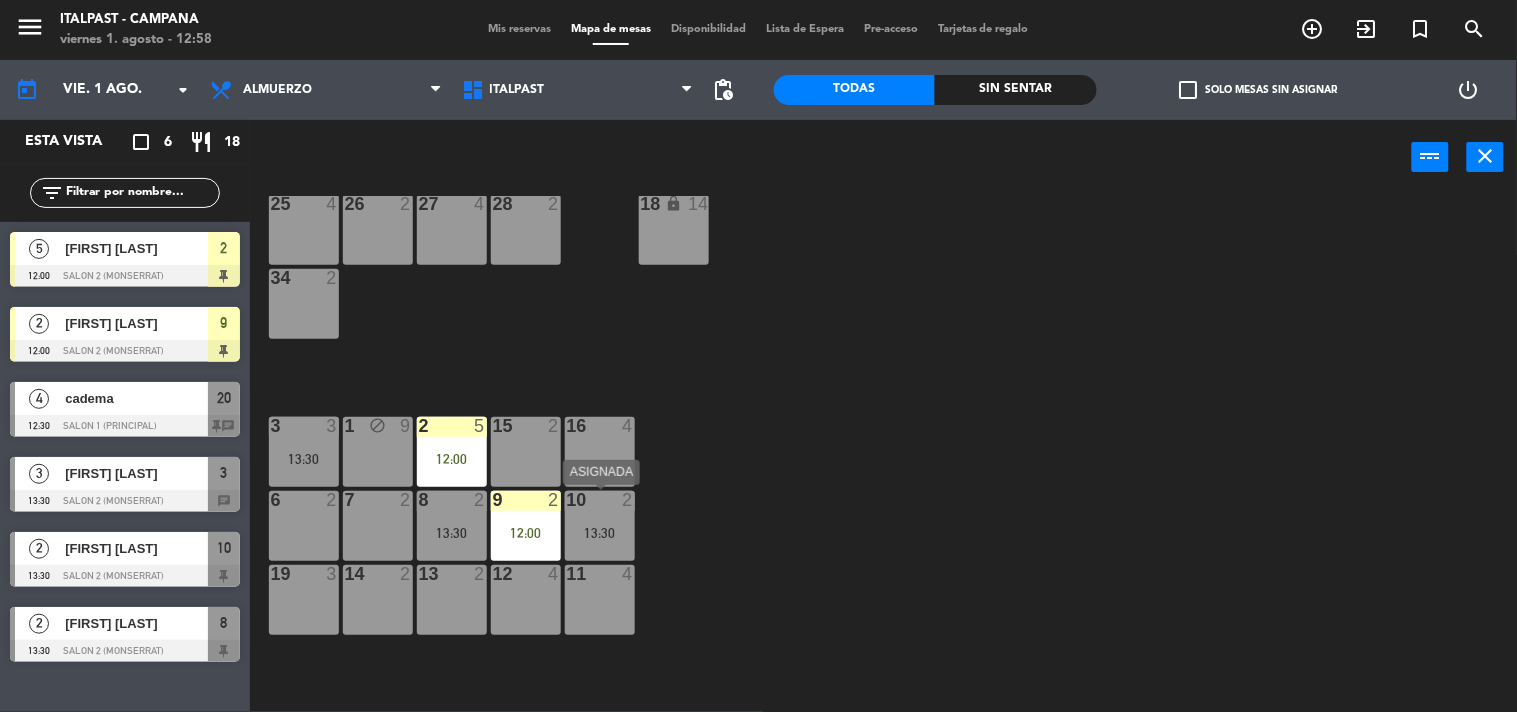 click on "10  2   [TIME]" at bounding box center (600, 526) 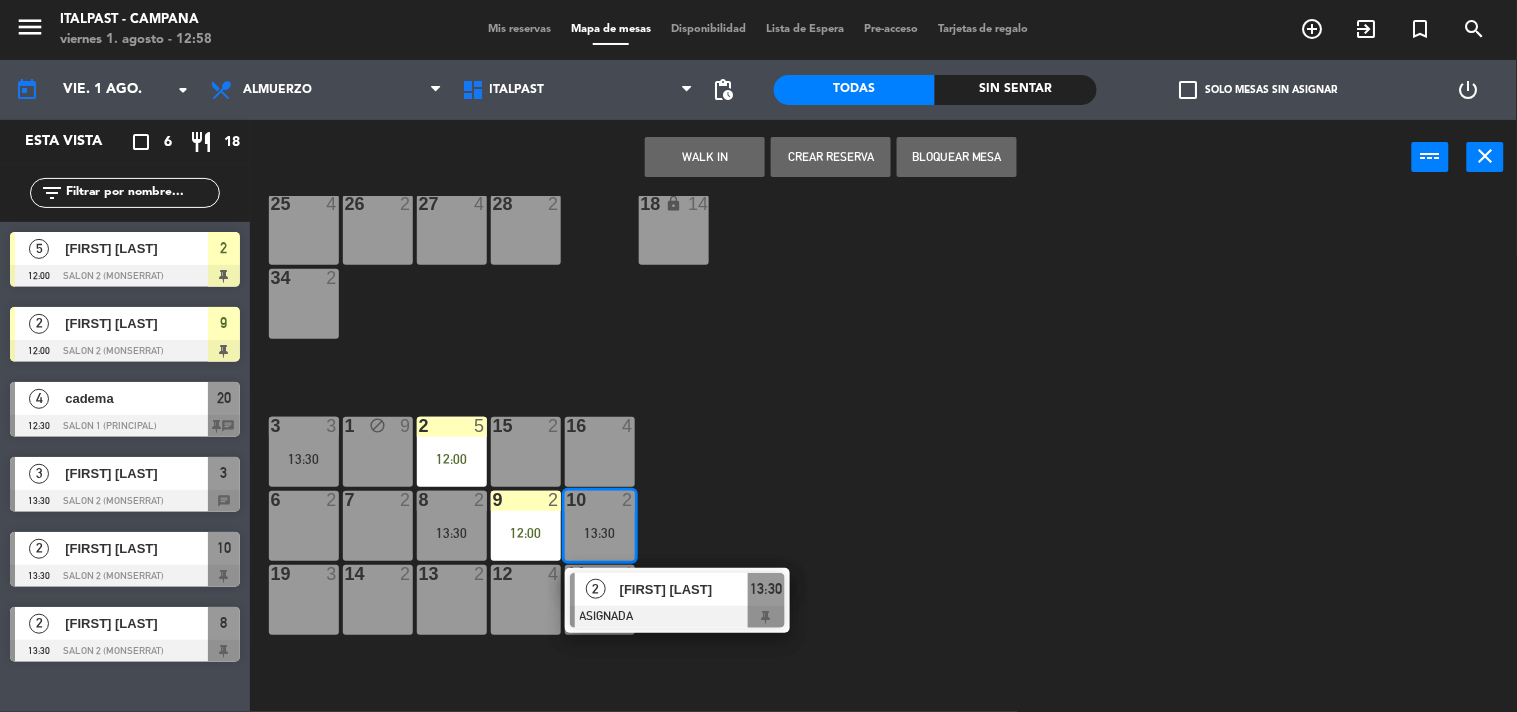click on "20  4   12:30  21 block  6  25  4  26  2  27  4  28  2  18 lock  14  34  2  3  3   13:30  1 block  9  2  5   12:00  15  2  16  4  6  2  7  2  8  2   13:30  9  2   12:00  10  2   13:30   2   [FIRST] [LAST]   ASIGNADA  13:30 19  3  14  2  13  2  12  4  11  4  107  6  106  4  103  3  102  6  105  4  104  4  110  2  111  2  101  6  108  2  109  2  112  3  114  10  100  5  113  2" 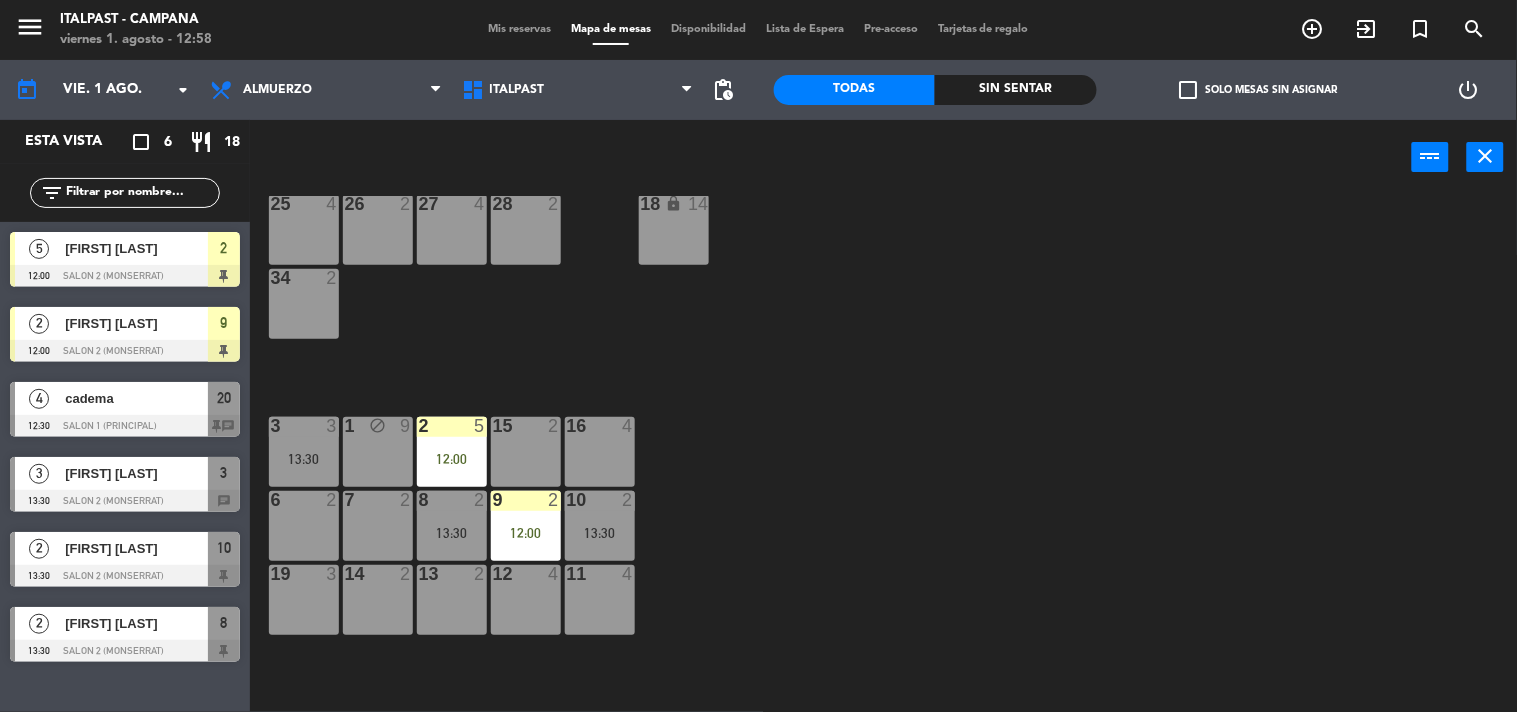 scroll, scrollTop: 0, scrollLeft: 0, axis: both 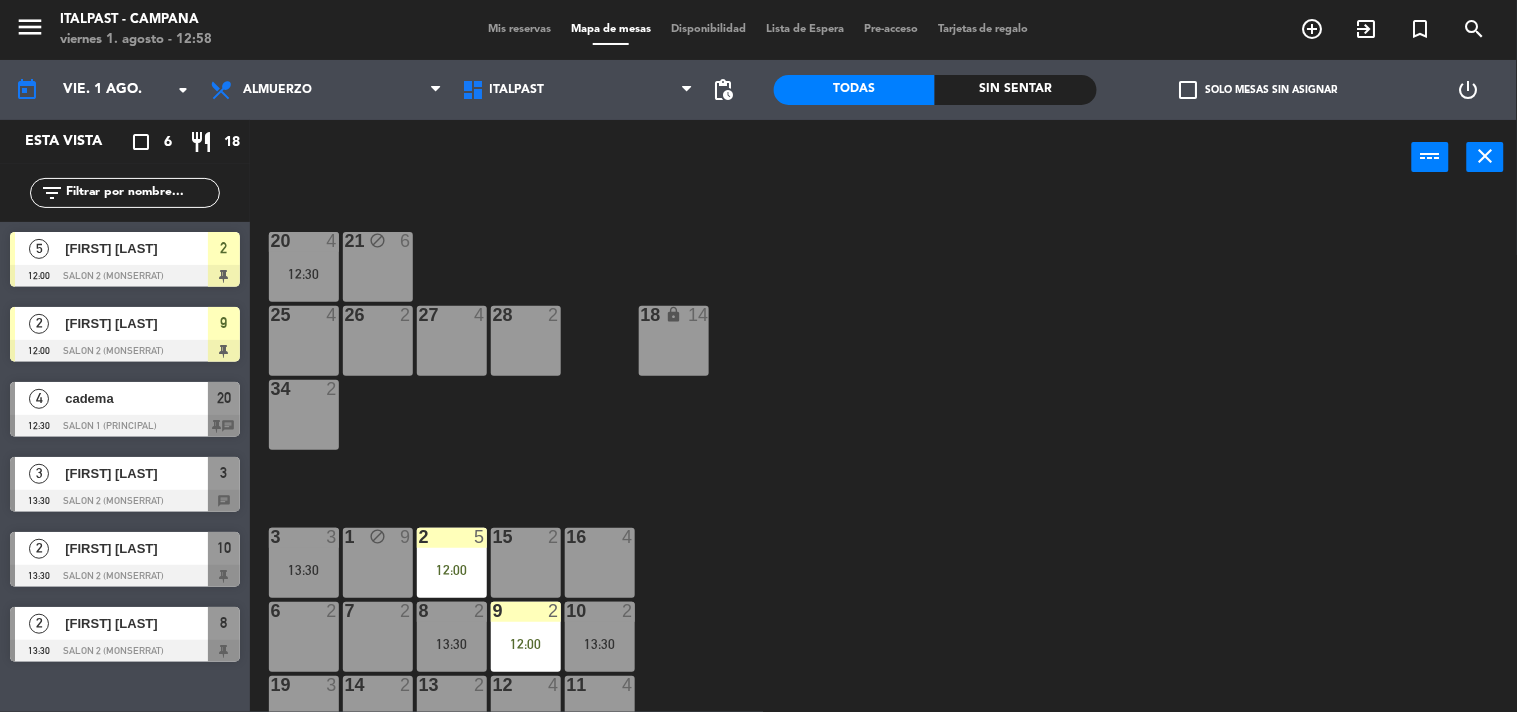 click on "20  4   12:30" at bounding box center [304, 267] 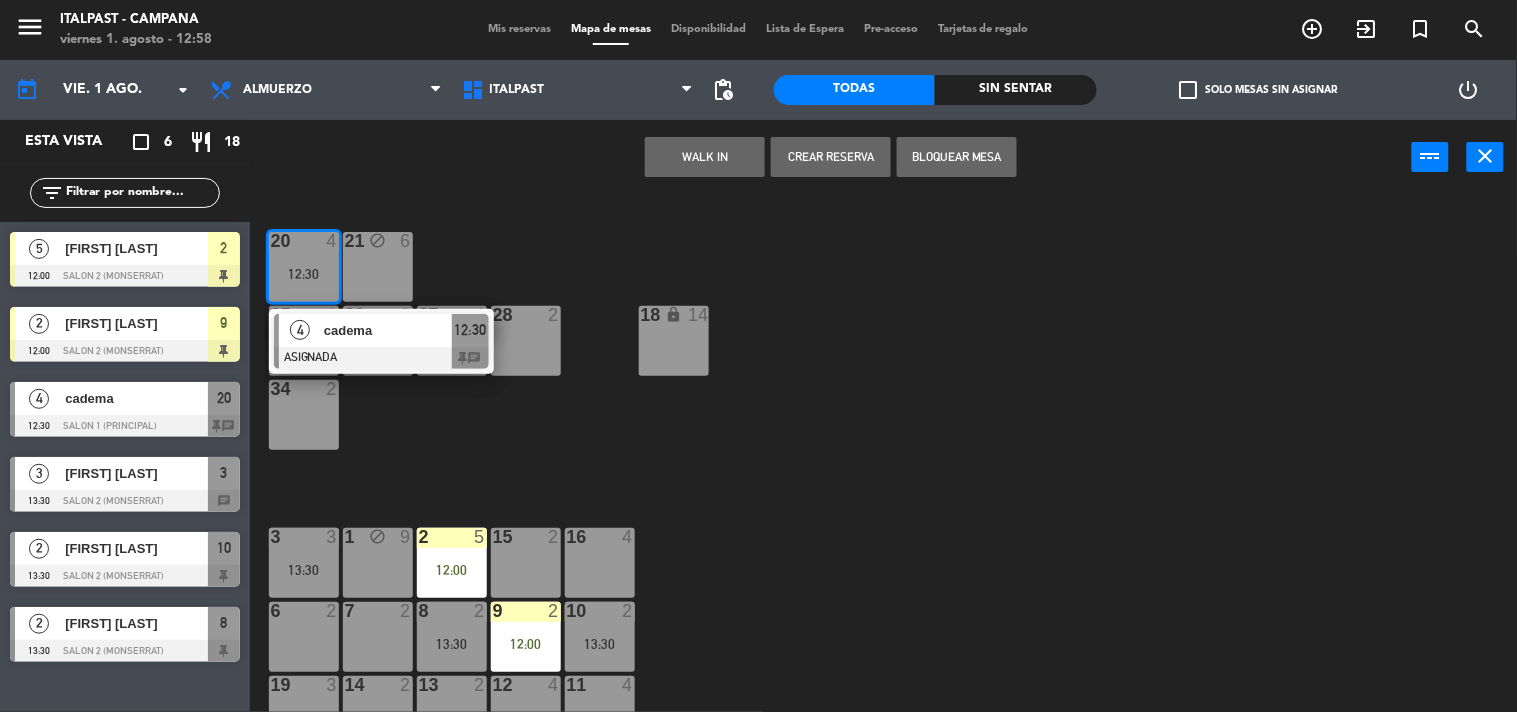 click on "20  4   12:30  21 block  6  25  4  26  2  27  4  28  2  18 lock  14  34  2  3  3   13:30  1 block  9  2  5   12:00  15  2  16  4  6  2  7  2  8  2   13:30  9  2   12:00  10  2   13:30  19  3  14  2  13  2  12  4  11  4  107  6  106  4  103  3  102  6  105  4  104  4  110  2  111  2  101  6  108  2  109  2  112  3  114  10  100  5  113  2" 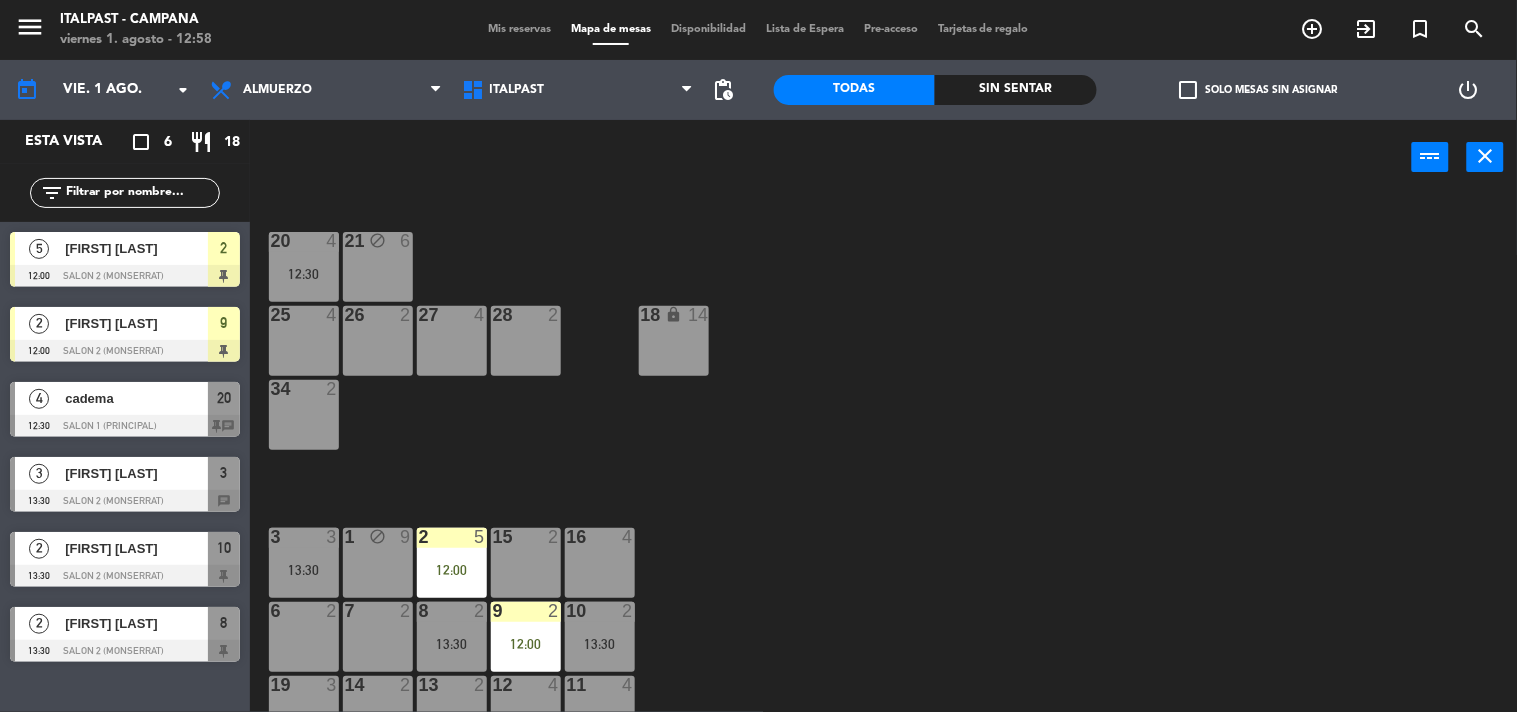 scroll, scrollTop: 222, scrollLeft: 0, axis: vertical 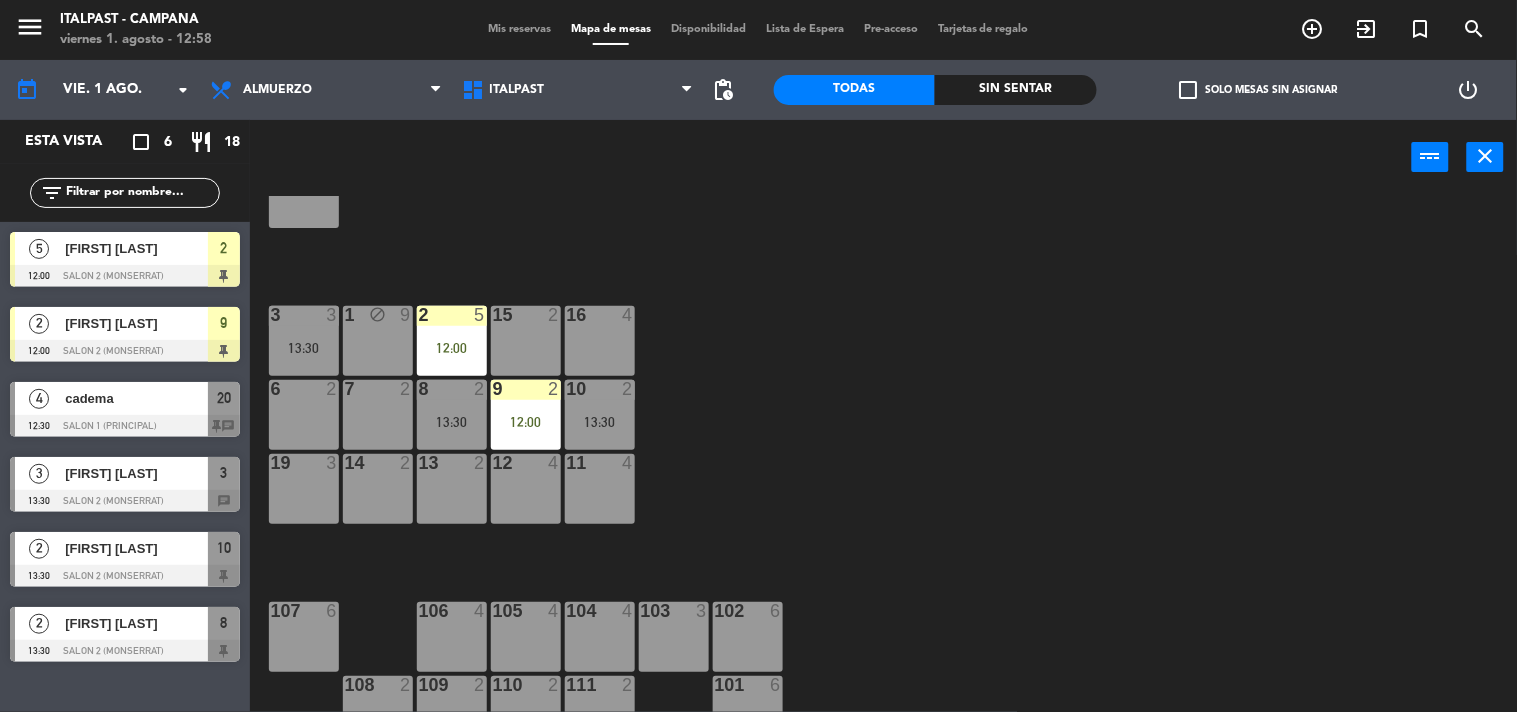 click on "16  4" at bounding box center [600, 341] 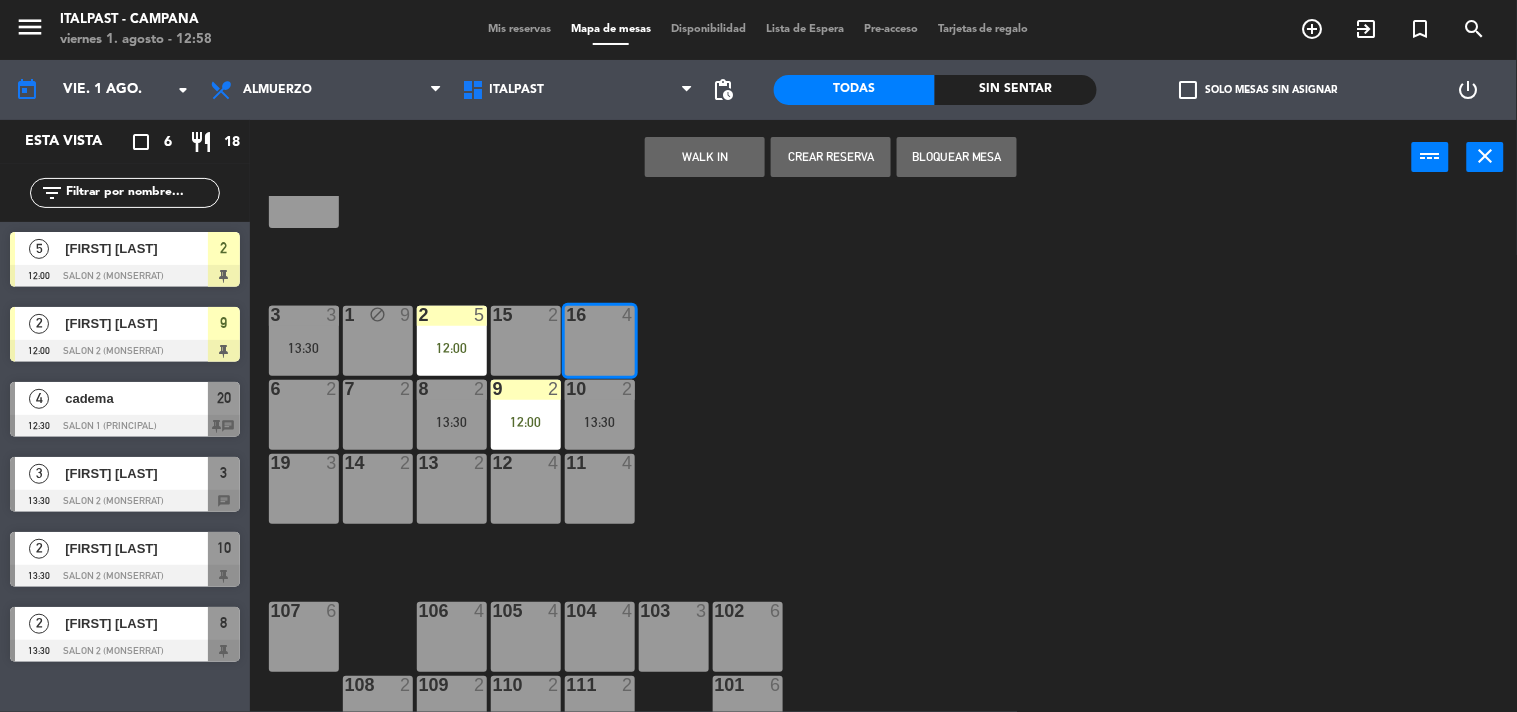 click on "20  4   12:30  21 block  6  25  4  26  2  27  4  28  2  18 lock  14  34  2  3  3   13:30  1 block  9  2  5   12:00  15  2  16  4  6  2  7  2  8  2   13:30  9  2   12:00  10  2   13:30  19  3  14  2  13  2  12  4  11  4  107  6  106  4  103  3  102  6  105  4  104  4  110  2  111  2  101  6  108  2  109  2  112  3  114  10  100  5  113  2" 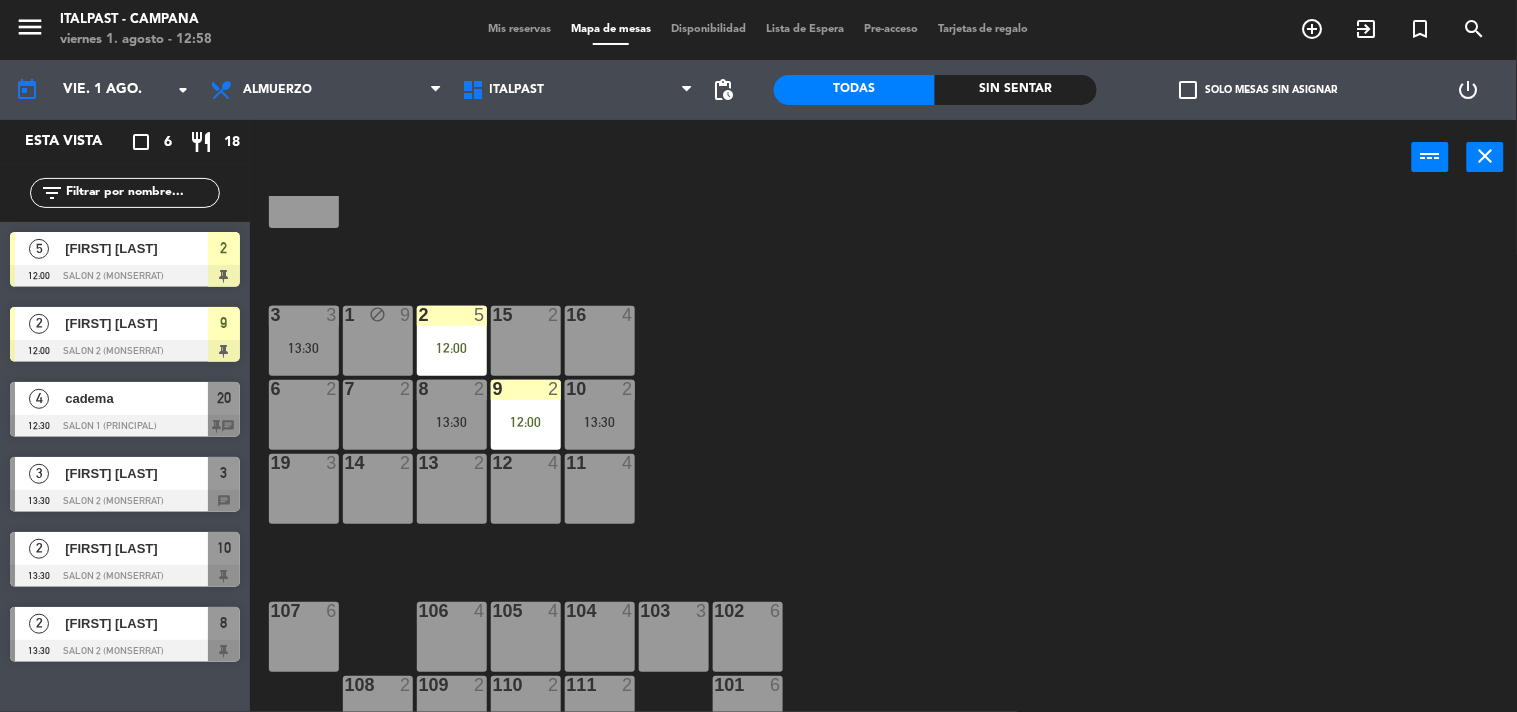 click on "13:30" at bounding box center [452, 422] 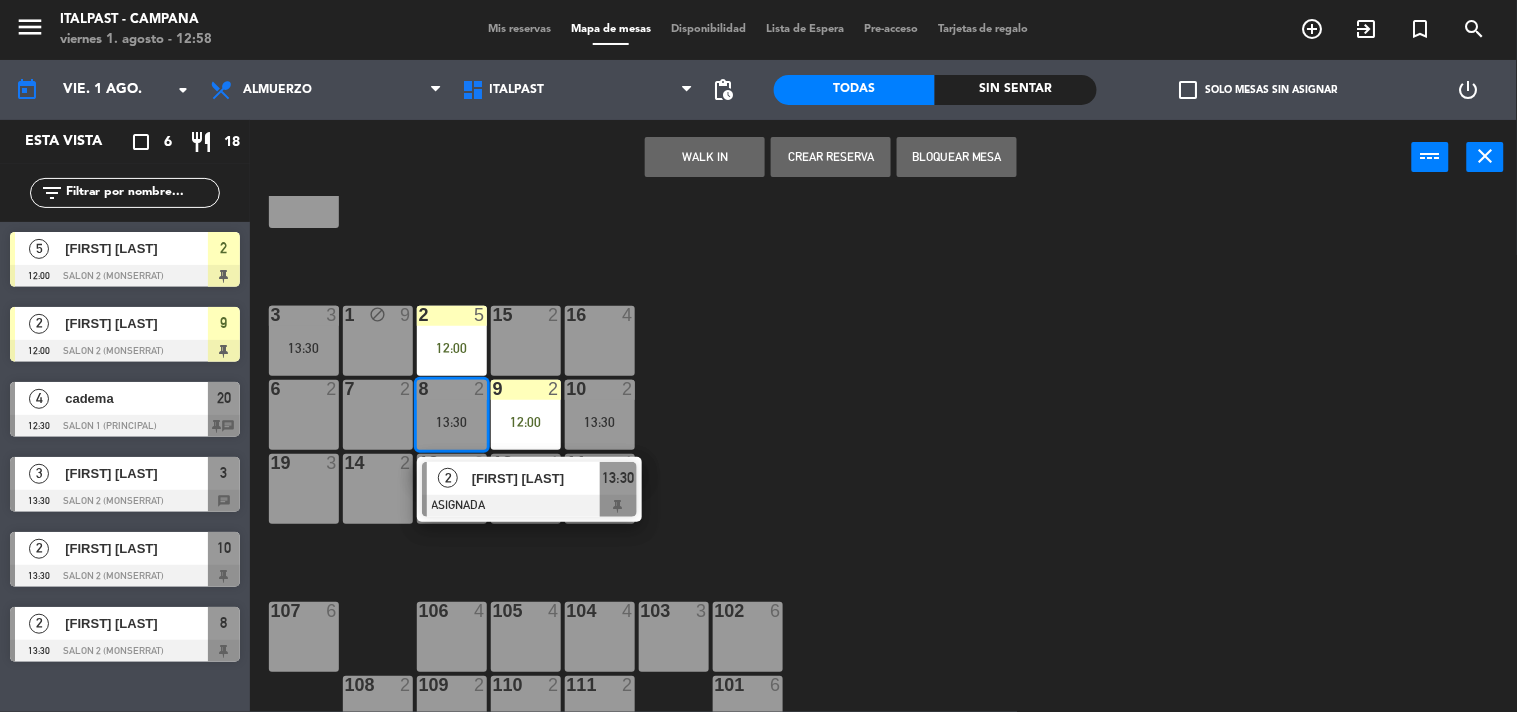 click on "20  4   12:30  21 block  6  25  4  26  2  27  4  28  2  18 lock  14  34  2  3  3   13:30  1 block  9  2  5   12:00  15  2  16  4  6  2  7  2  8  2   13:30   2   [FIRST] [LAST]   ASIGNADA  13:30 9  2   12:00  10  2   13:30  19  3  14  2  13  2  12  4  11  4  107  6  106  4  103  3  102  6  105  4  104  4  110  2  111  2  101  6  108  2  109  2  112  3  114  10  100  5  113  2" 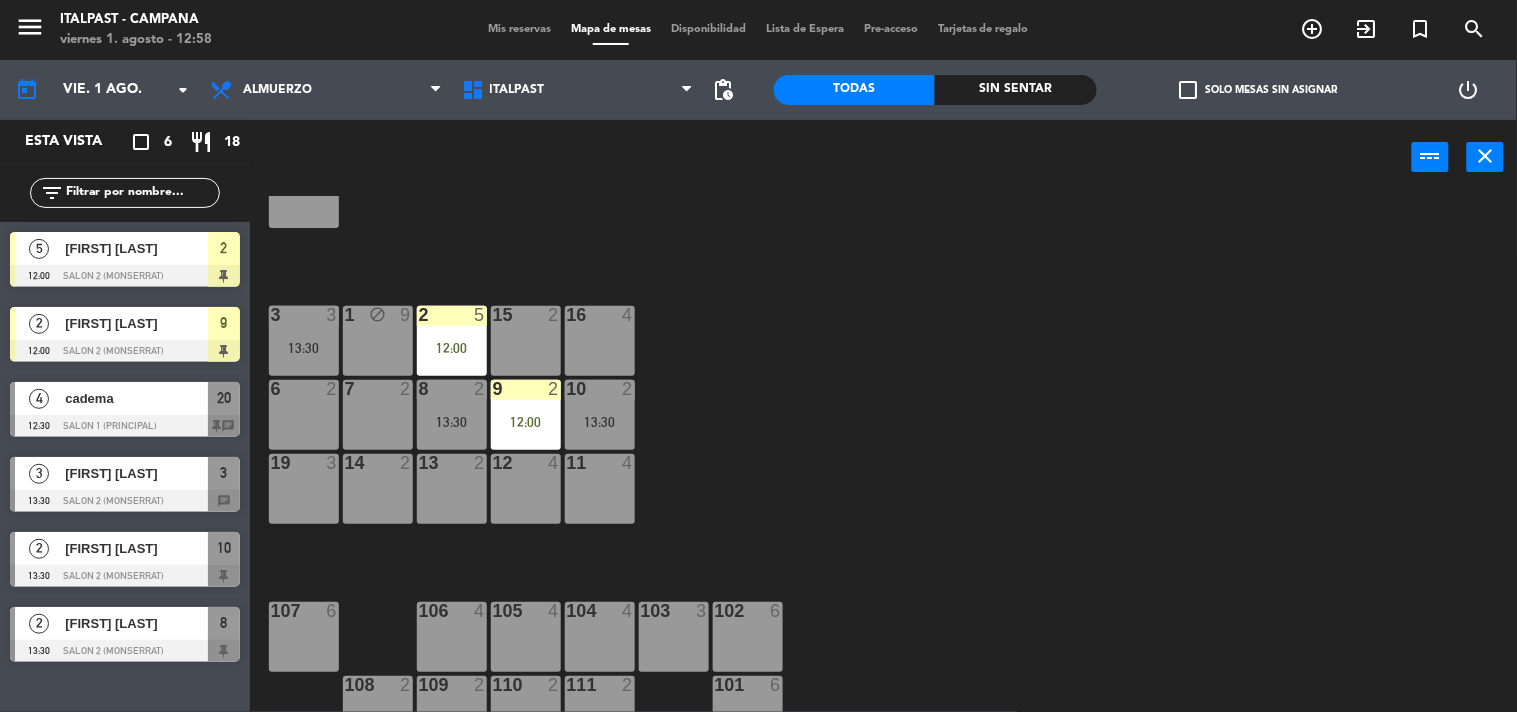 click on "13:30" at bounding box center (304, 348) 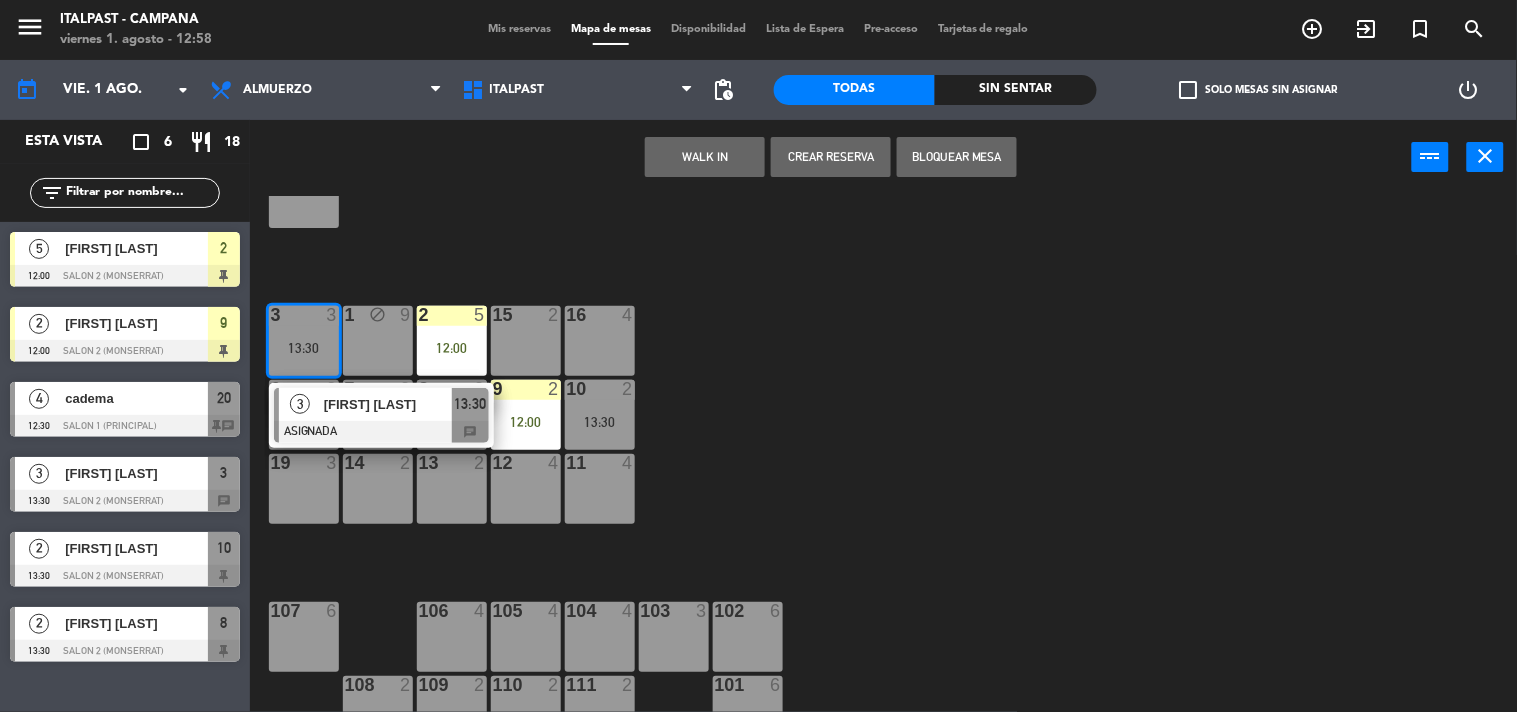 click at bounding box center [381, 432] 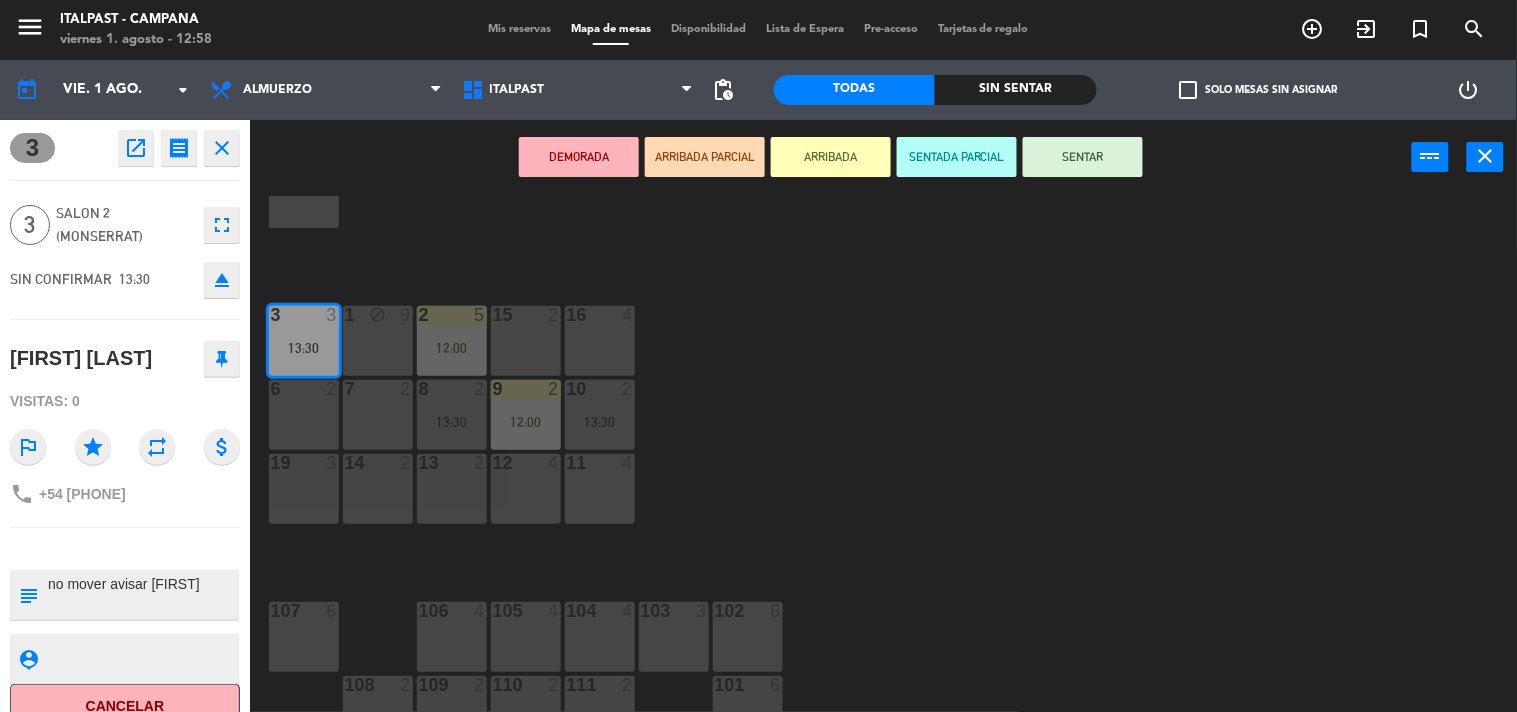 click on "20  4   12:30  21 block  6  25  4  26  2  27  4  28  2  18 lock  14  34  2  3  3   13:30  1 block  9  2  5   12:00  15  2  16  4  6  2  7  2  8  2   13:30  9  2   12:00  10  2   13:30  19  3  14  2  13  2  12  4  11  4  107  6  106  4  103  3  102  6  105  4  104  4  110  2  111  2  101  6  108  2  109  2  112  3  114  10  100  5  113  2" 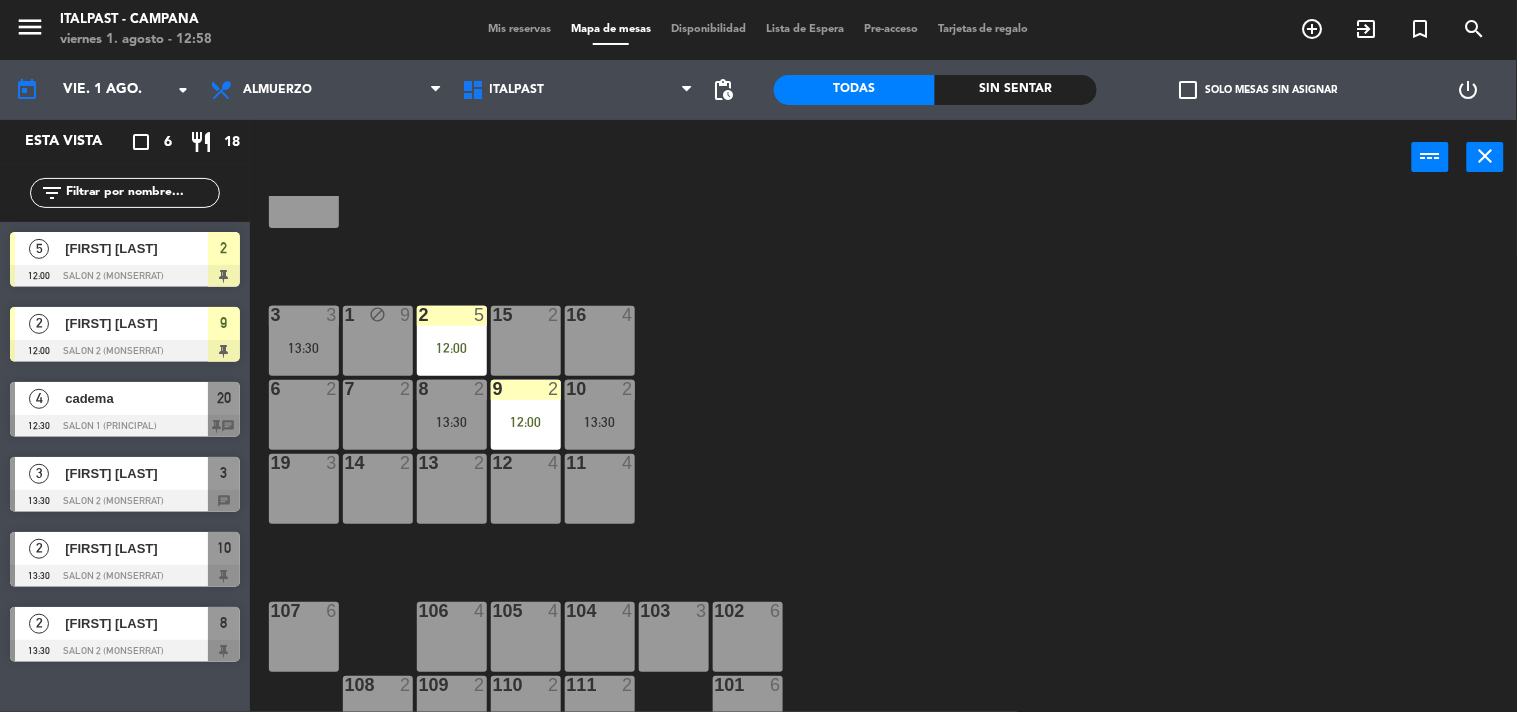 click on "13:30" at bounding box center (452, 422) 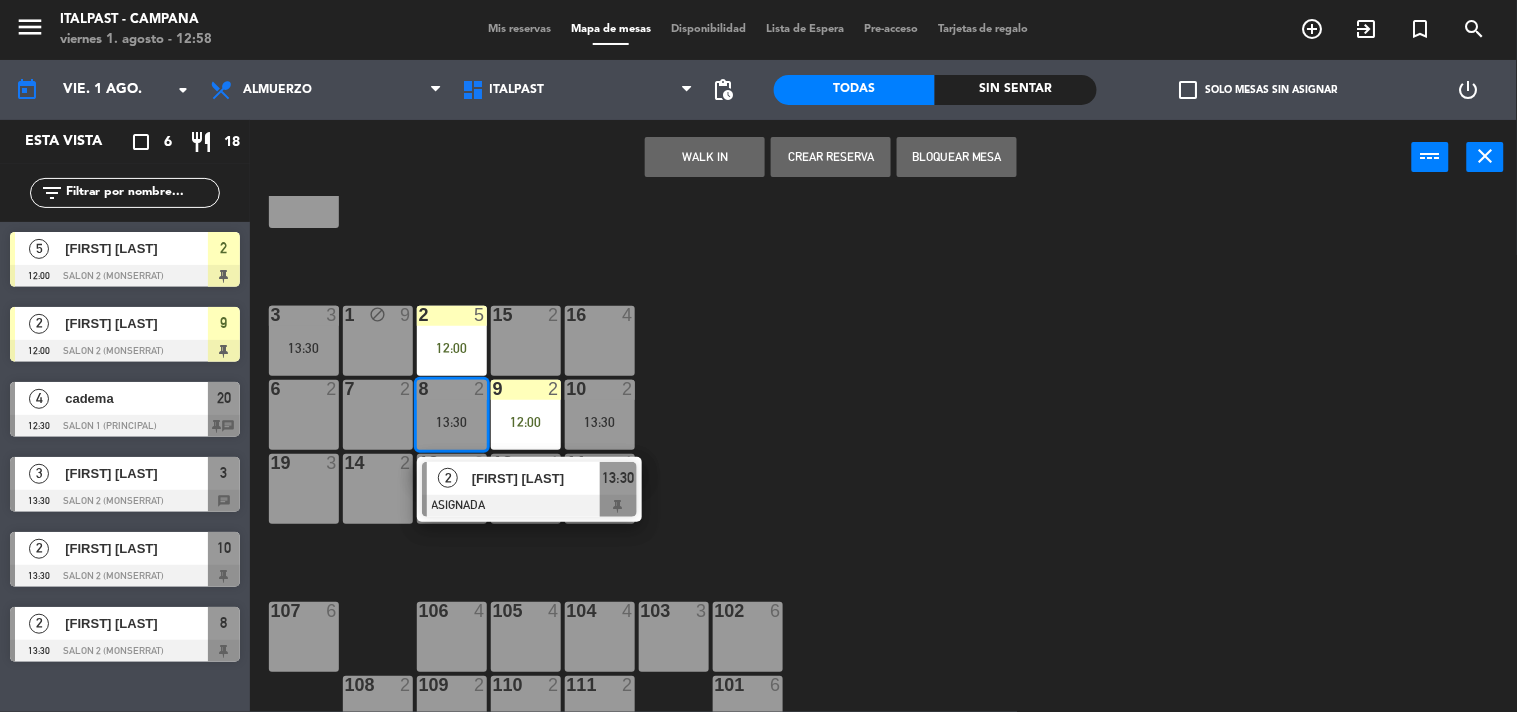 click at bounding box center [529, 506] 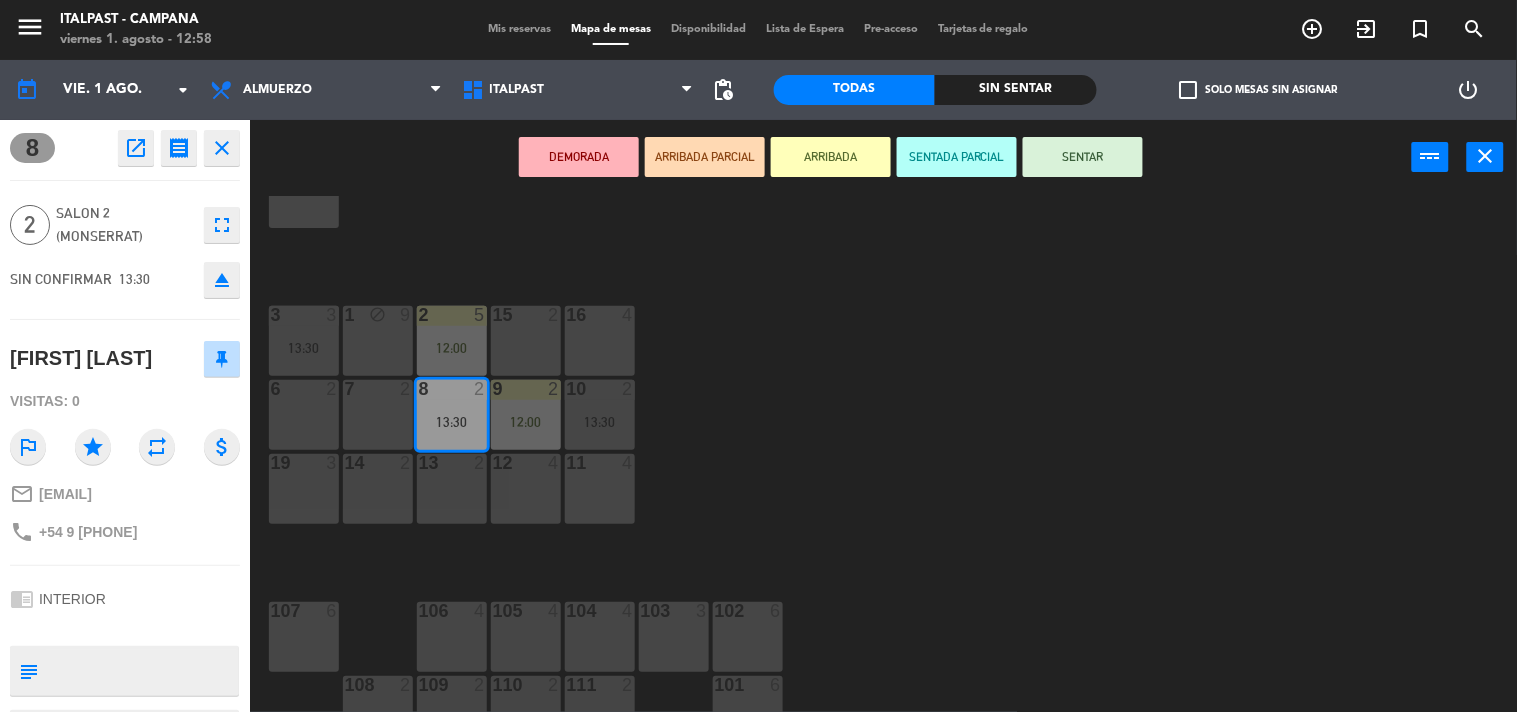 click on "20  4   12:30  21 block  6  25  4  26  2  27  4  28  2  18 lock  14  34  2  3  3   13:30  1 block  9  2  5   12:00  15  2  16  4  6  2  7  2  8  2   13:30  9  2   12:00  10  2   13:30  19  3  14  2  13  2  12  4  11  4  107  6  106  4  103  3  102  6  105  4  104  4  110  2  111  2  101  6  108  2  109  2  112  3  114  10  100  5  113  2" 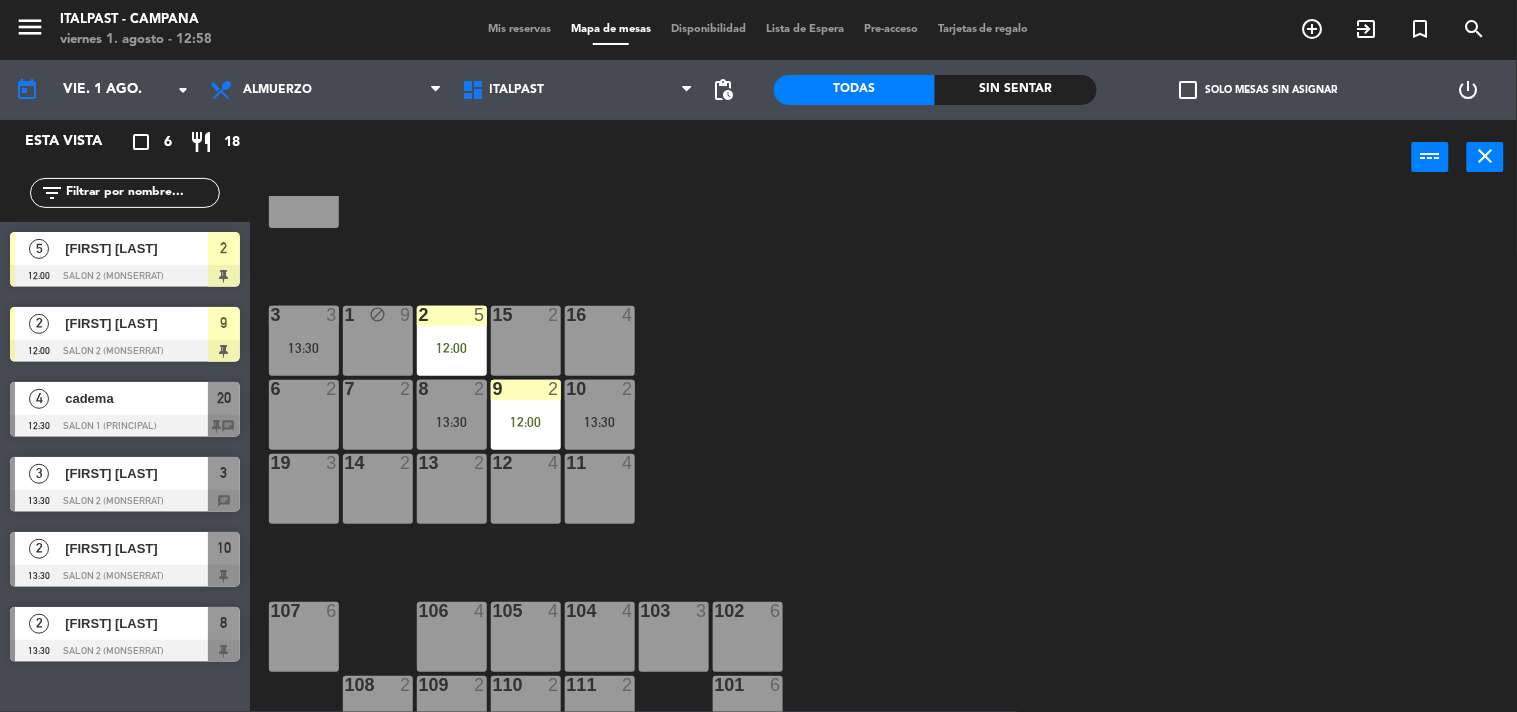 scroll, scrollTop: 0, scrollLeft: 0, axis: both 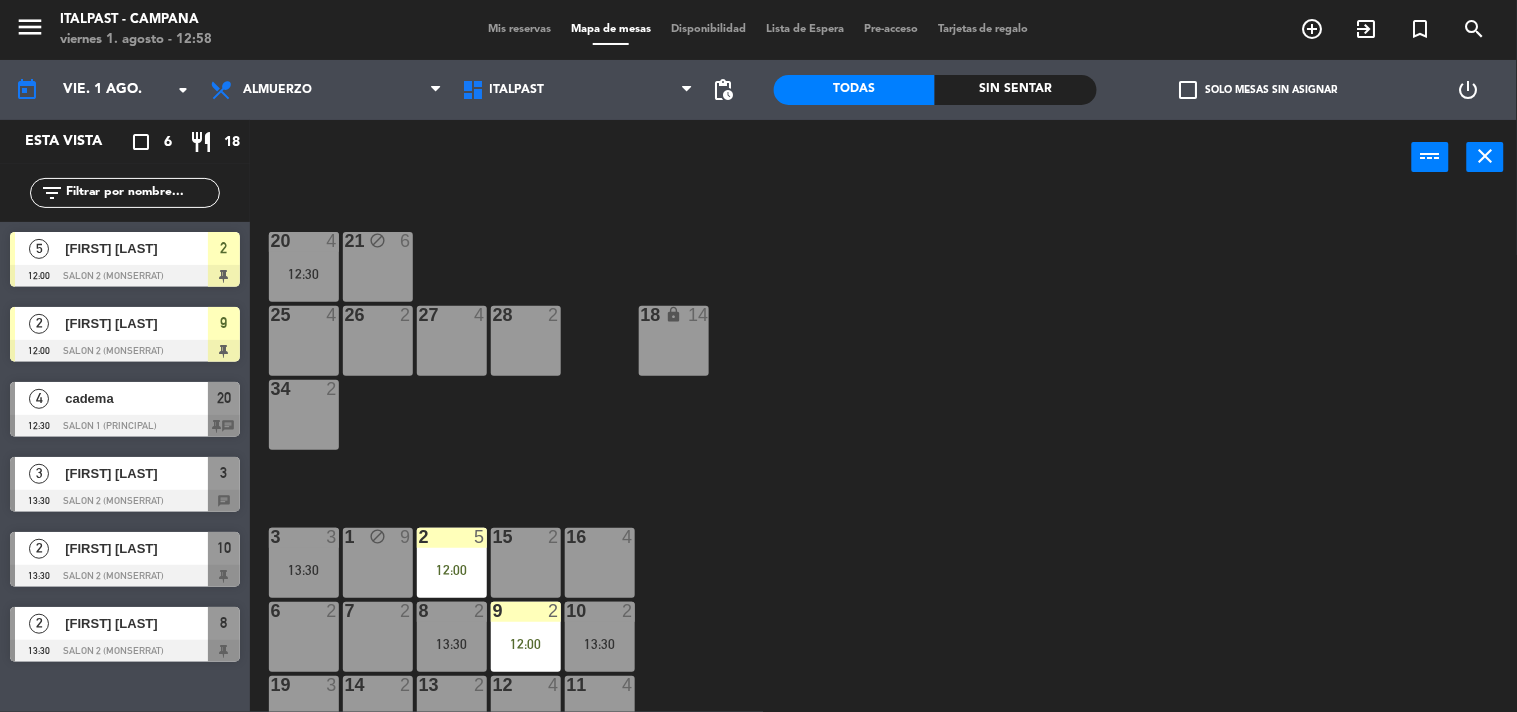 click on "20  4   12:30" at bounding box center [304, 267] 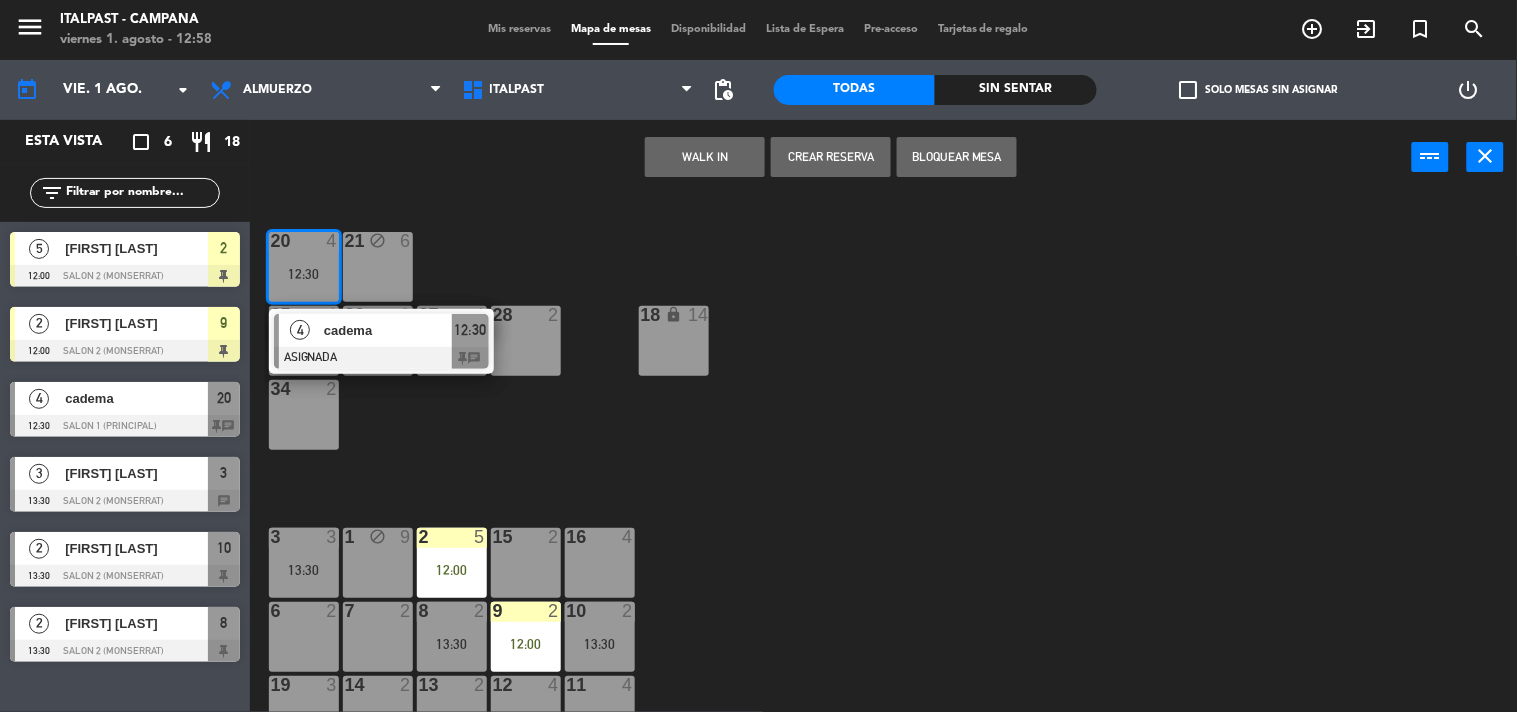 click at bounding box center (381, 358) 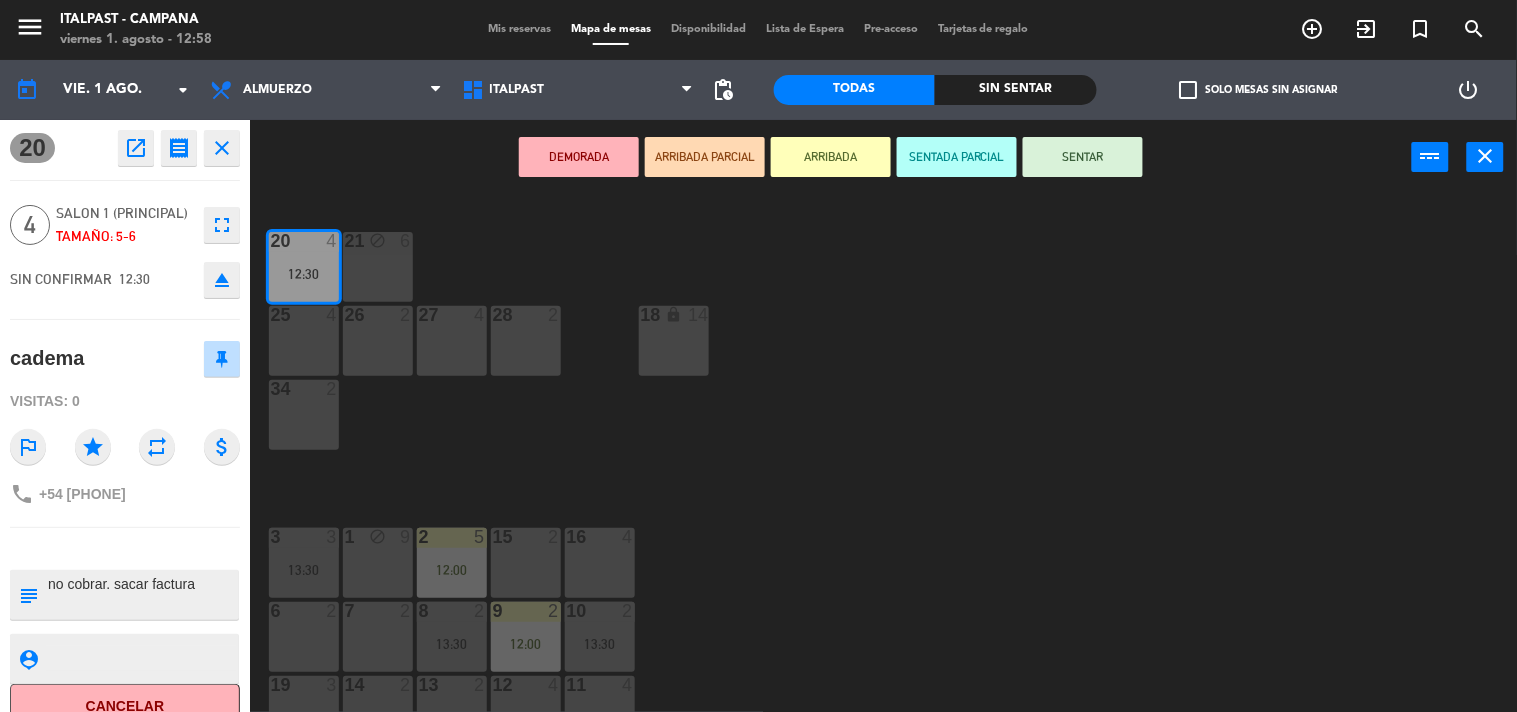 click on "20  4   12:30  21 block  6  25  4  26  2  27  4  28  2  18 lock  14  34  2  3  3   13:30  1 block  9  2  5   12:00  15  2  16  4  6  2  7  2  8  2   13:30  9  2   12:00  10  2   13:30  19  3  14  2  13  2  12  4  11  4  107  6  106  4  103  3  102  6  105  4  104  4  110  2  111  2  101  6  108  2  109  2  112  3  114  10  100  5  113  2" 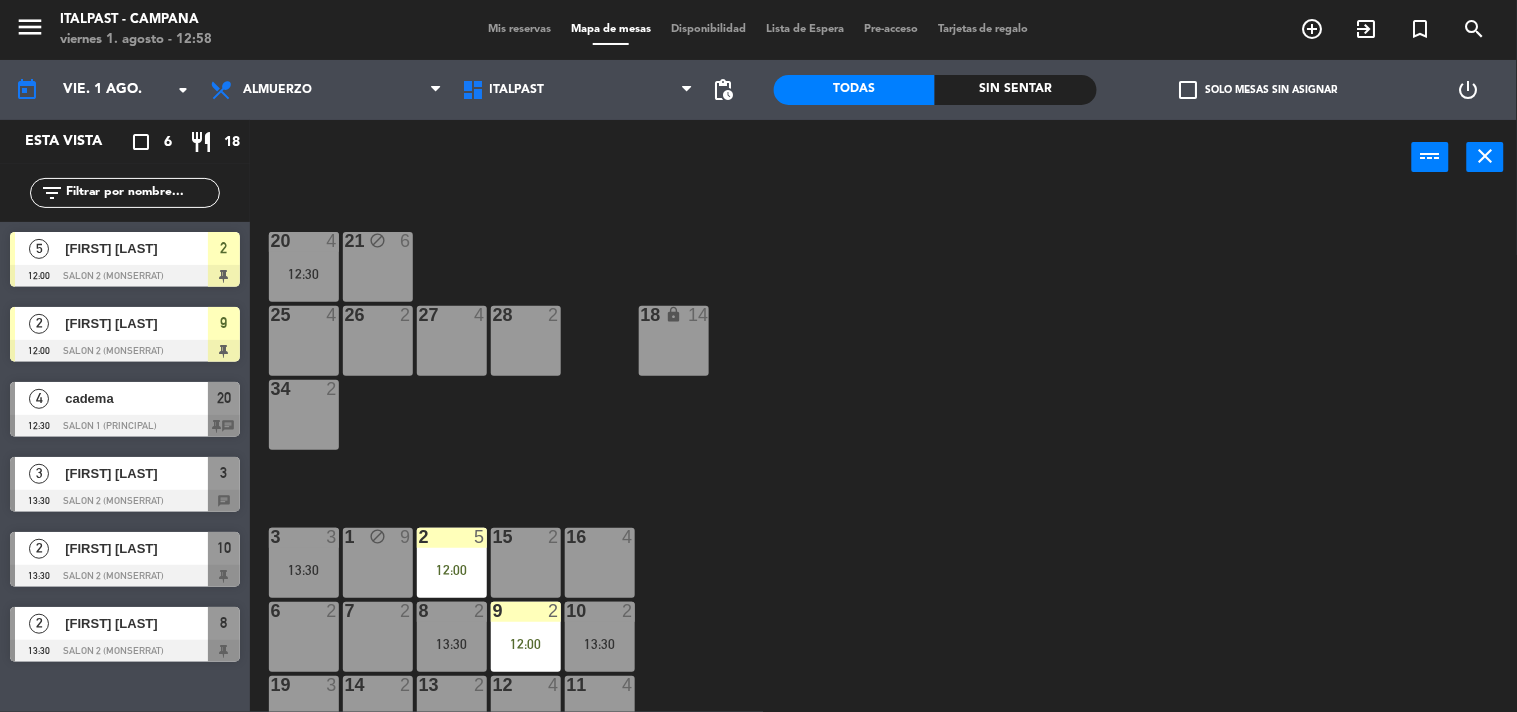 click on "12:30" at bounding box center [304, 274] 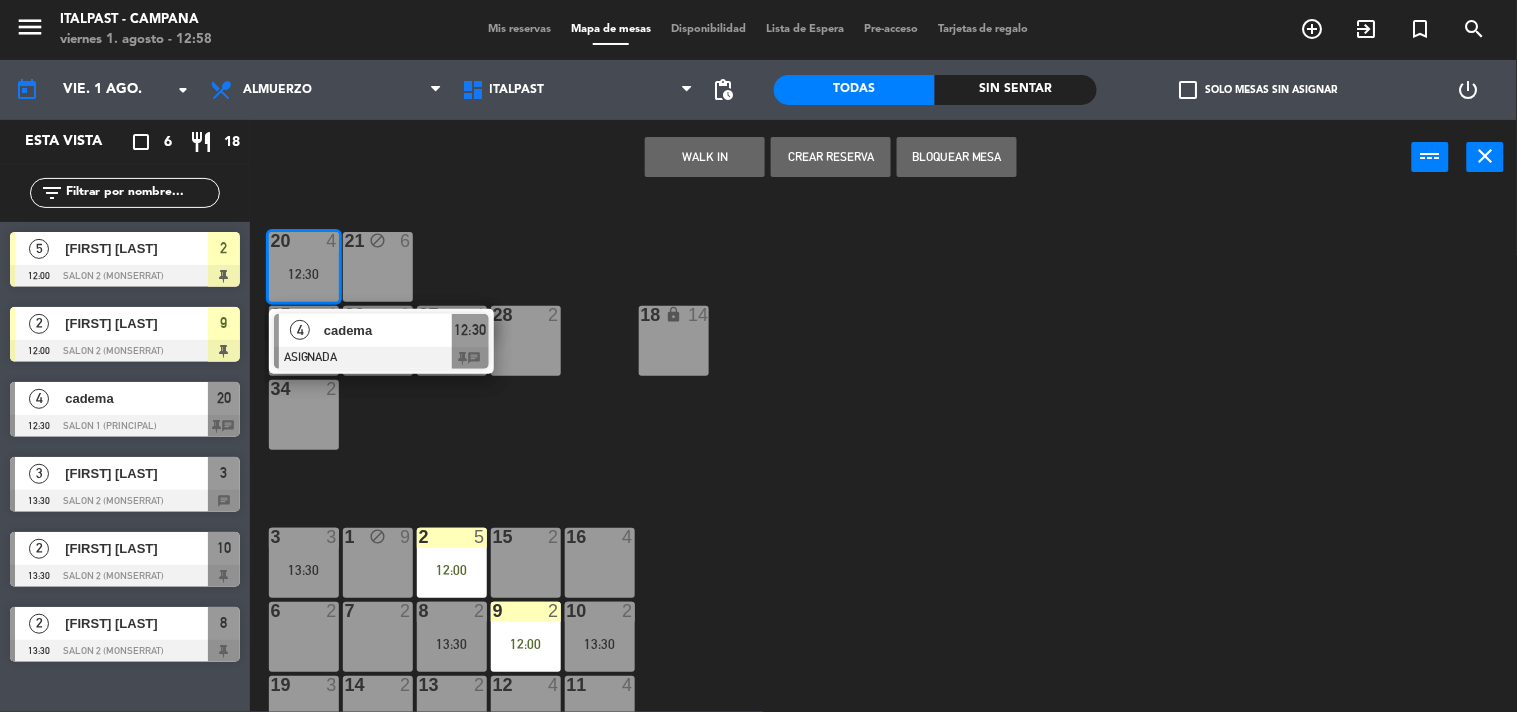 click on "20  4   12:30  21 block  6  25  4  26  2  27  4  28  2  18 lock  14  34  2  3  3   13:30  1 block  9  2  5   12:00  15  2  16  4  6  2  7  2  8  2   13:30  9  2   12:00  10  2   13:30  19  3  14  2  13  2  12  4  11  4  107  6  106  4  103  3  102  6  105  4  104  4  110  2  111  2  101  6  108  2  109  2  112  3  114  10  100  5  113  2" 